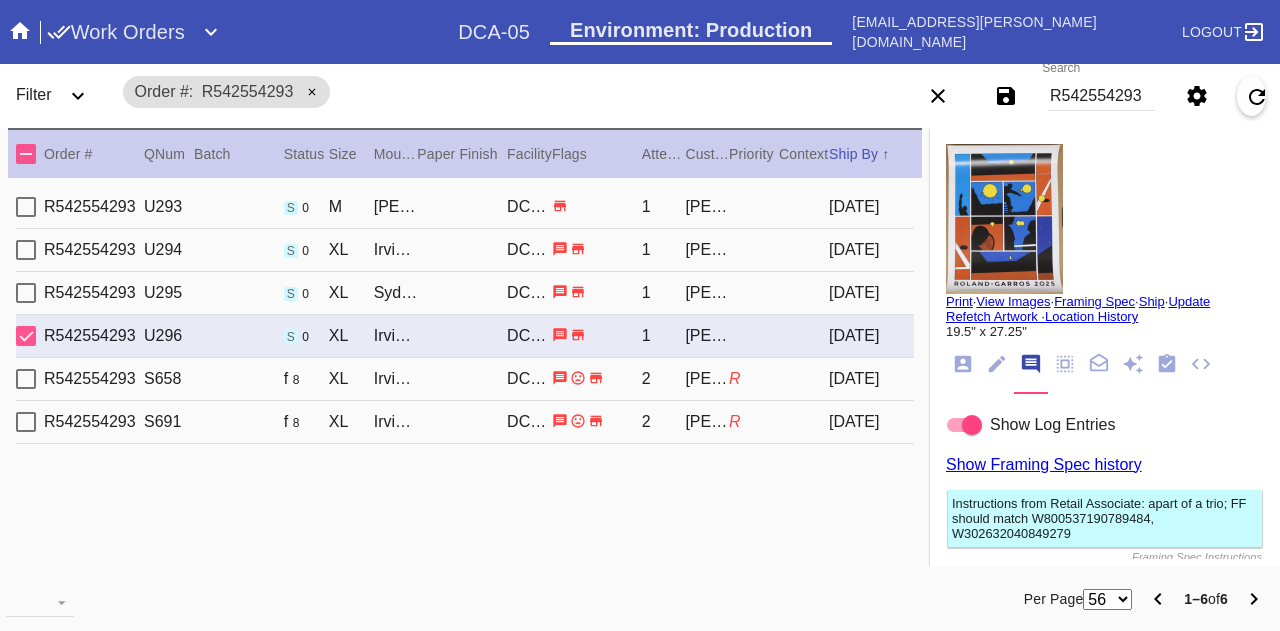 scroll, scrollTop: 0, scrollLeft: 0, axis: both 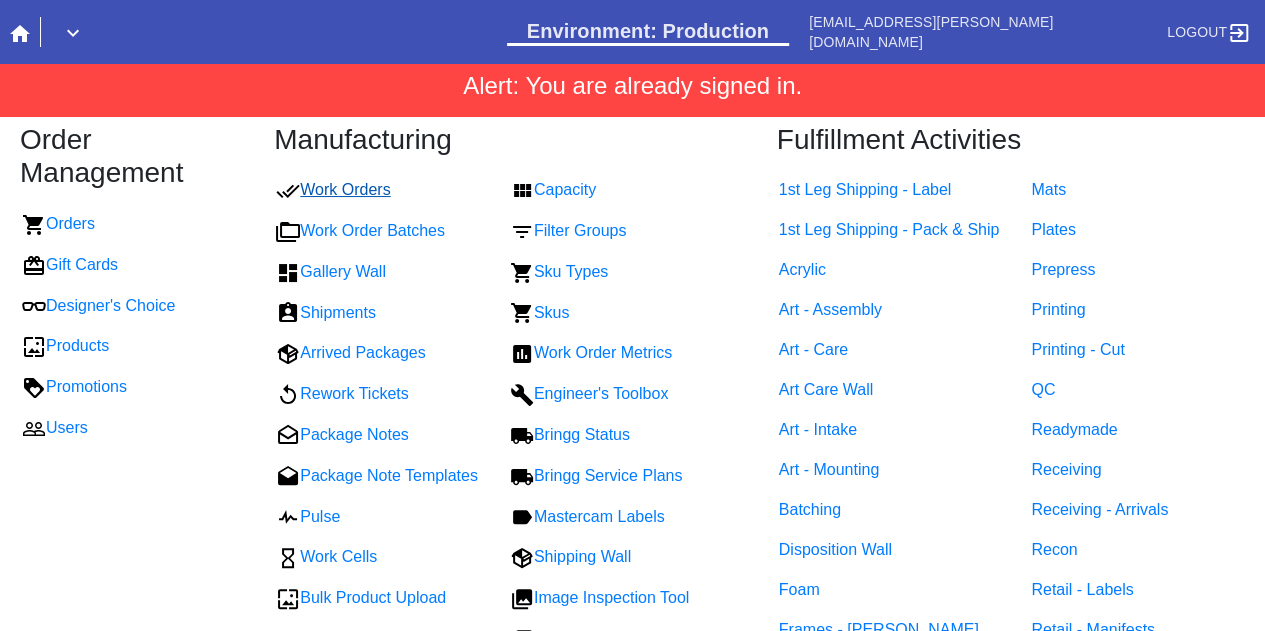click on "Work Orders" at bounding box center [333, 189] 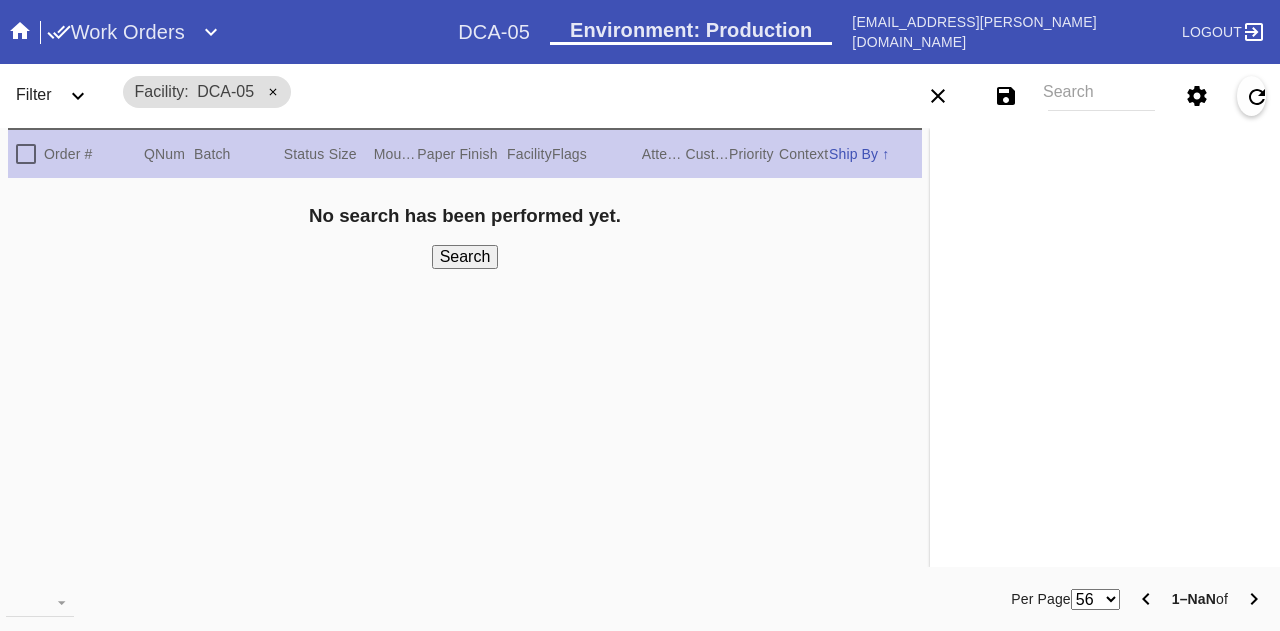 scroll, scrollTop: 0, scrollLeft: 0, axis: both 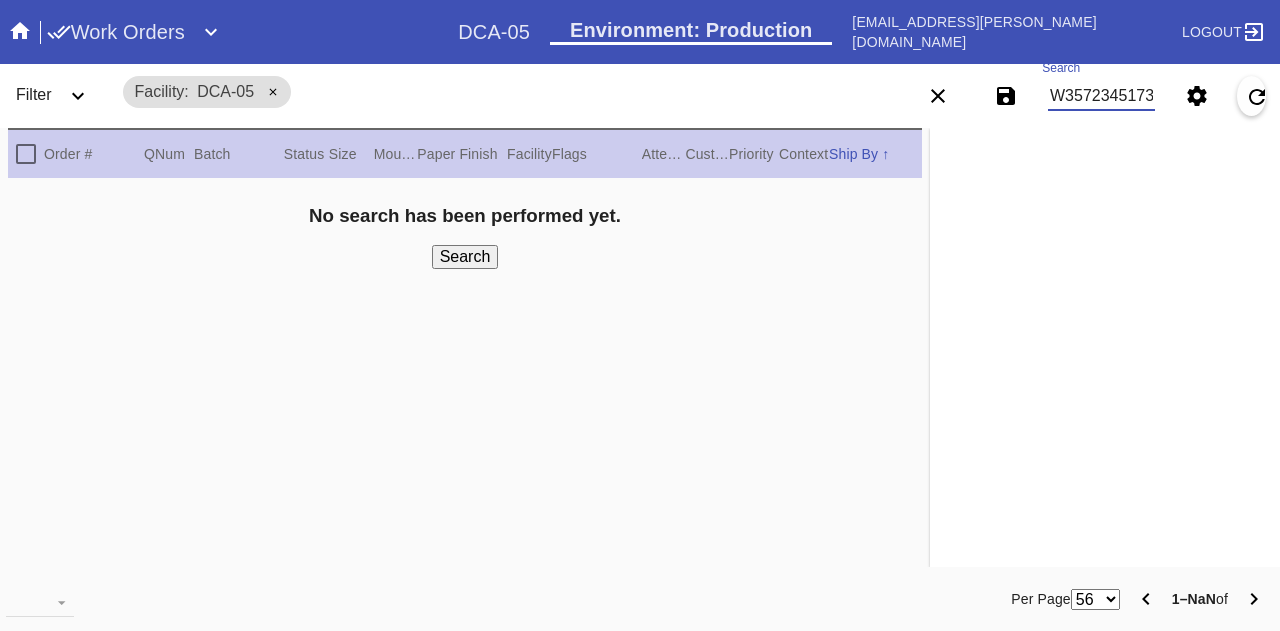 type on "W357234517396708" 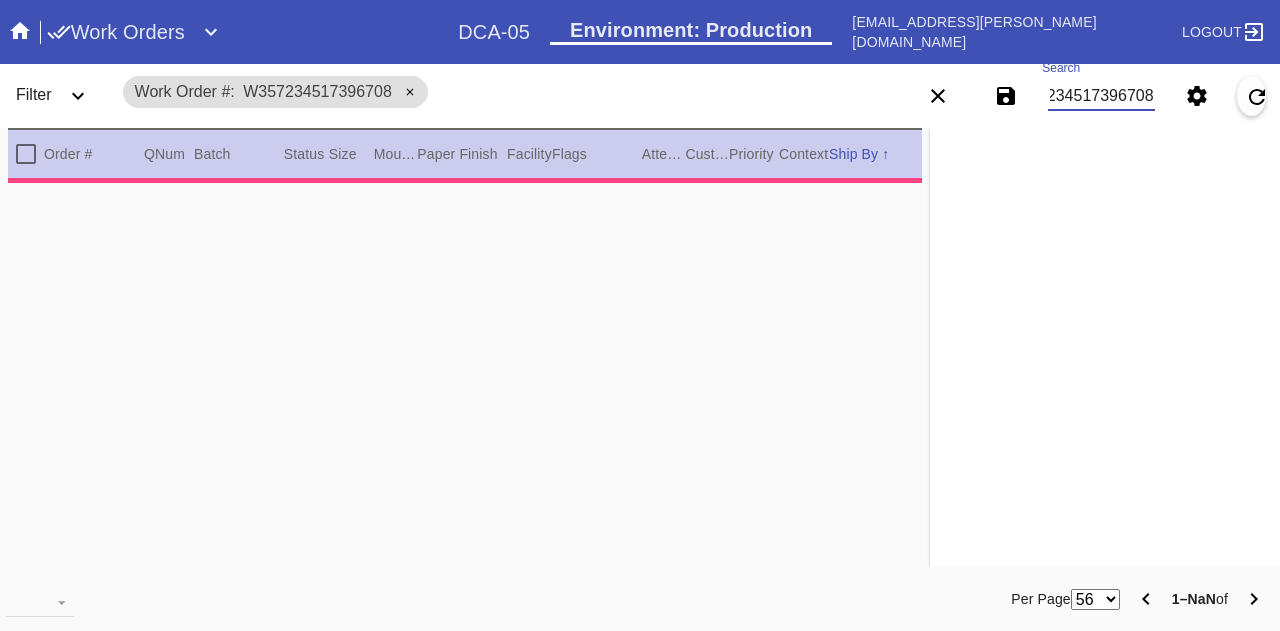 type on "0.0" 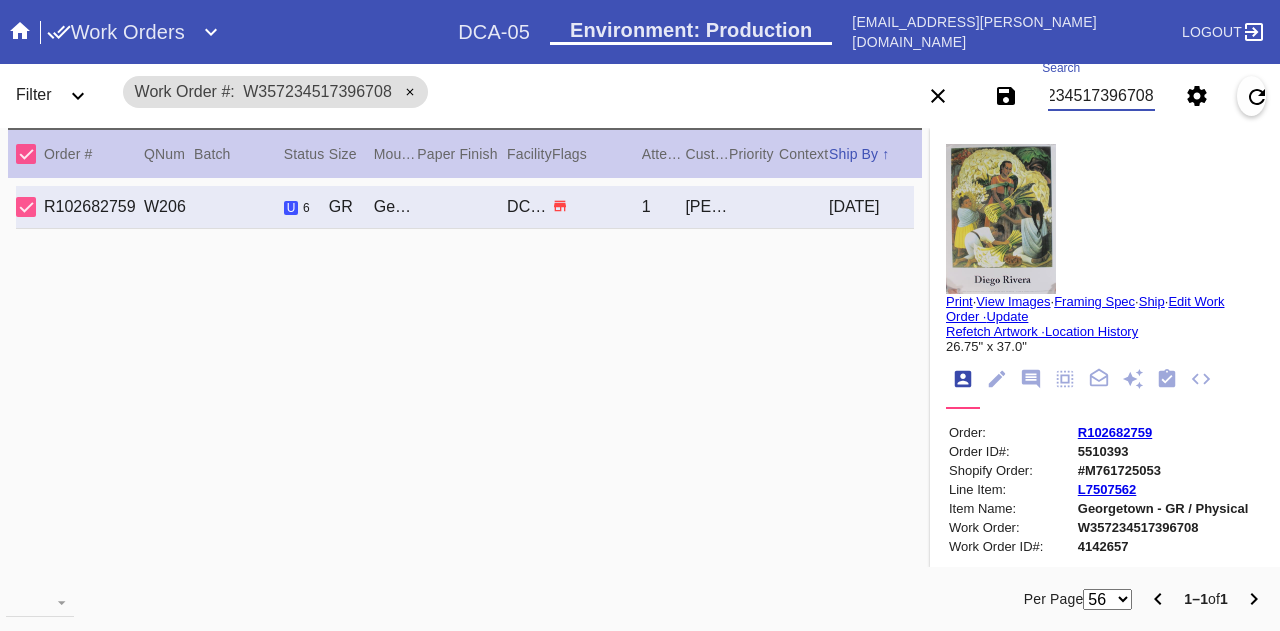 scroll, scrollTop: 0, scrollLeft: 0, axis: both 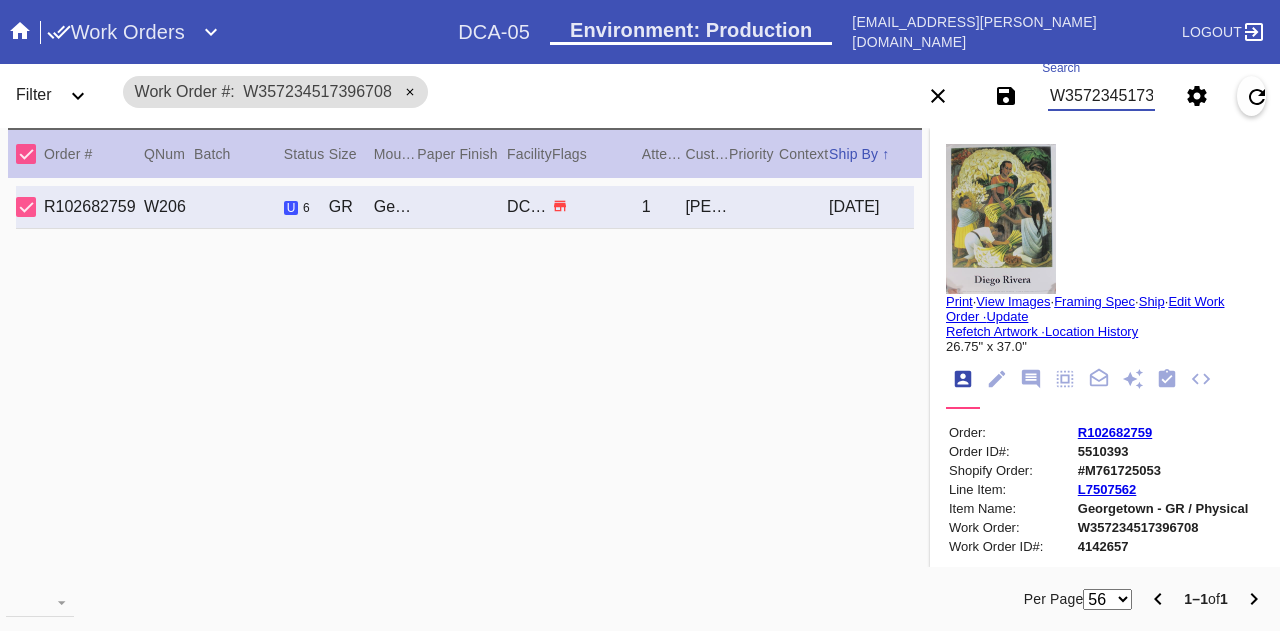 click 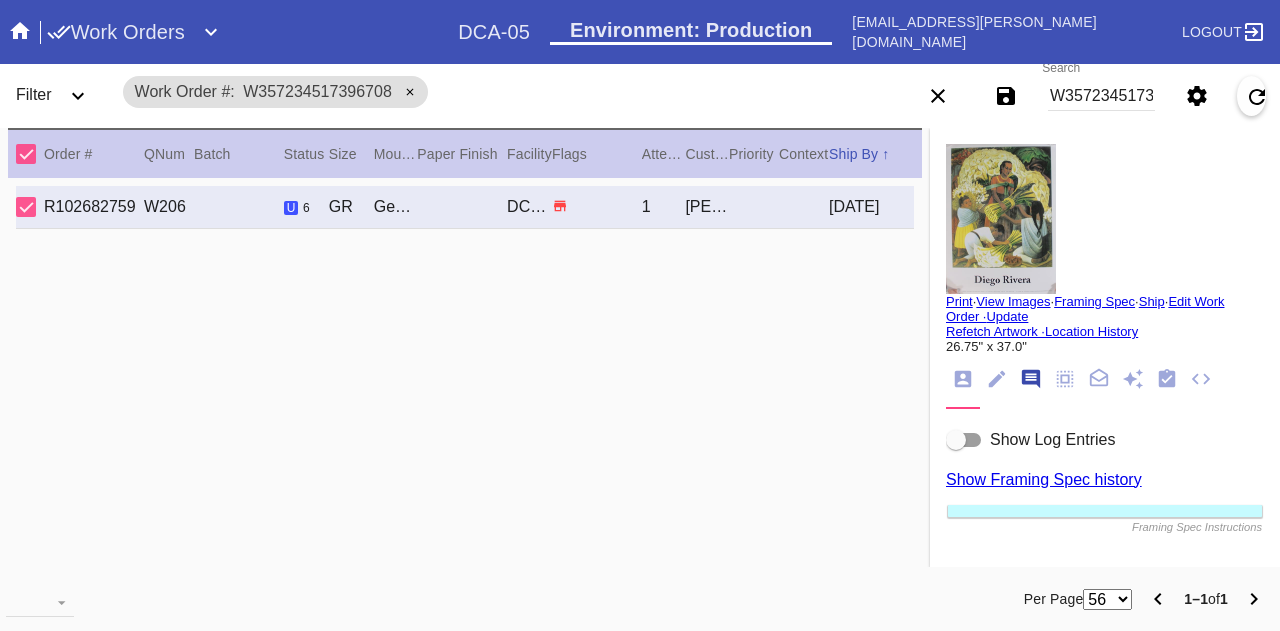 scroll, scrollTop: 122, scrollLeft: 0, axis: vertical 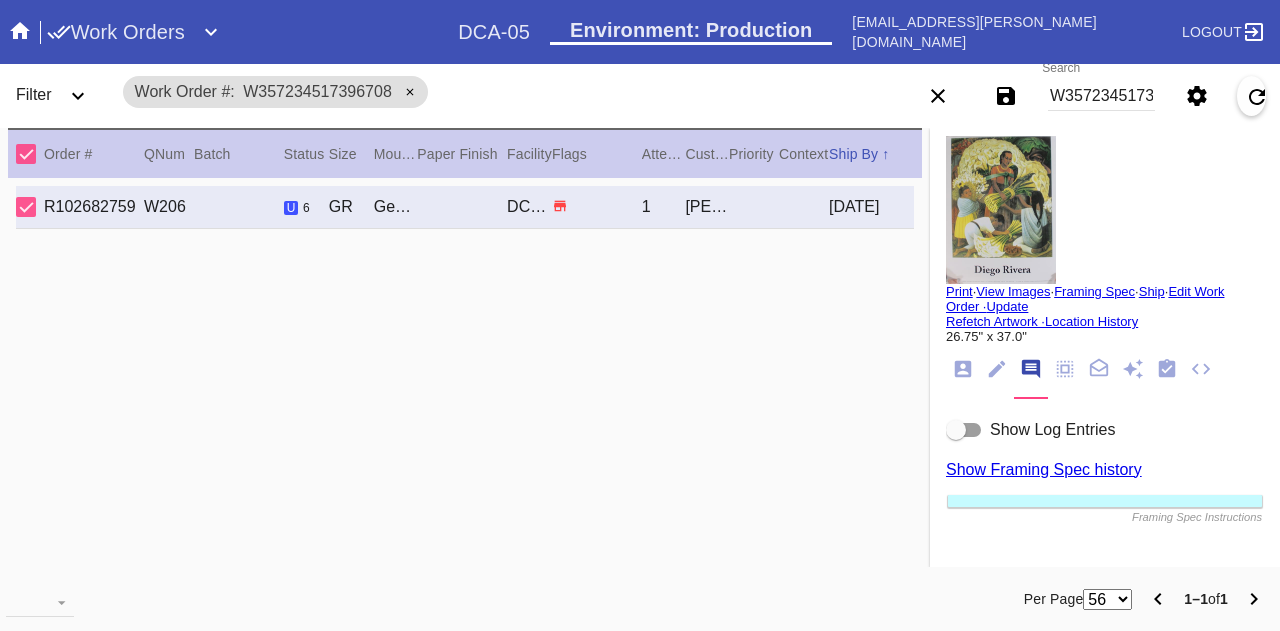 click on "Show Log Entries" at bounding box center (1052, 429) 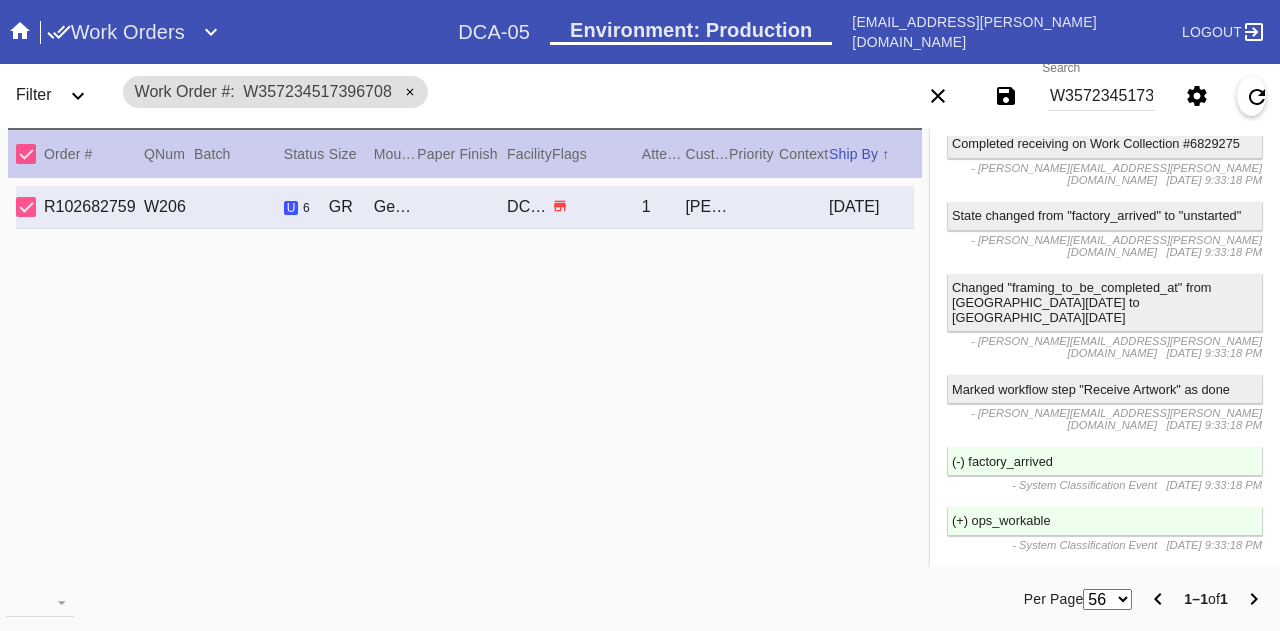 scroll, scrollTop: 2136, scrollLeft: 0, axis: vertical 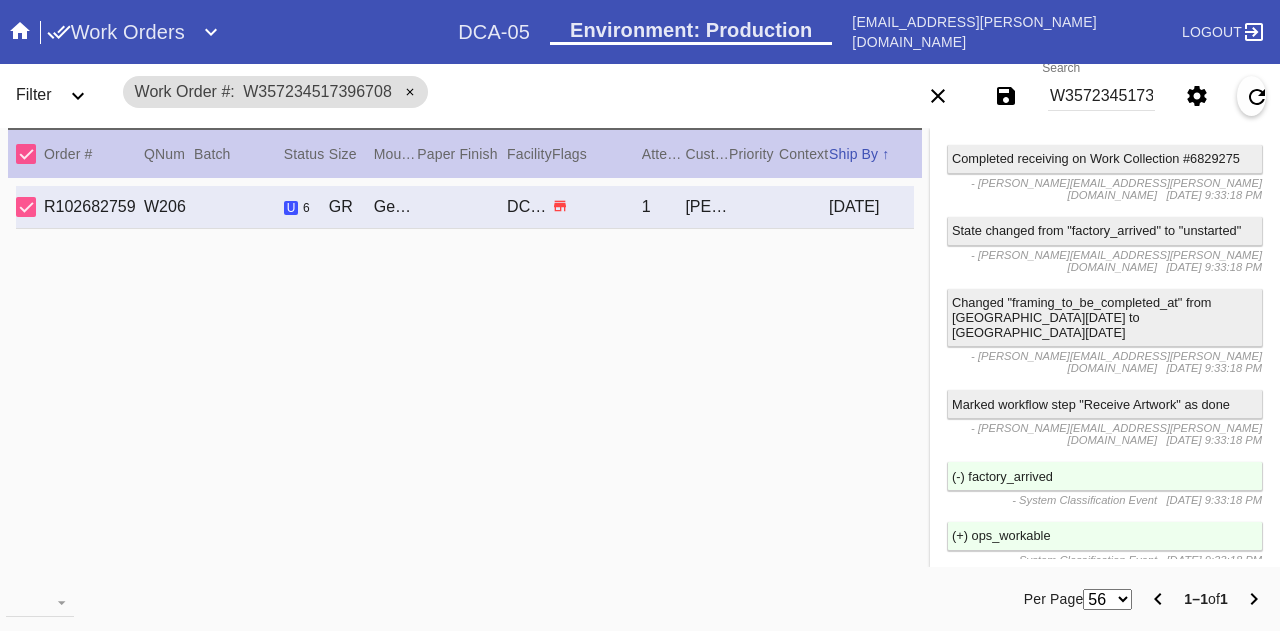 click on "Order #  QNum Batch  Status
Size
↑
↓
Moulding / Mat Paper Finish  Facility Flags Attempt Customer
Priority
↑
↓
Context
Ship By
↑
↓
R102682759 W206 u   6 GR Georgetown / No Mat DCA-05 1 Dianne Morales
2025-07-09" at bounding box center (465, 347) 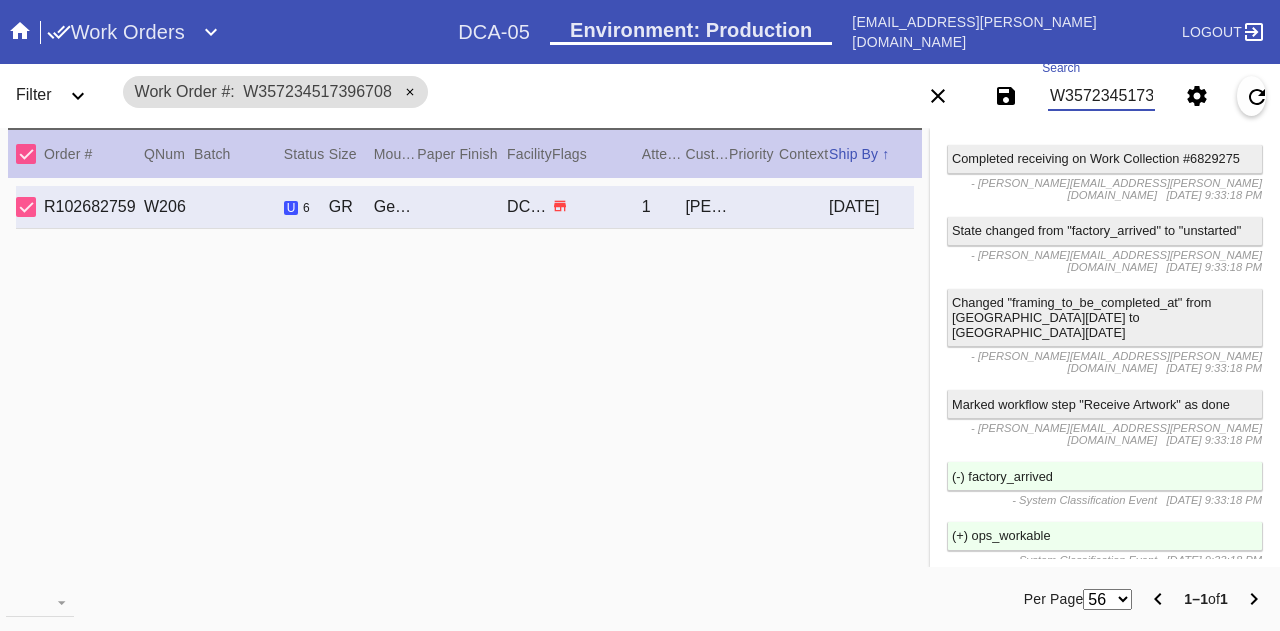 click on "W357234517396708" at bounding box center [1101, 96] 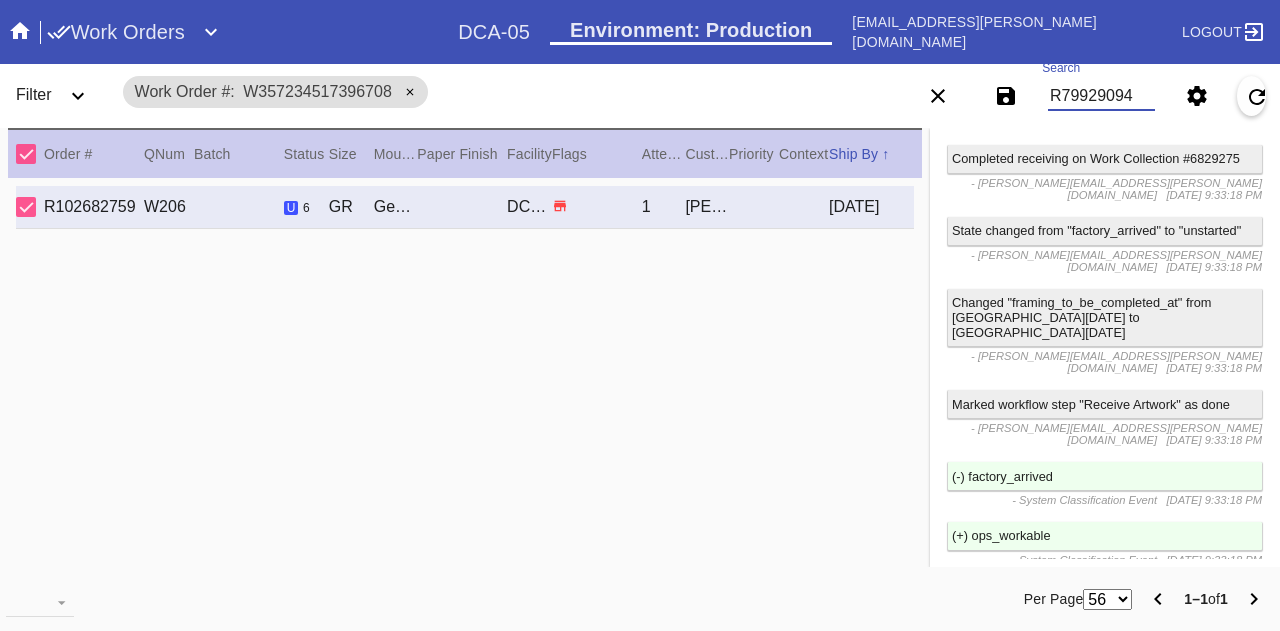 type on "R799290944" 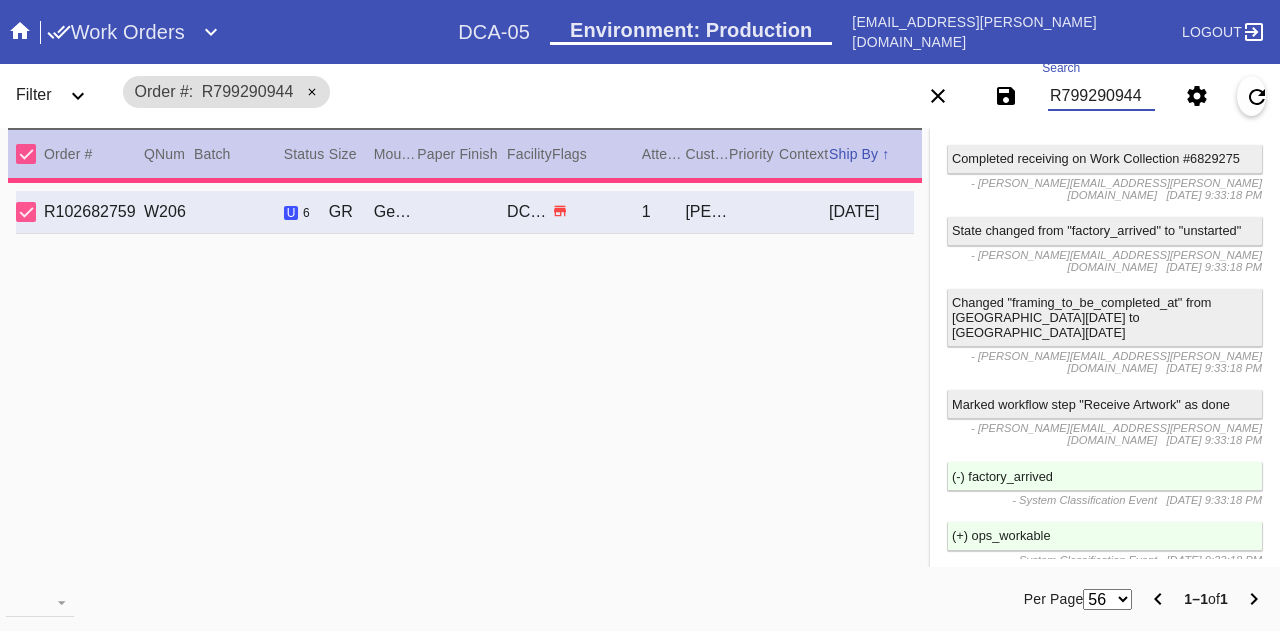 scroll, scrollTop: 2132, scrollLeft: 0, axis: vertical 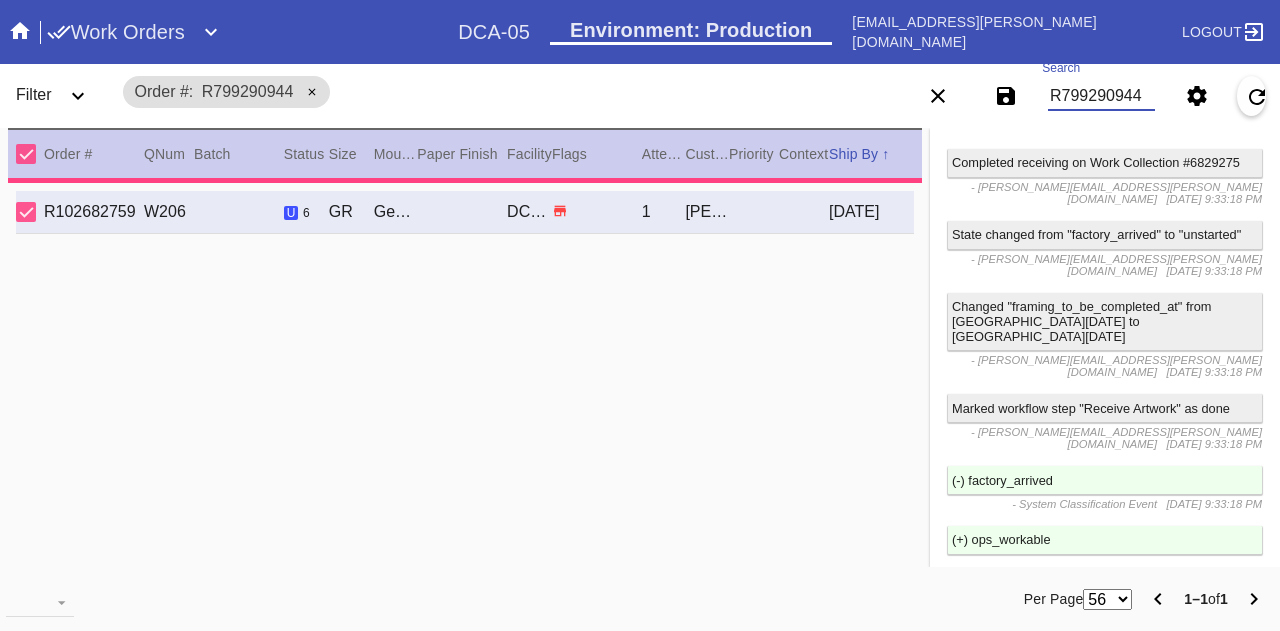 type 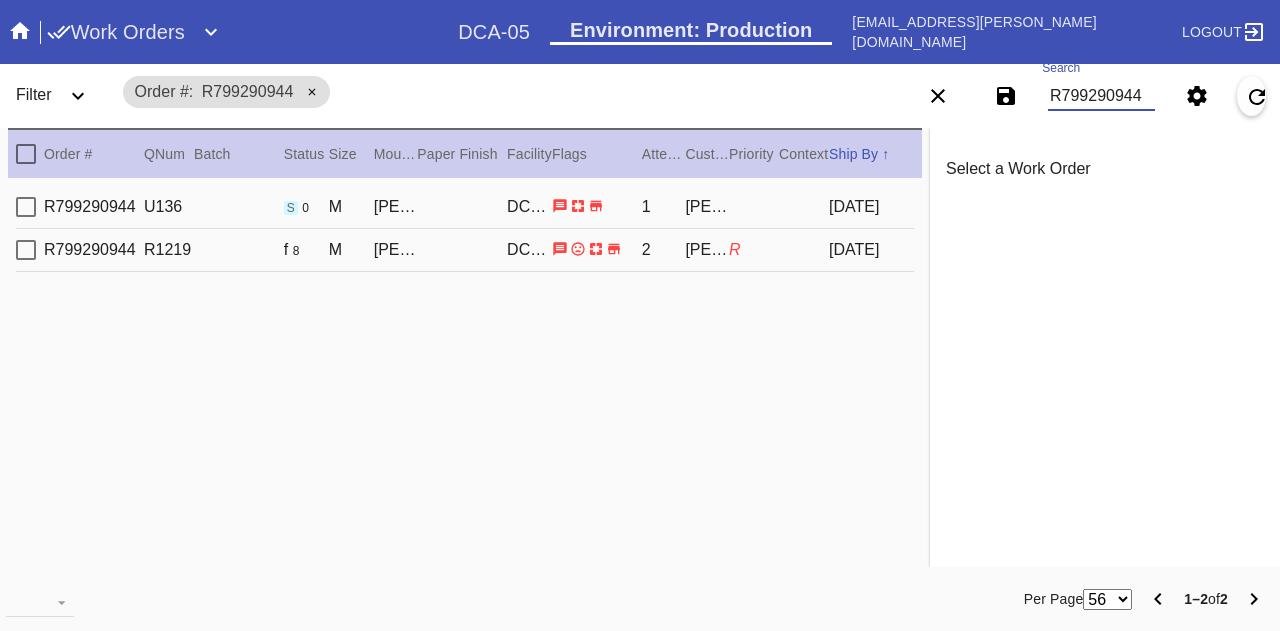 scroll, scrollTop: 0, scrollLeft: 0, axis: both 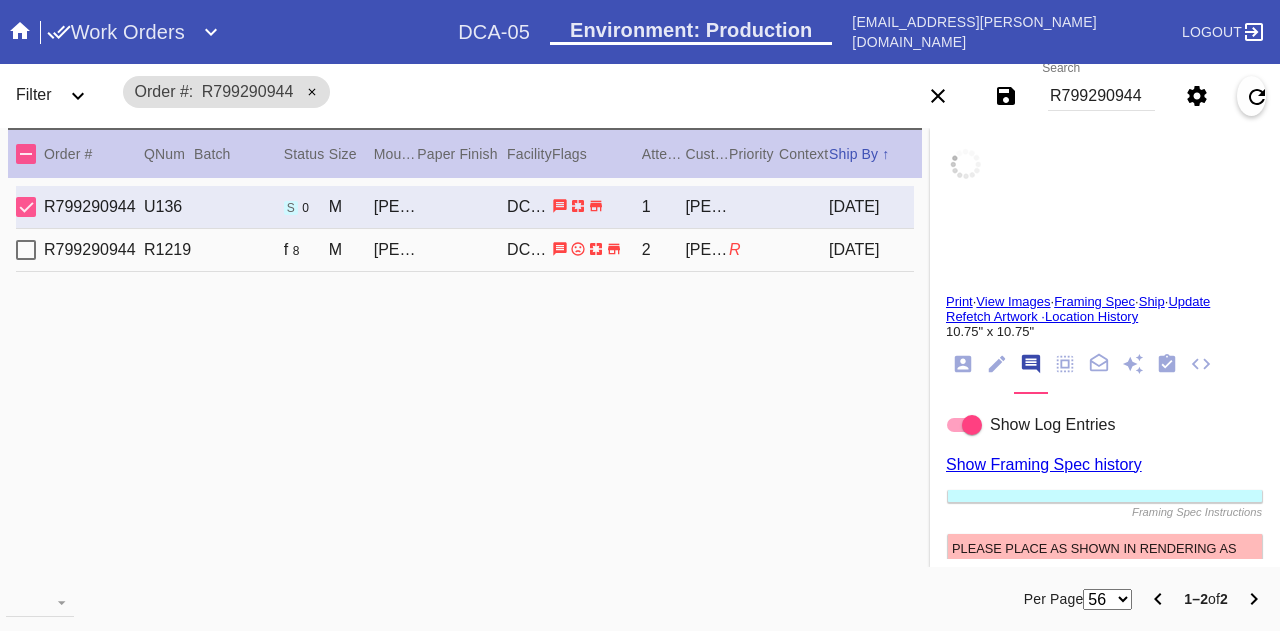 click on "R799290944 R1219 f   8 M Mercer Slim (Deep) / White DCA-05 2 Nicholas Griggs-drane
R
2025-07-06" at bounding box center (465, 250) 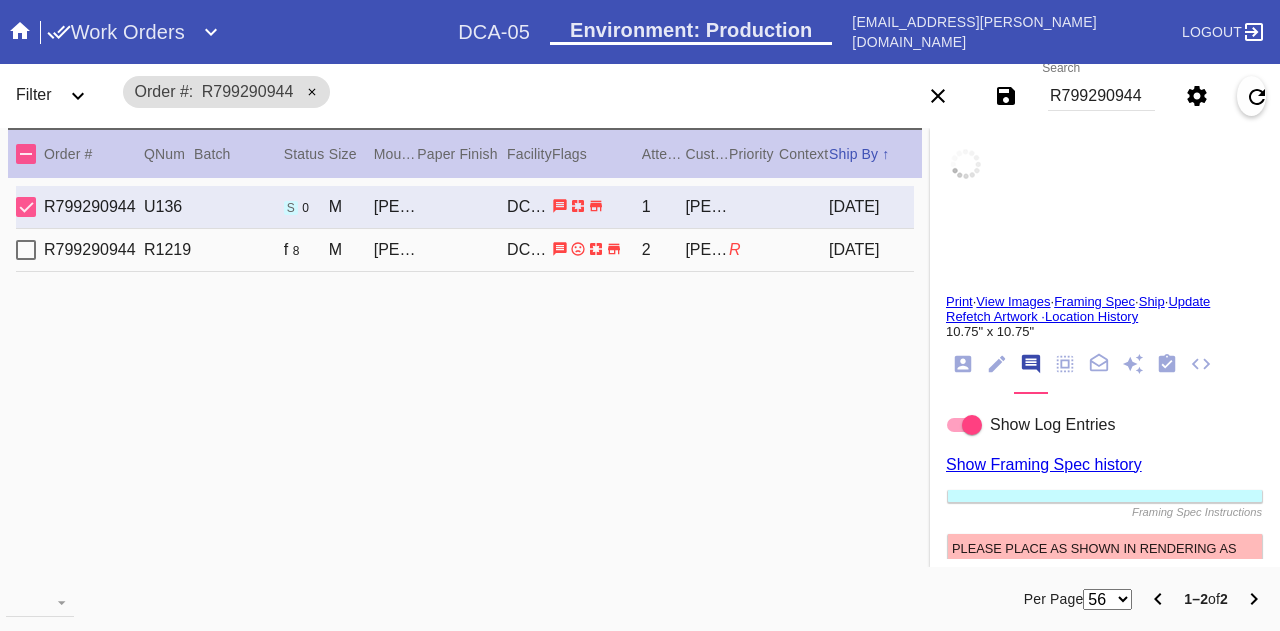 type on "[DATE]" 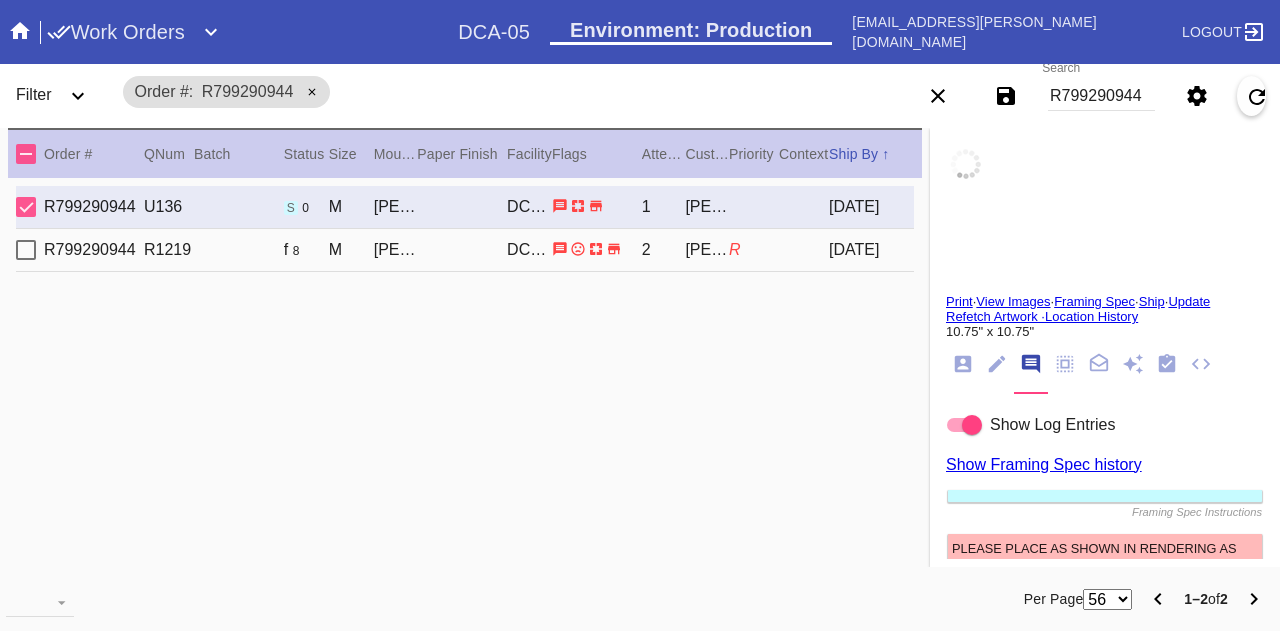 type on "[DATE]" 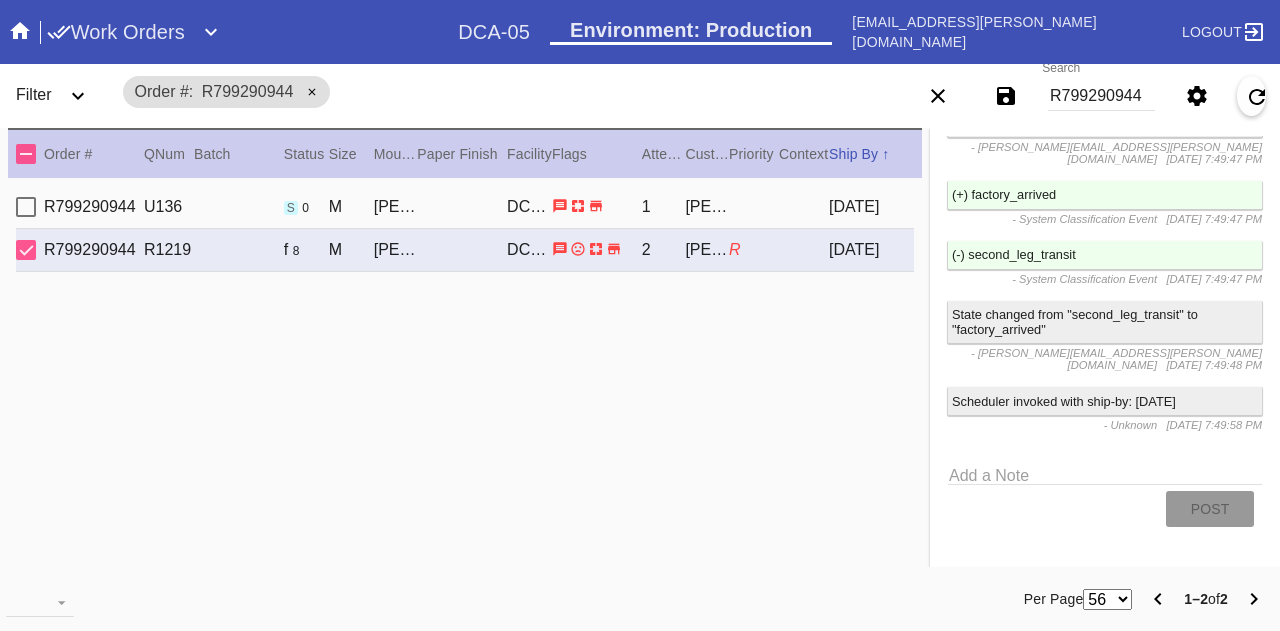 scroll, scrollTop: 2036, scrollLeft: 0, axis: vertical 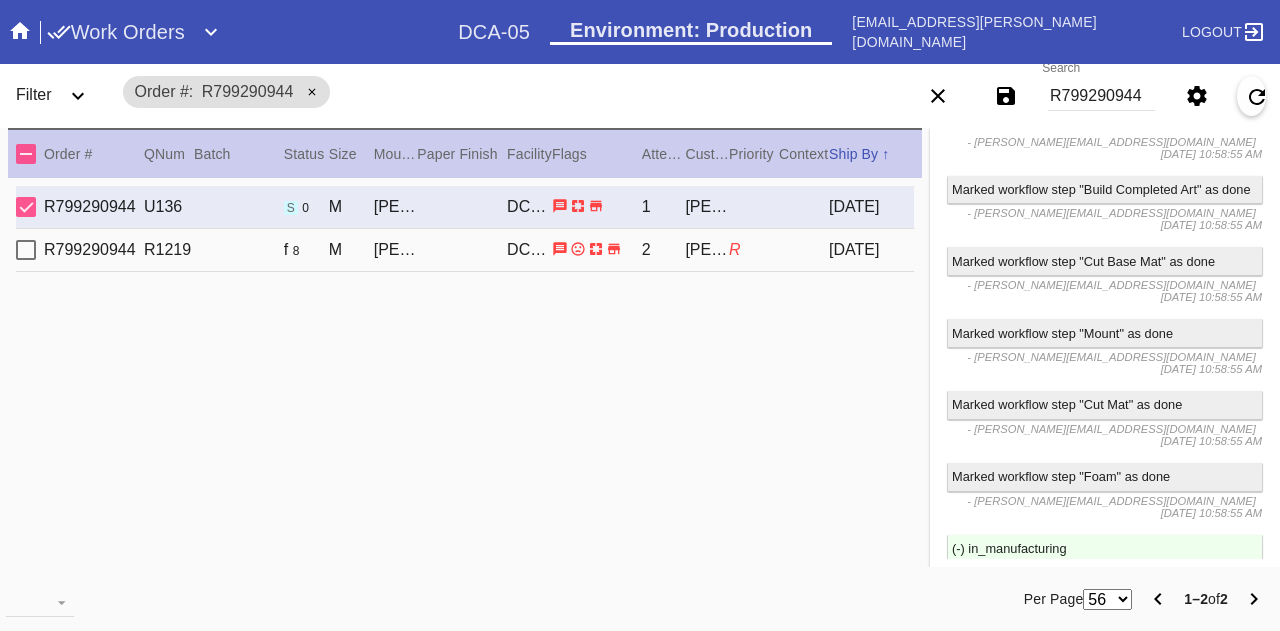 click on "R799290944" at bounding box center [1101, 96] 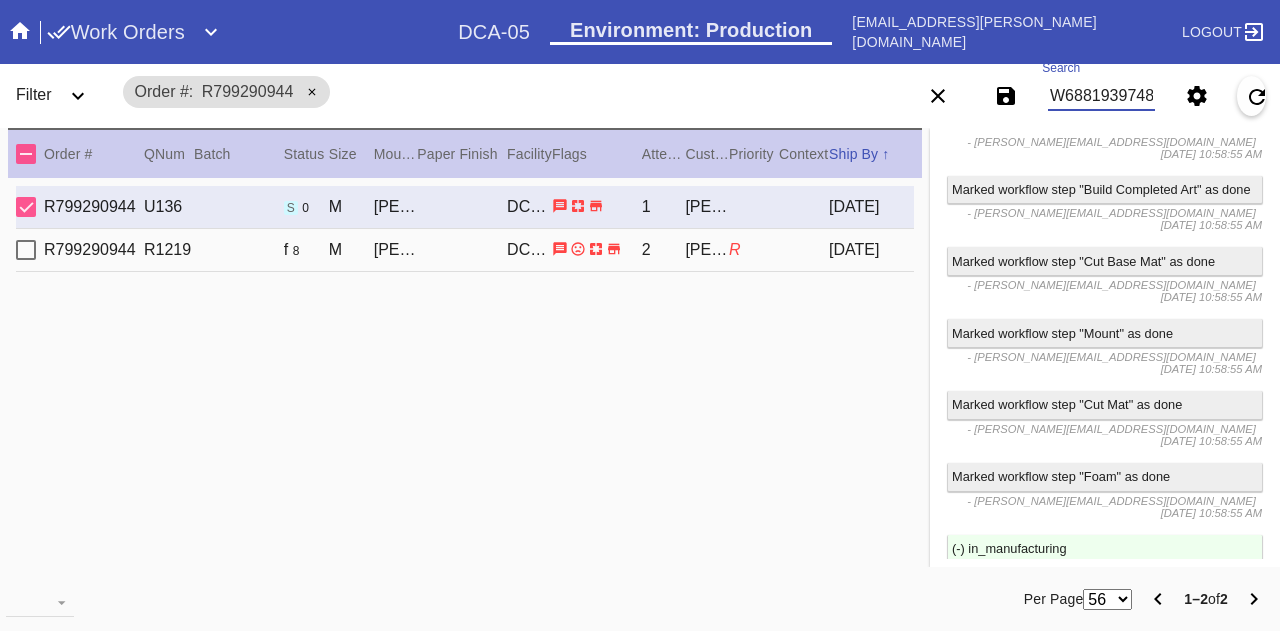 type on "W688193974880884" 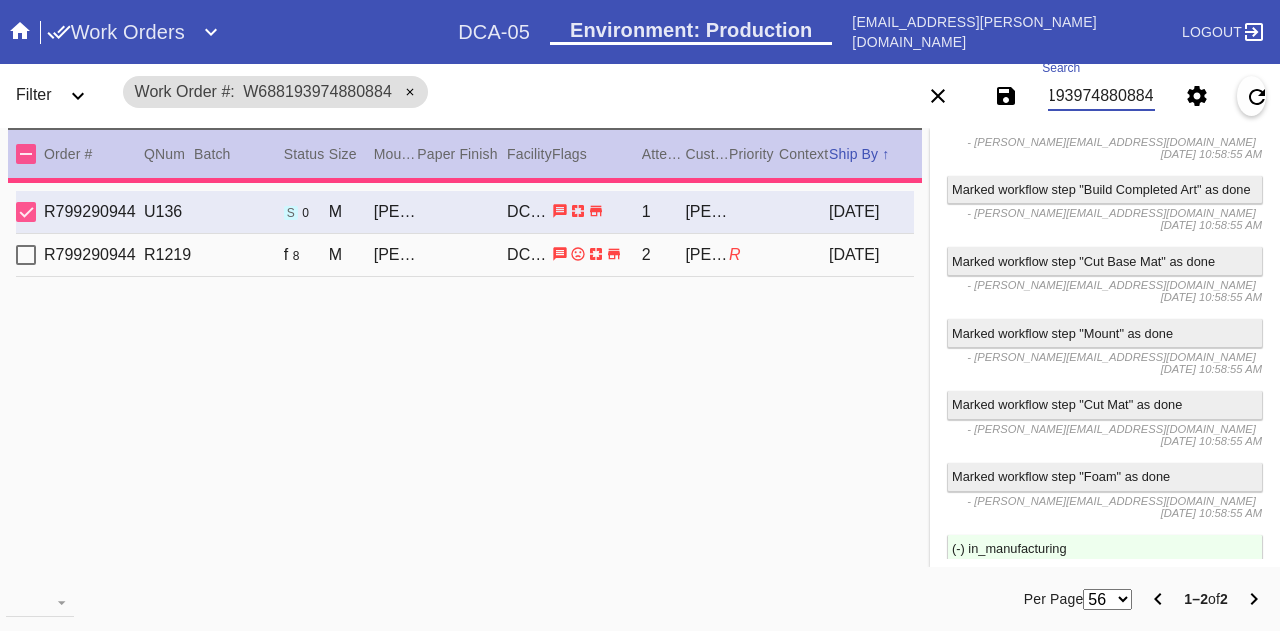 type on "4.125" 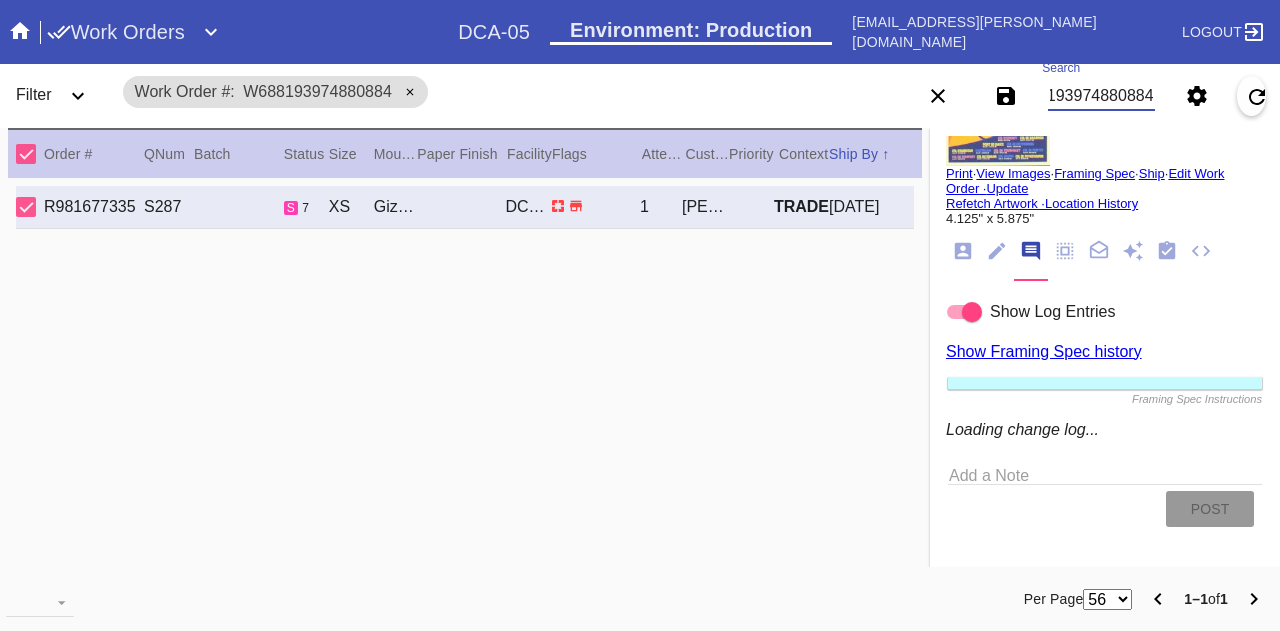scroll, scrollTop: 3000, scrollLeft: 0, axis: vertical 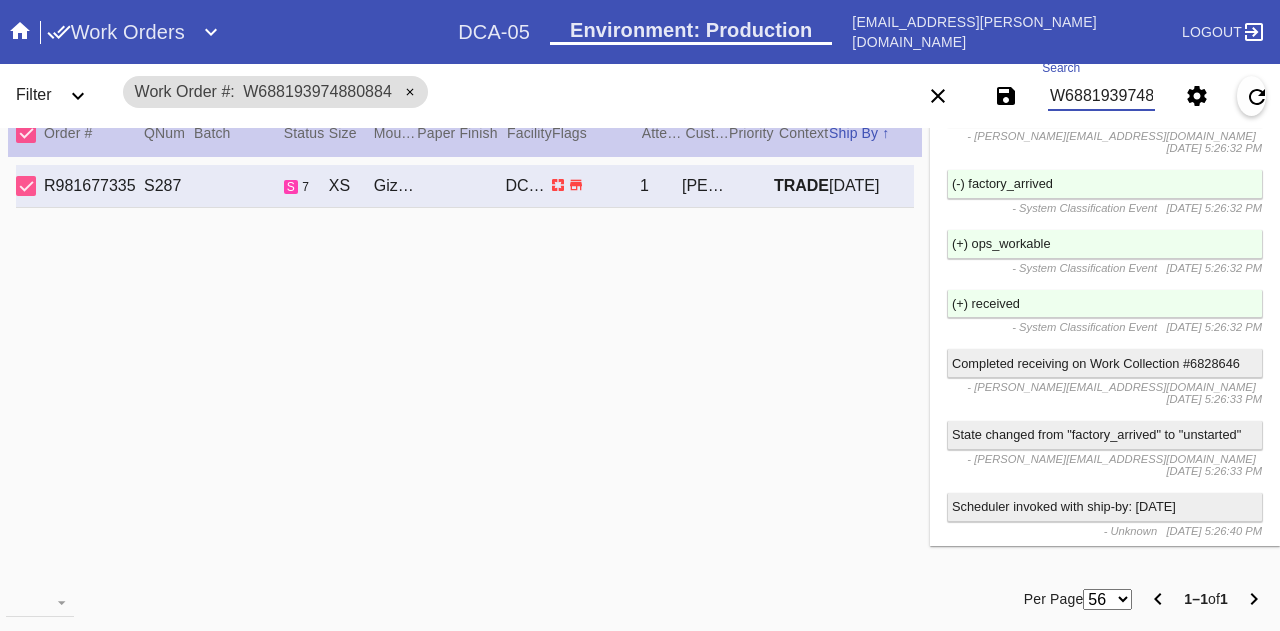 click on "W688193974880884" at bounding box center (1101, 96) 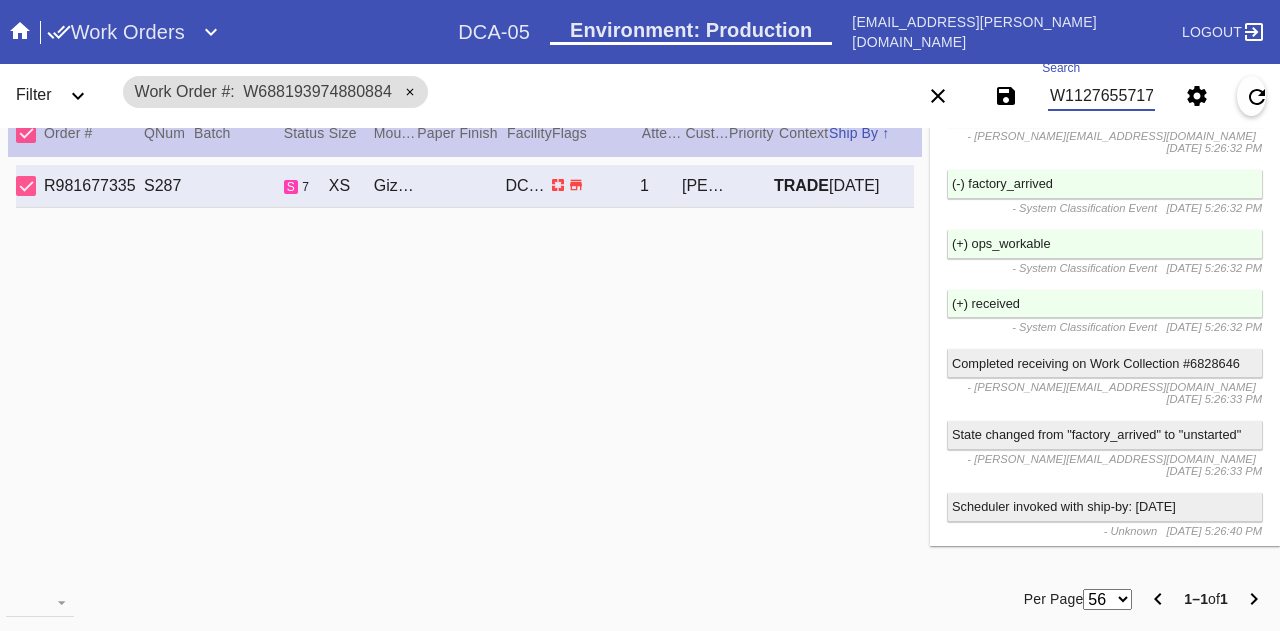type on "W112765571749833" 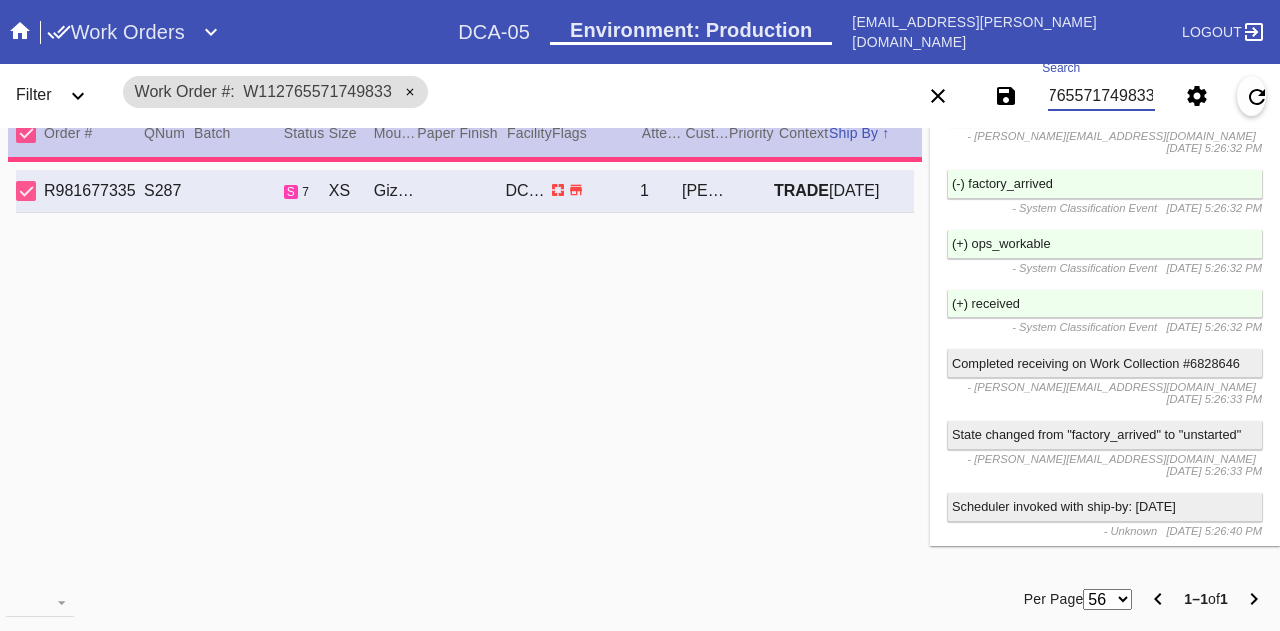 type on "3.875" 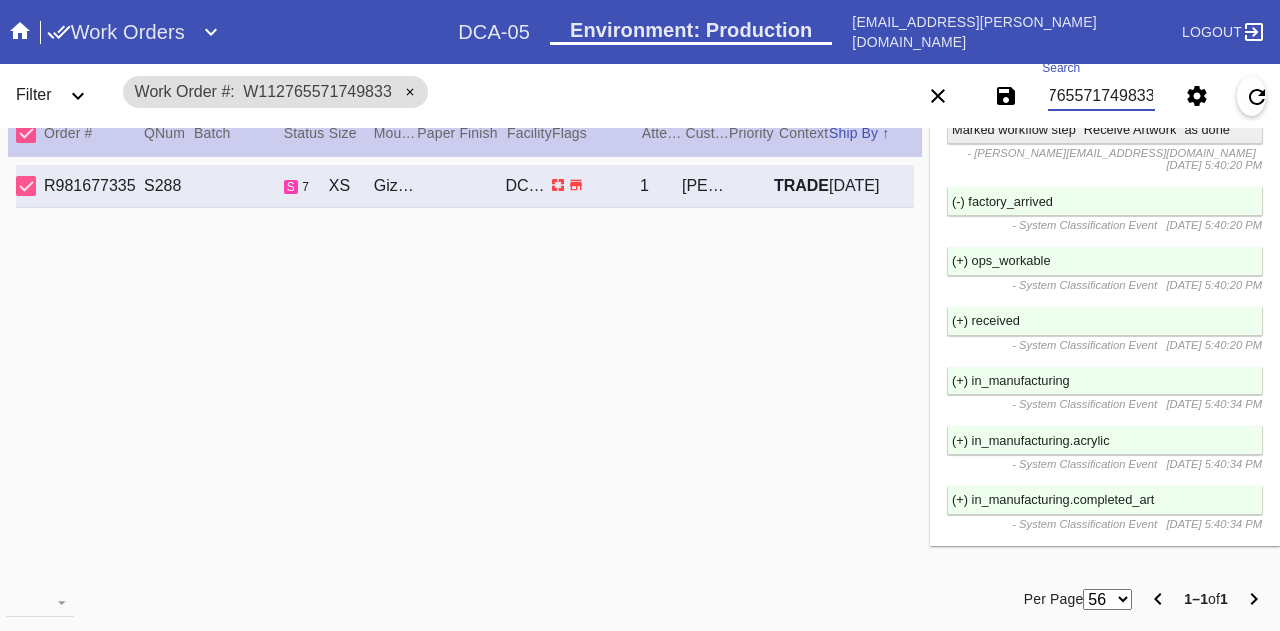 scroll, scrollTop: 2727, scrollLeft: 0, axis: vertical 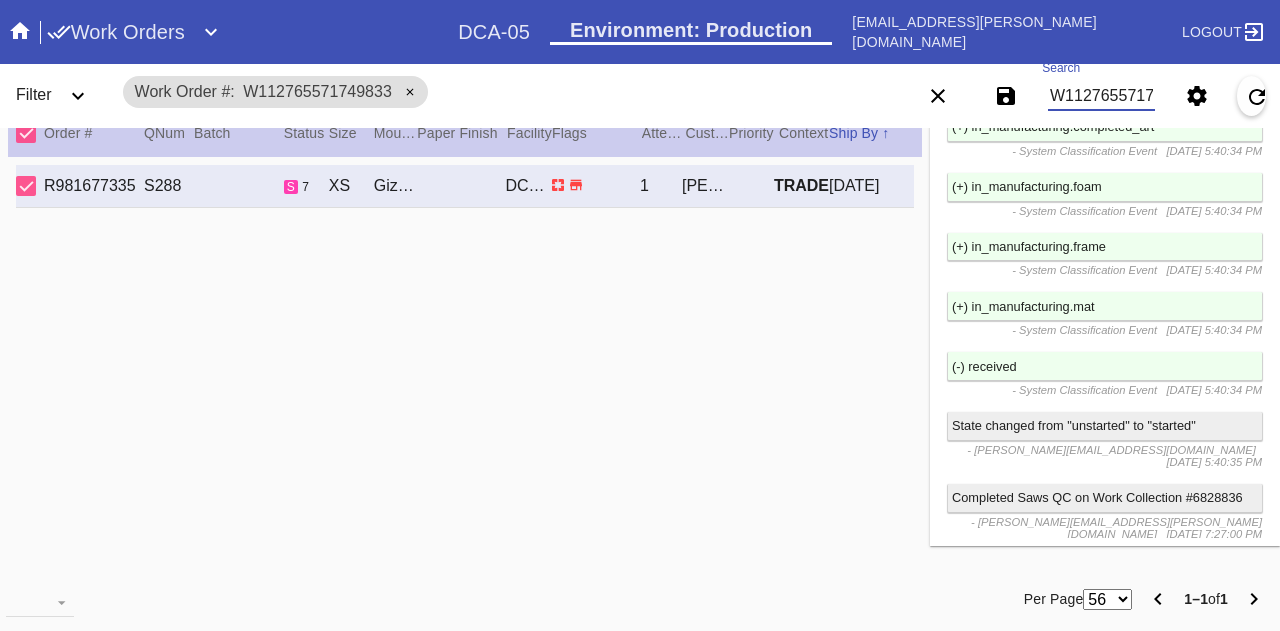 click on "W112765571749833" at bounding box center (1101, 96) 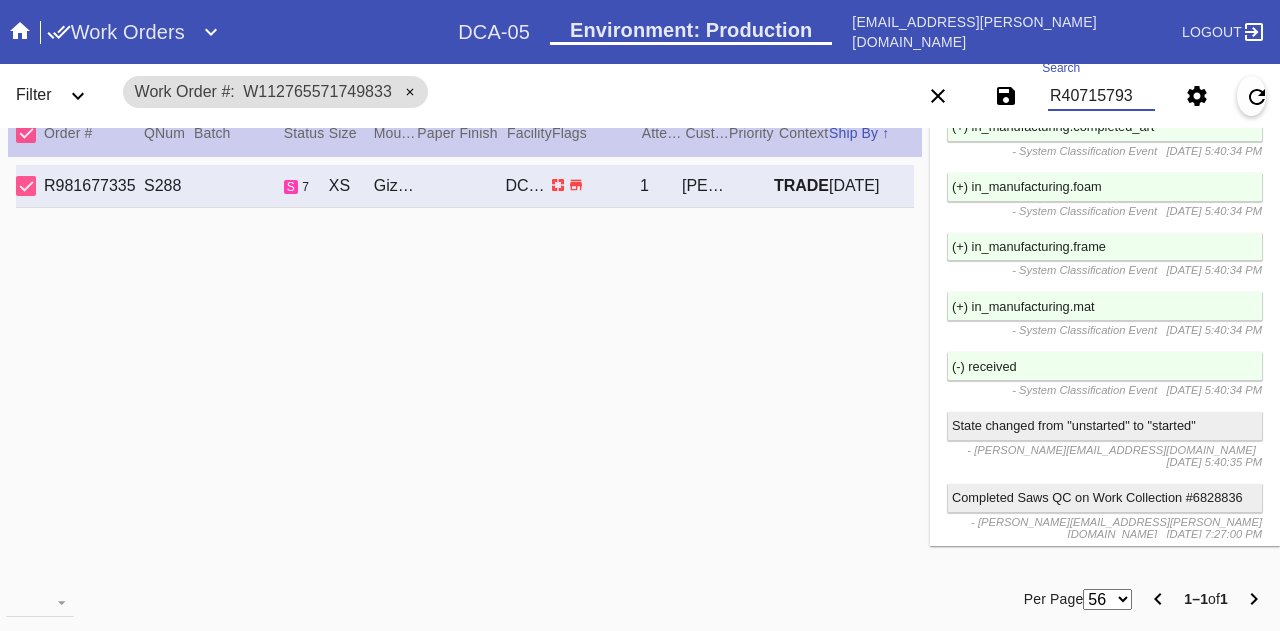 type on "R407157939" 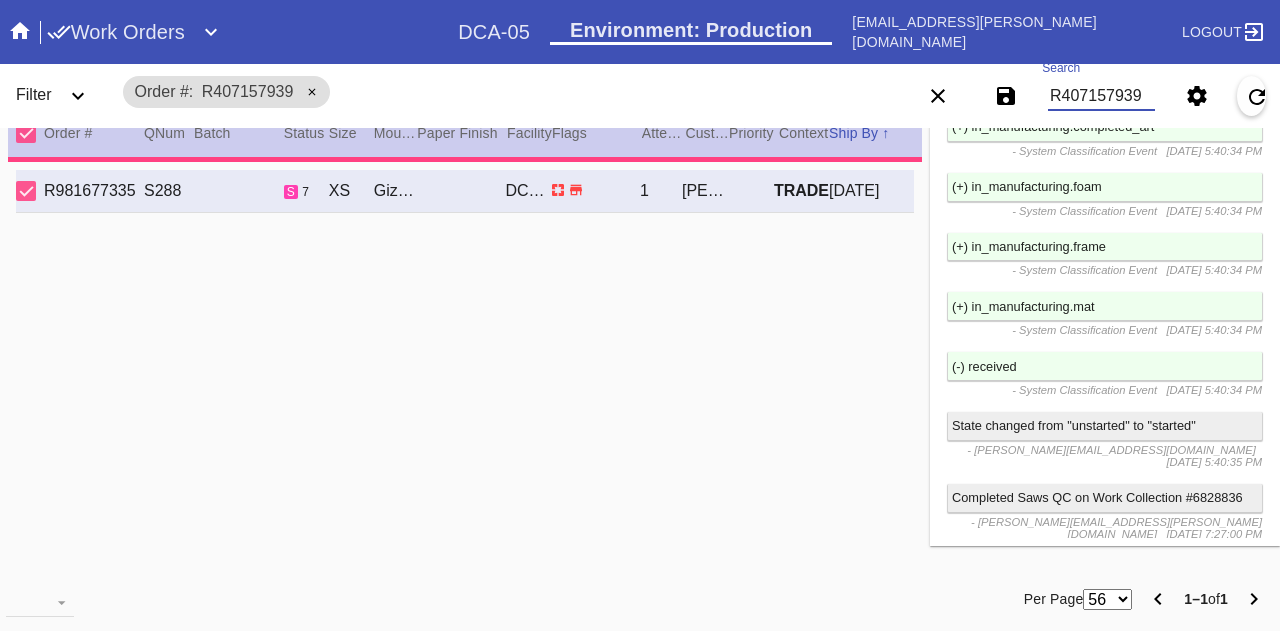 scroll, scrollTop: 27, scrollLeft: 0, axis: vertical 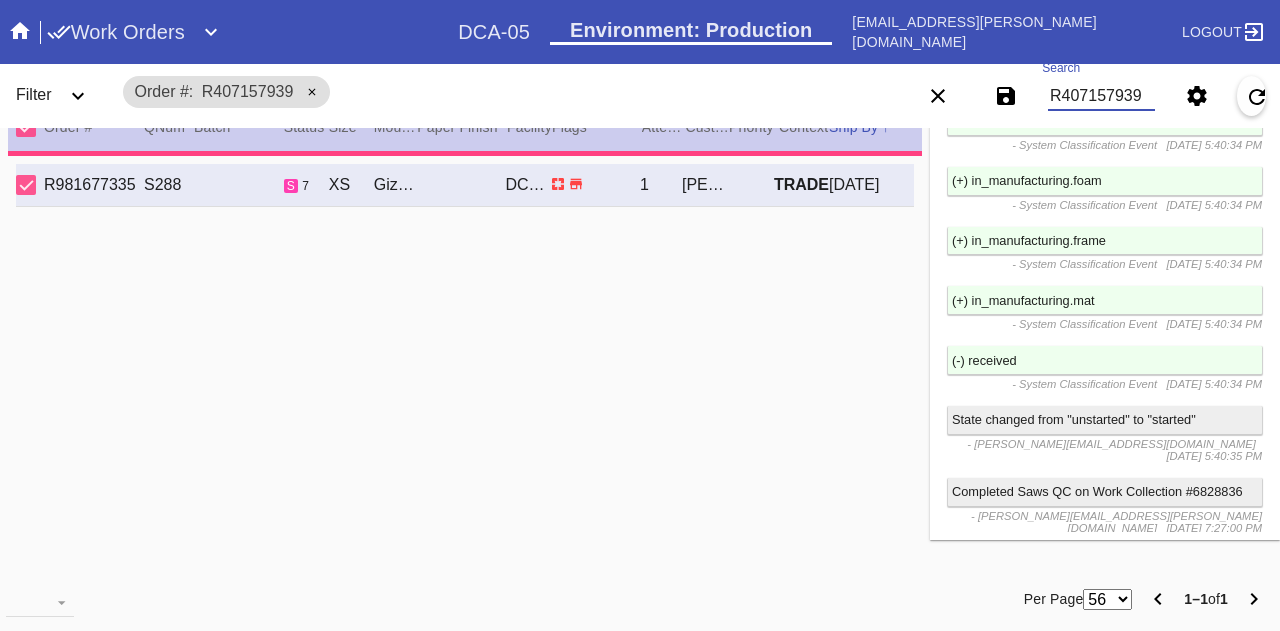 type 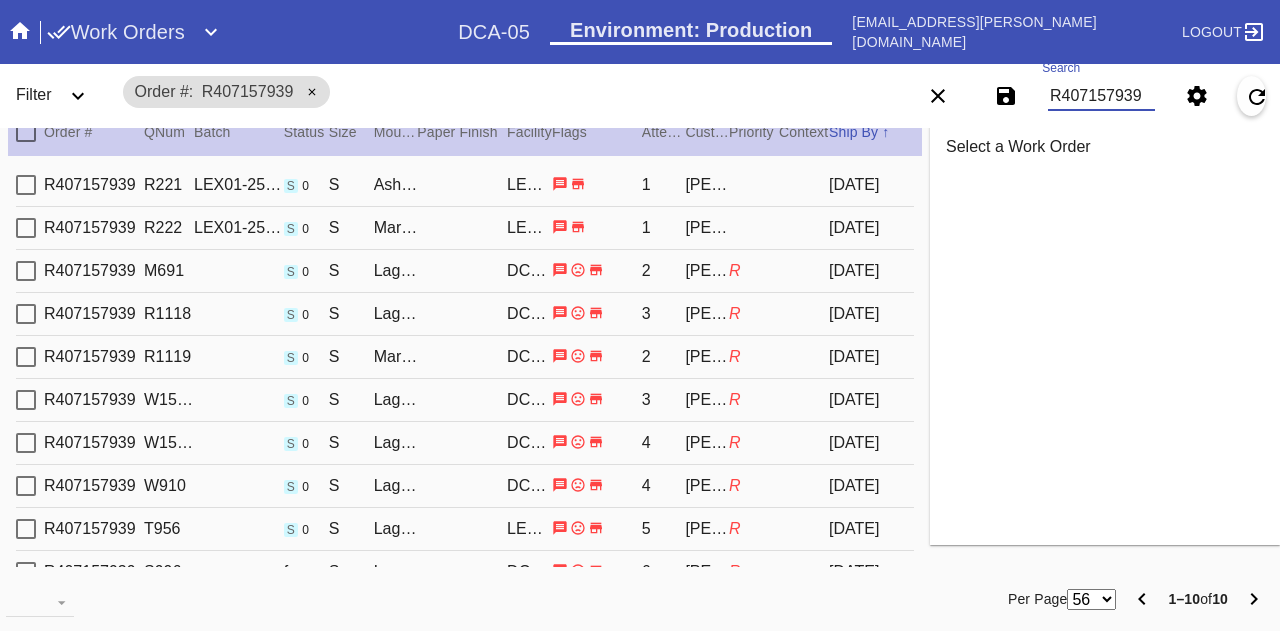 scroll, scrollTop: 0, scrollLeft: 0, axis: both 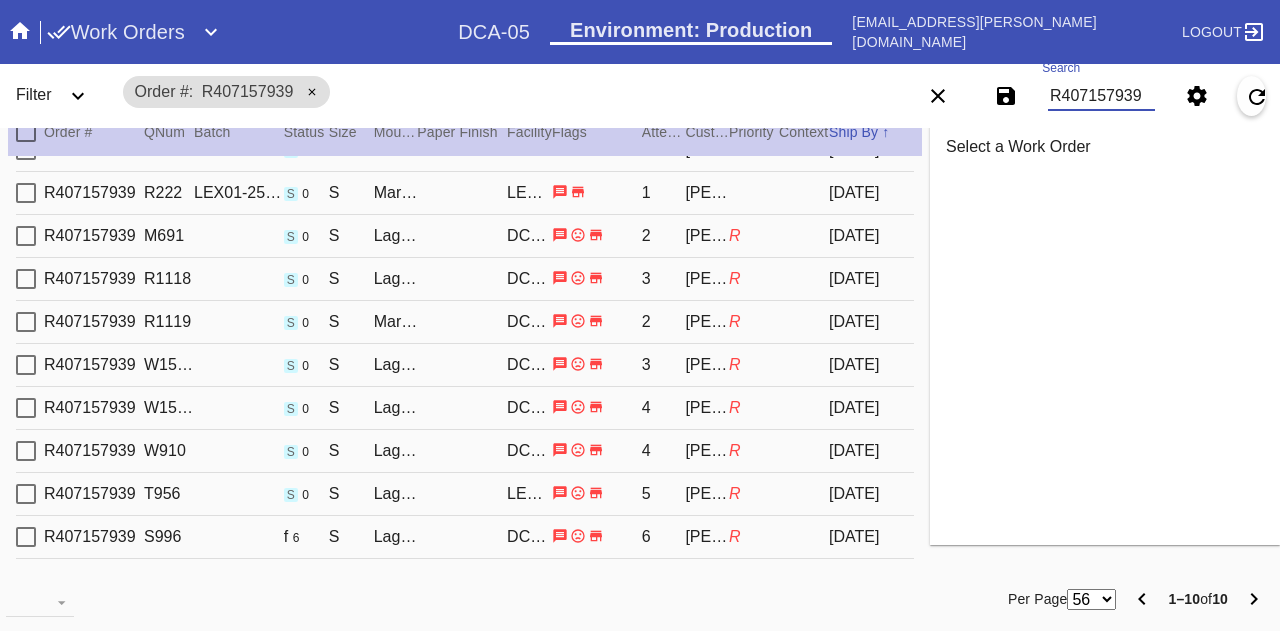 type on "R407157939" 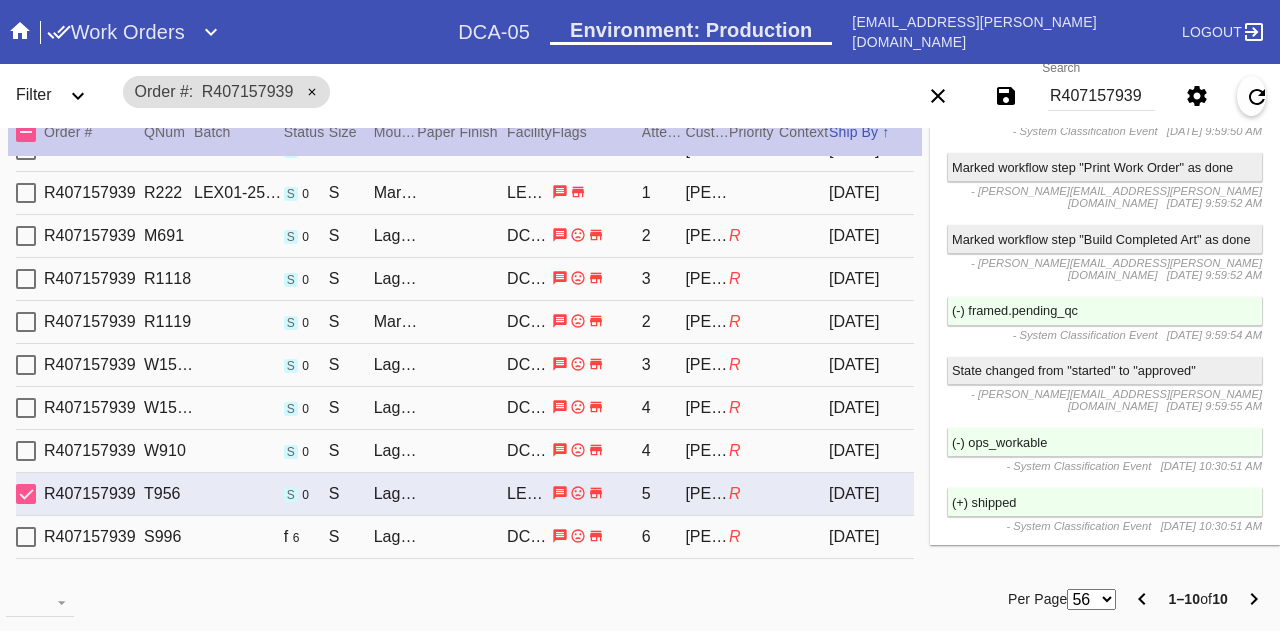 scroll, scrollTop: 3808, scrollLeft: 0, axis: vertical 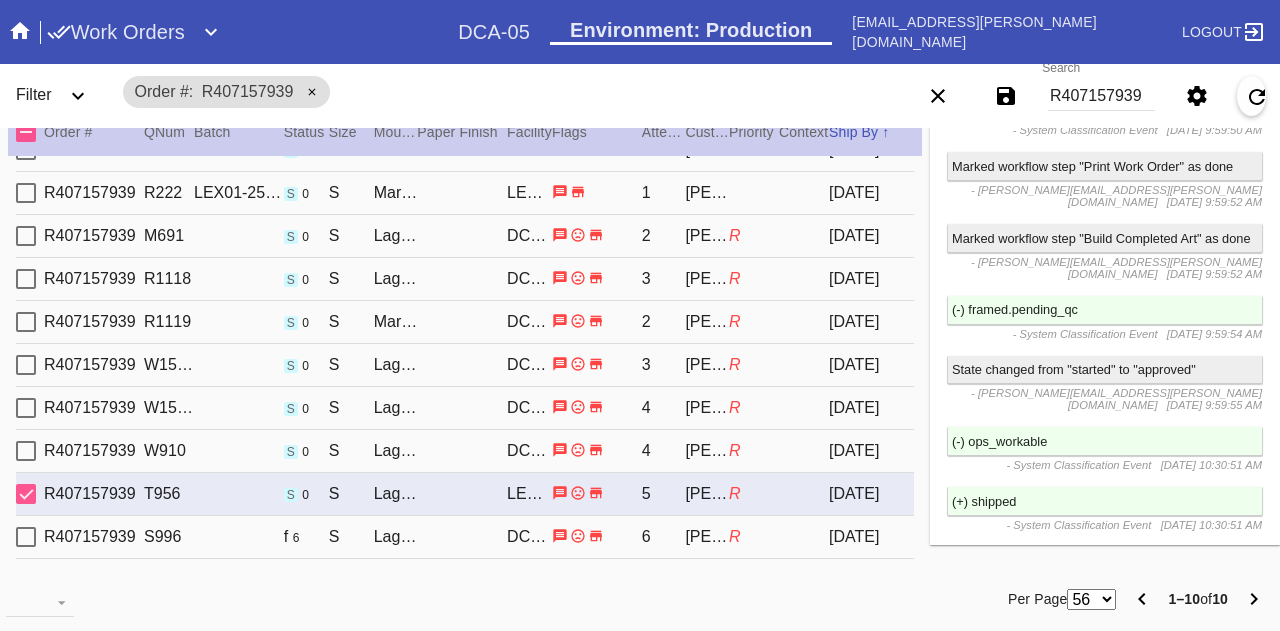 click on "Download... Export Selected Items Print Work Orders Frame Labels Frame Labels v2 Mat Labels Moulding Plate Labels Acrylic Labels Foam Labels Foam Data Story Pockets Mini Story Pockets OMGA Data GUNNAR Data FastCAM Data" at bounding box center (192, 599) 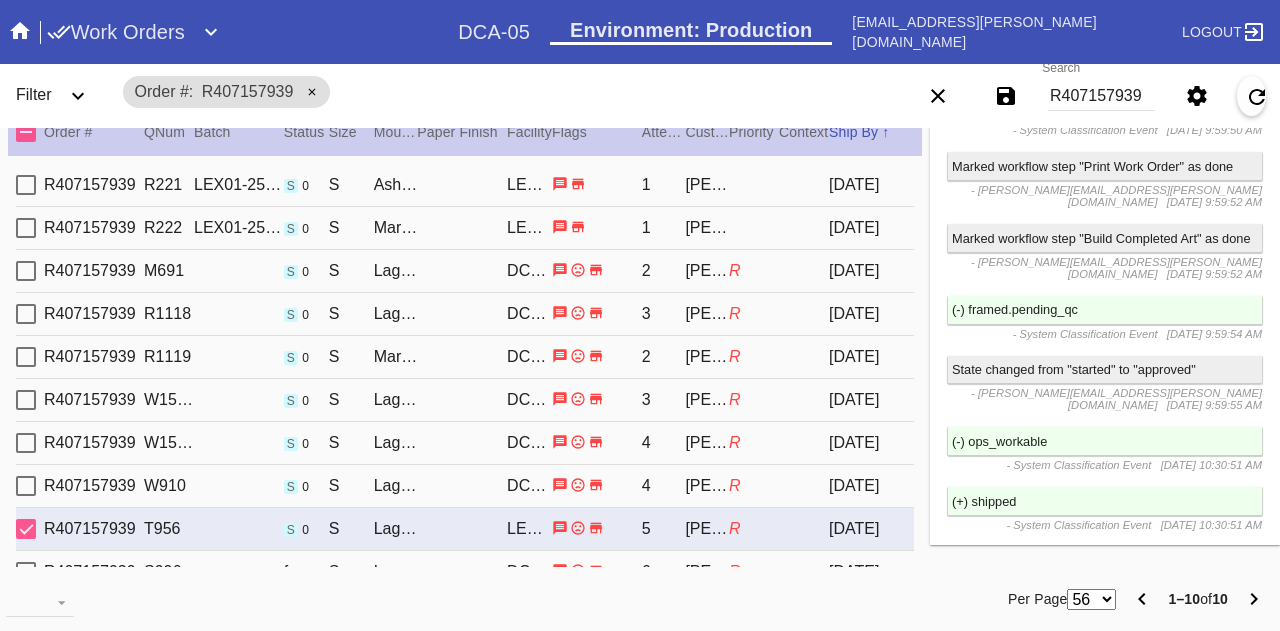 scroll, scrollTop: 0, scrollLeft: 0, axis: both 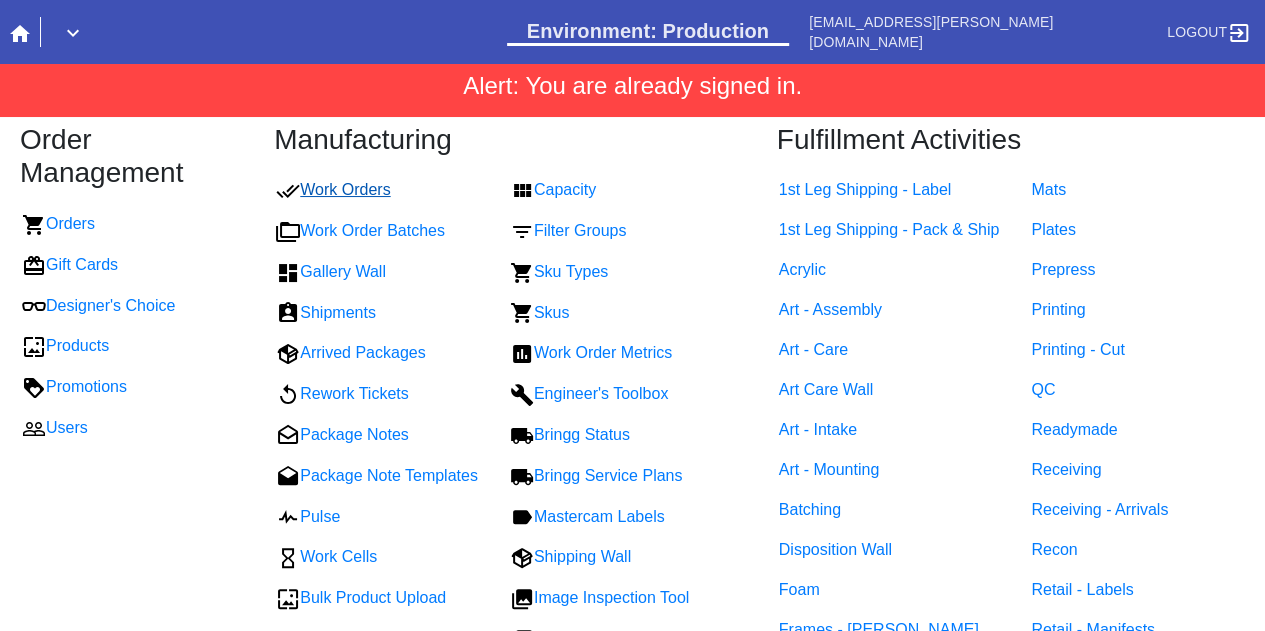 click on "Work Orders" at bounding box center (333, 189) 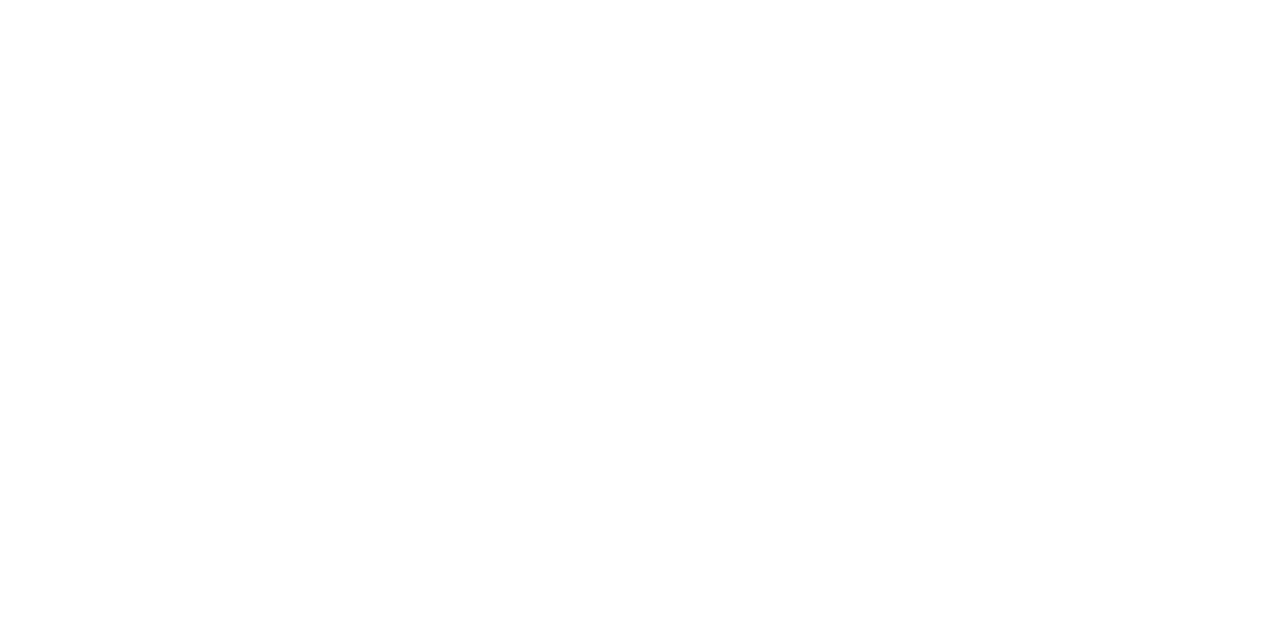 scroll, scrollTop: 0, scrollLeft: 0, axis: both 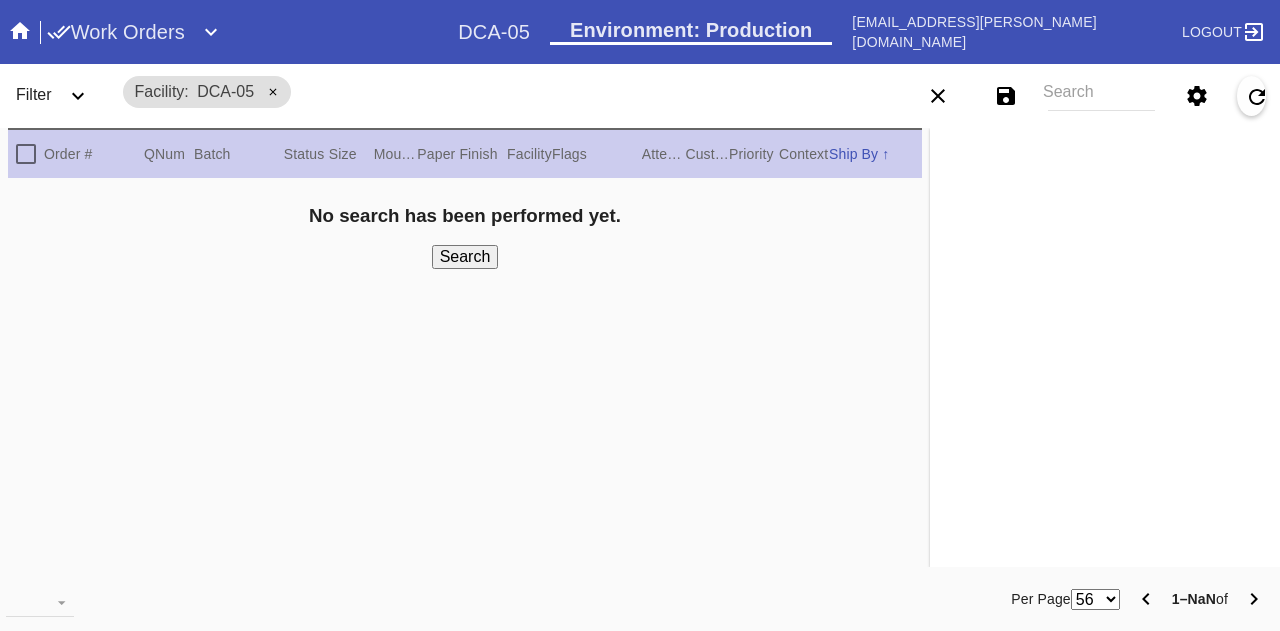 click on "Search" at bounding box center (1101, 96) 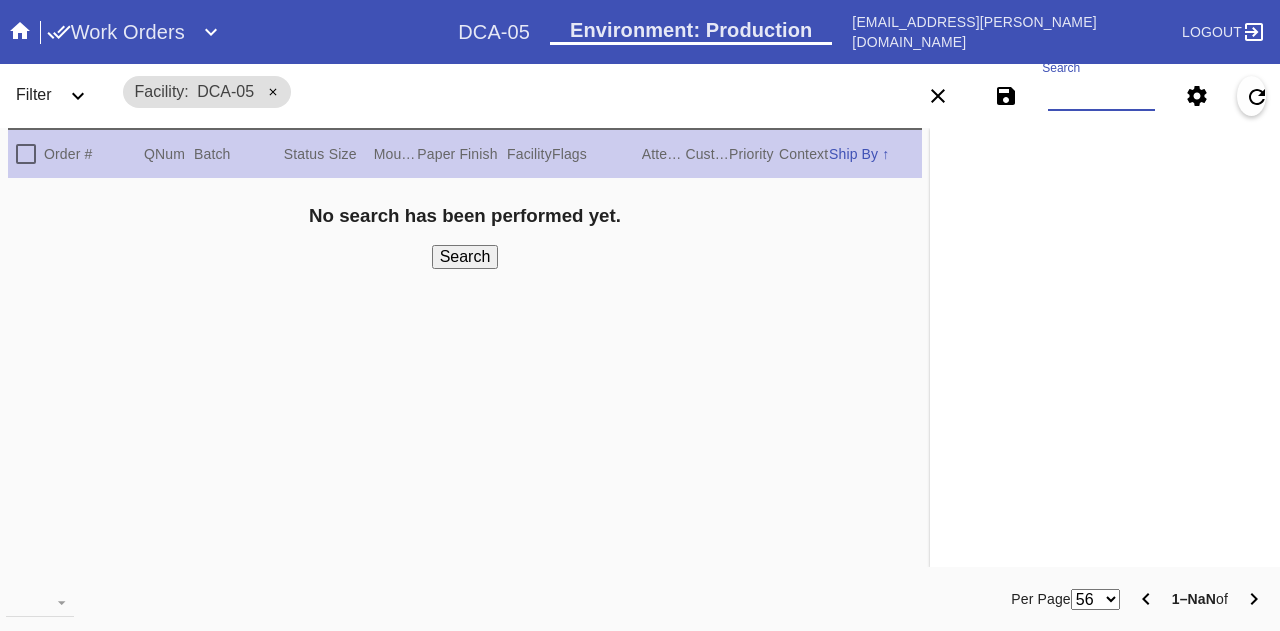 paste on "R099361722" 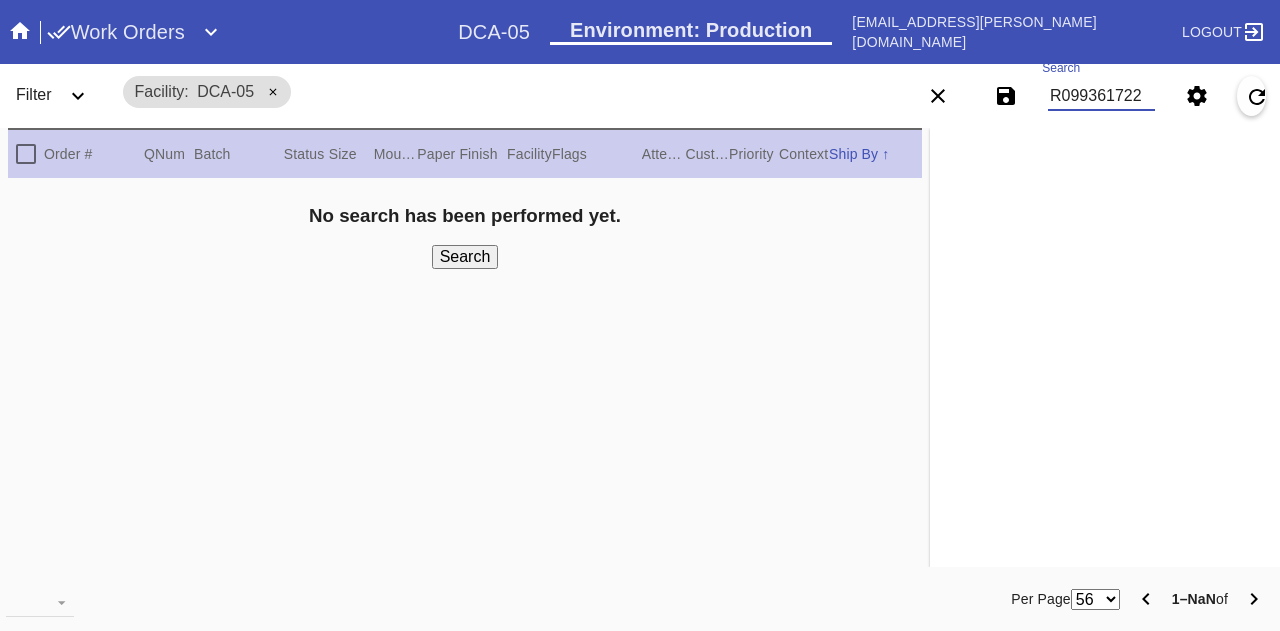 type on "R099361722" 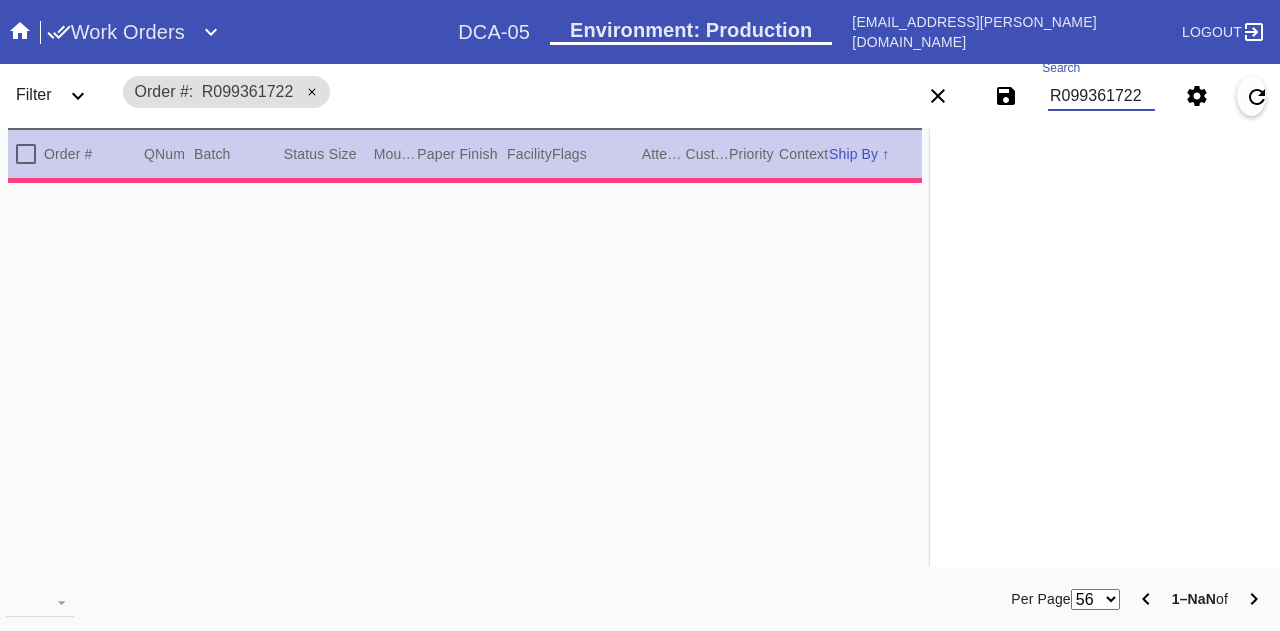 scroll, scrollTop: 27, scrollLeft: 0, axis: vertical 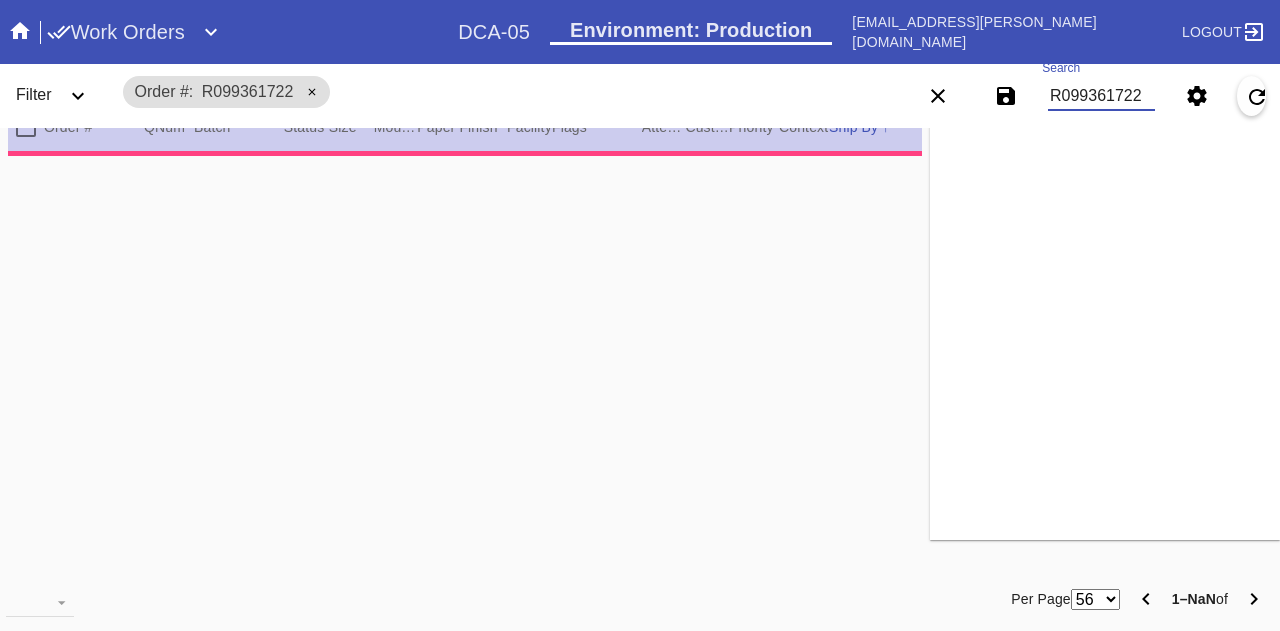 click on "Order #  QNum Batch  Status
Size
↑
↓
Moulding / Mat Paper Finish  Facility Flags Attempt Customer
Priority
↑
↓
Context
Ship By
↑
↓" at bounding box center [465, 320] 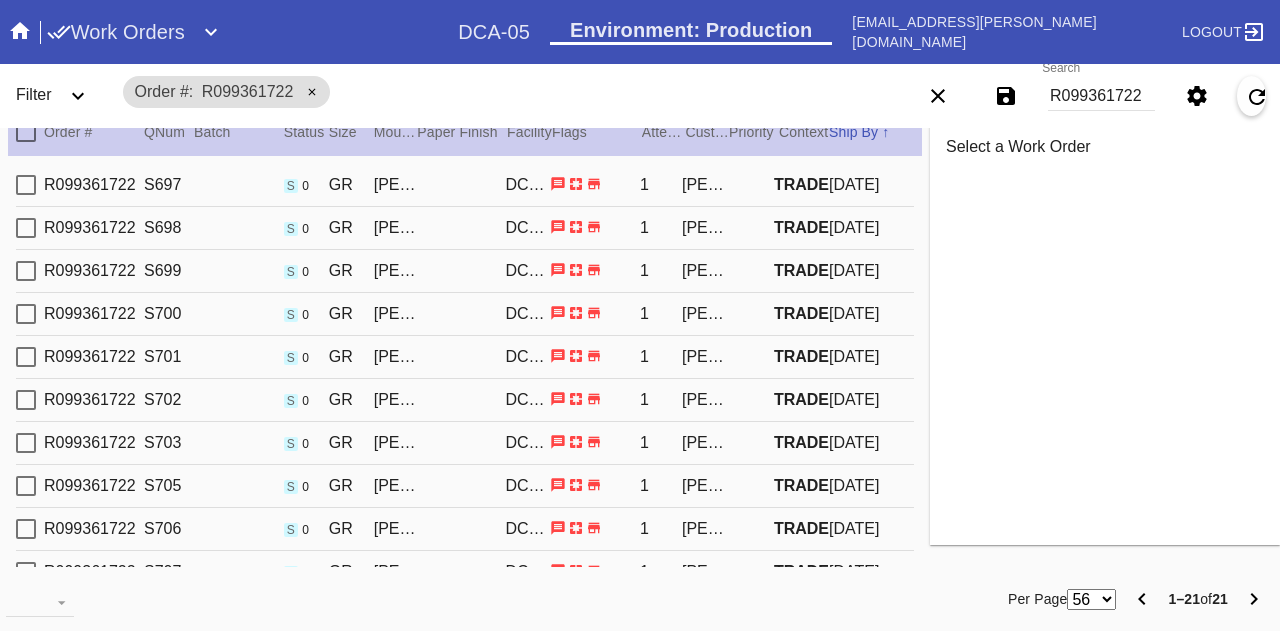 scroll, scrollTop: 22, scrollLeft: 0, axis: vertical 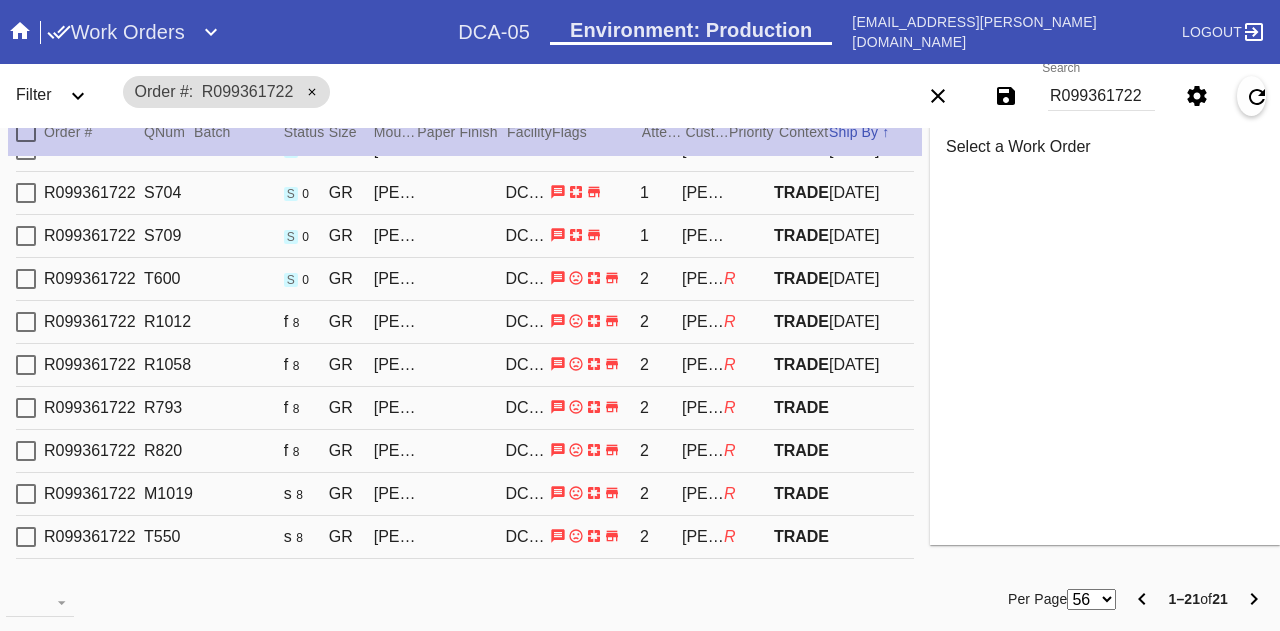 click on "f   8" at bounding box center [306, 322] 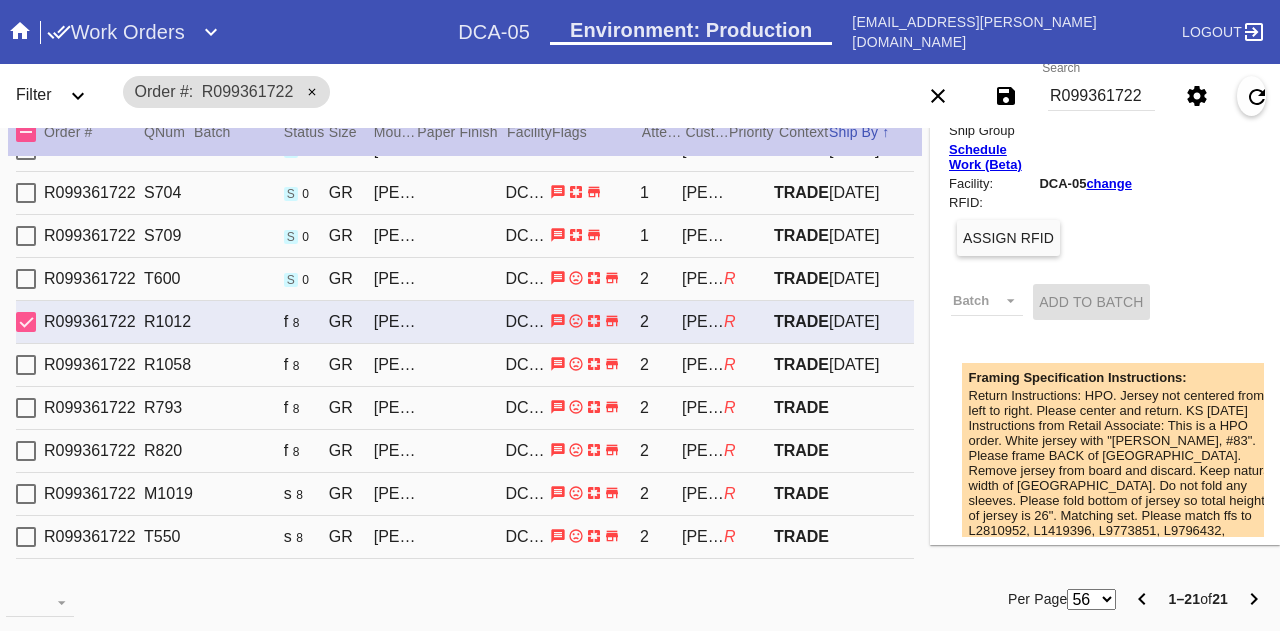 scroll, scrollTop: 514, scrollLeft: 0, axis: vertical 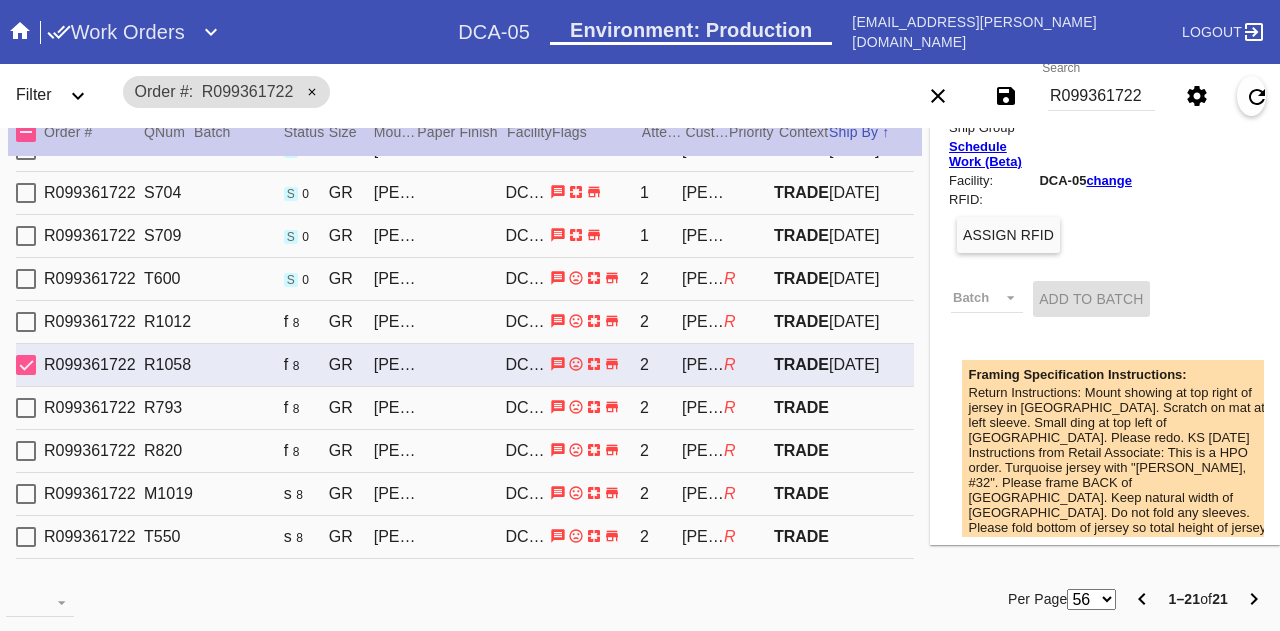 type on "Black scuff top right, and some mild grey scuffing throughout. Loose thread ends around nametag." 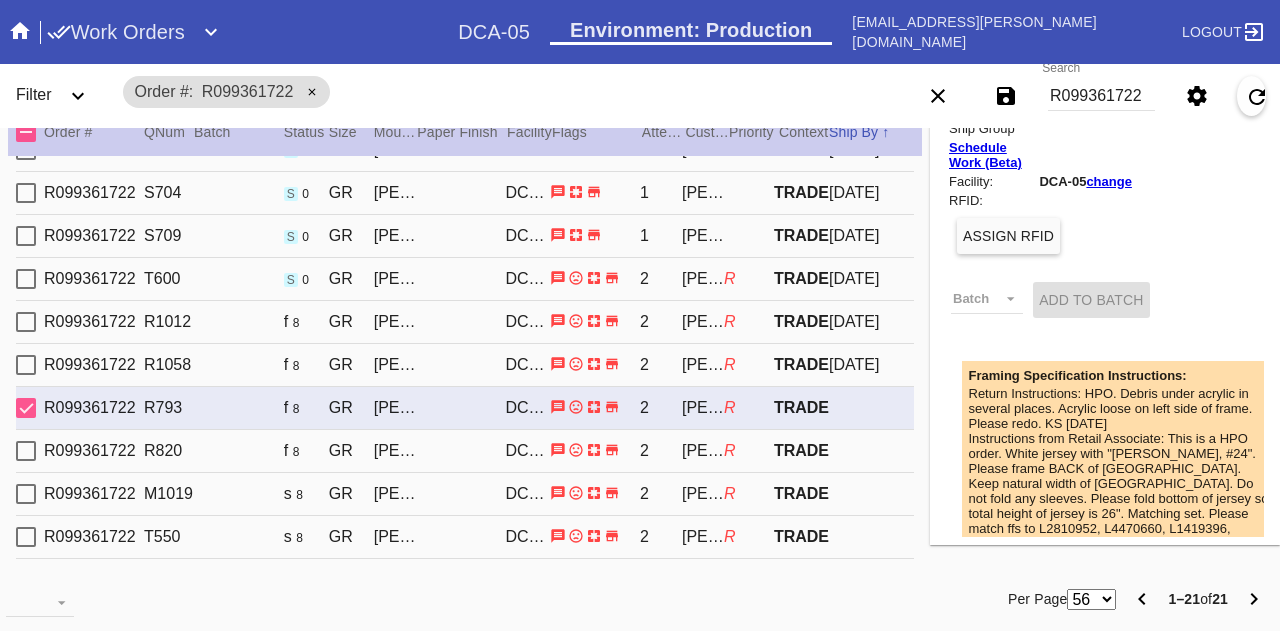 type on "Loose thread end bottom left of 2 in 32. Wrinkles throughout." 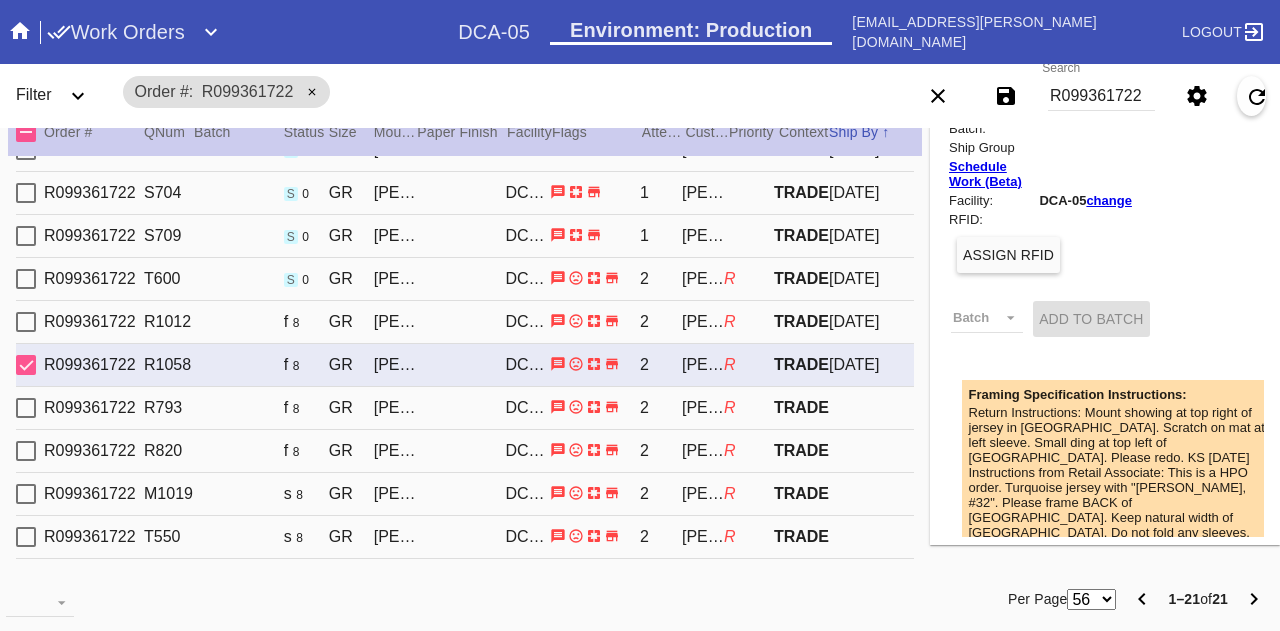 scroll, scrollTop: 514, scrollLeft: 0, axis: vertical 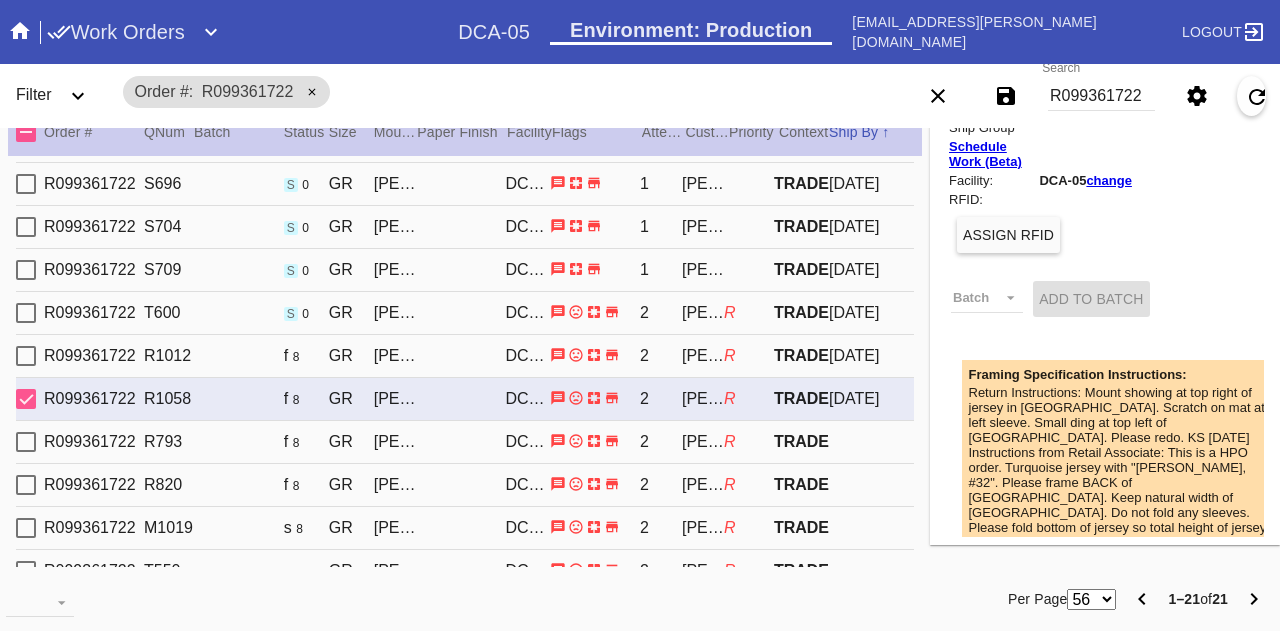 type on "Black scuff top right, and some mild grey scuffing throughout. Loose thread ends around nametag." 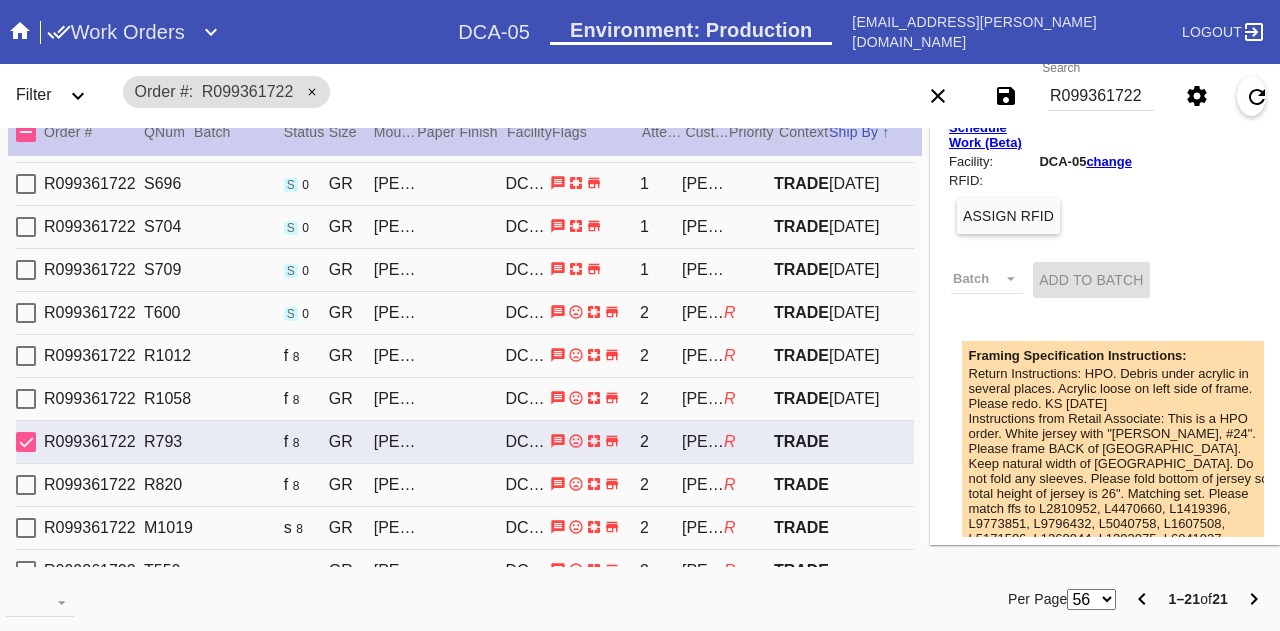 scroll, scrollTop: 494, scrollLeft: 0, axis: vertical 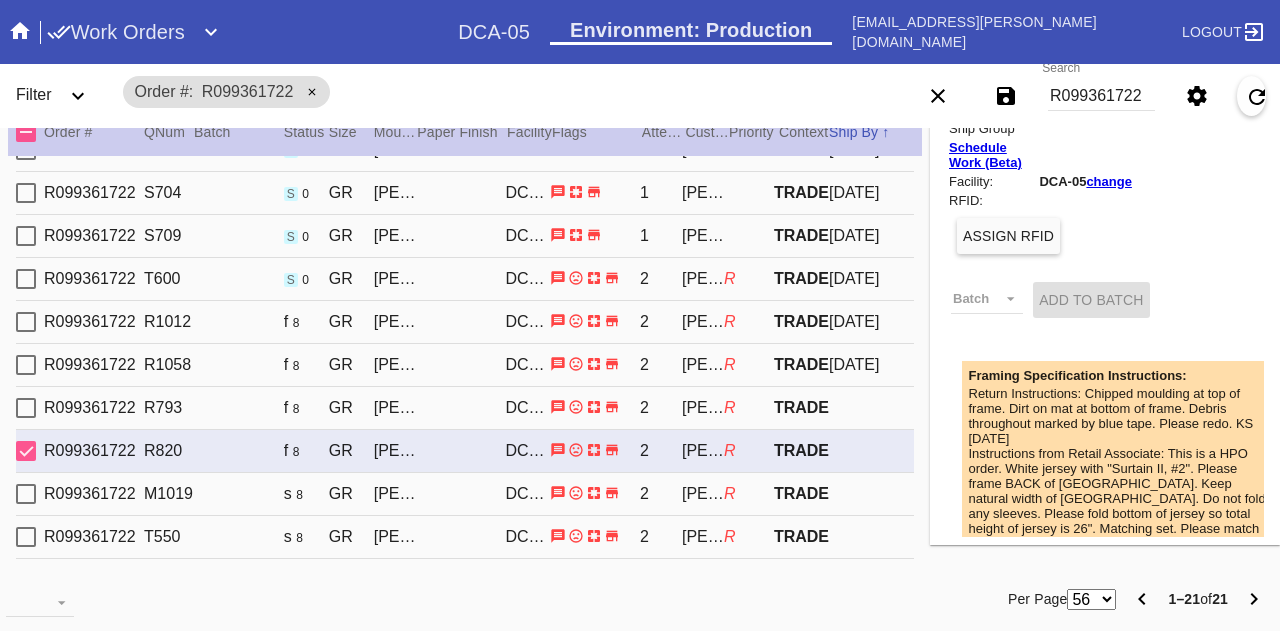 type on "Loose thread ends in name. Grass staining on left shoulder. Wrinkling throughout." 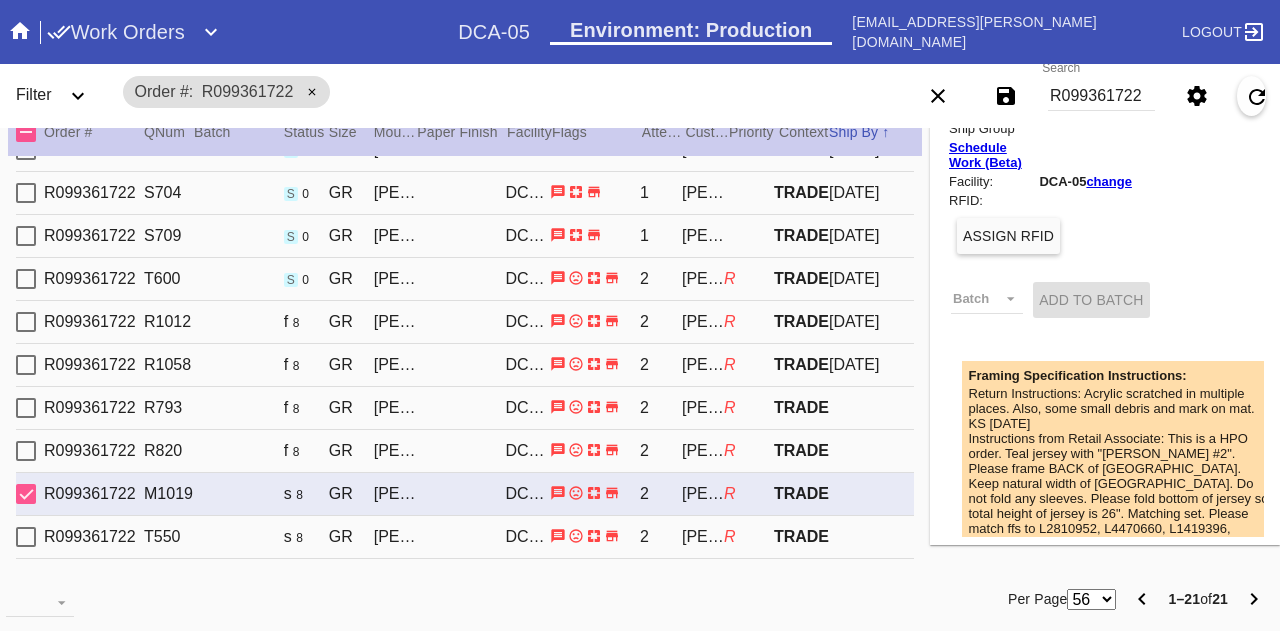 type on "Large black and brown scuff marks all over. Loose thread ends at nametag, and one on neckline." 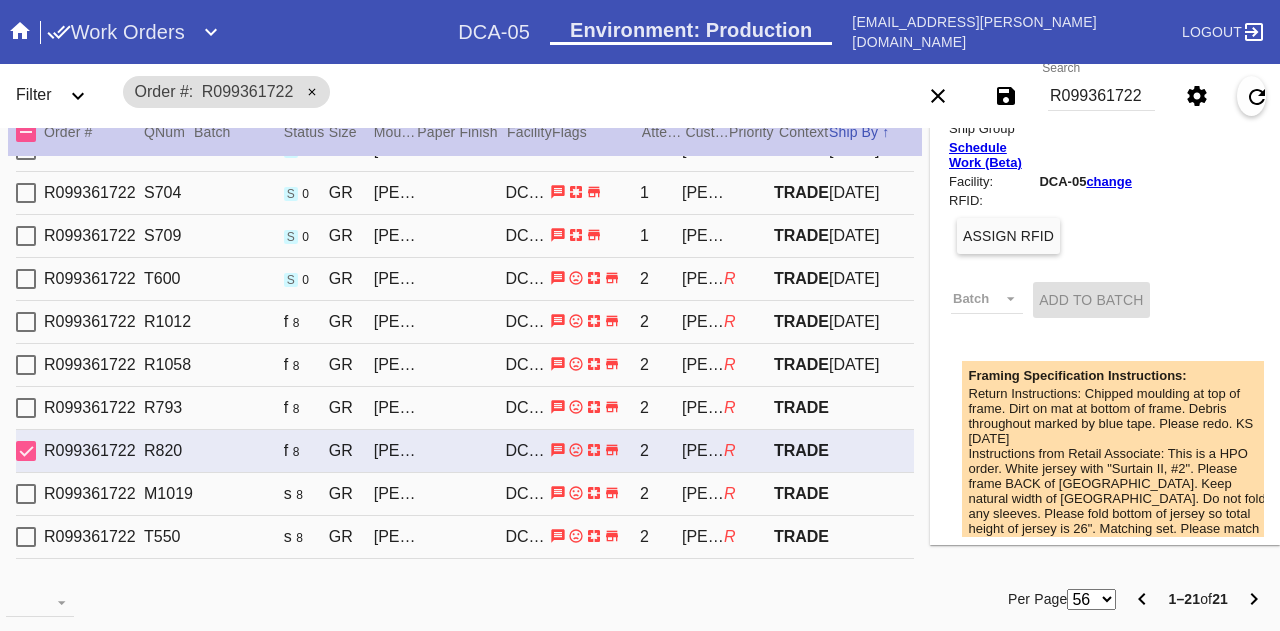 scroll, scrollTop: 474, scrollLeft: 0, axis: vertical 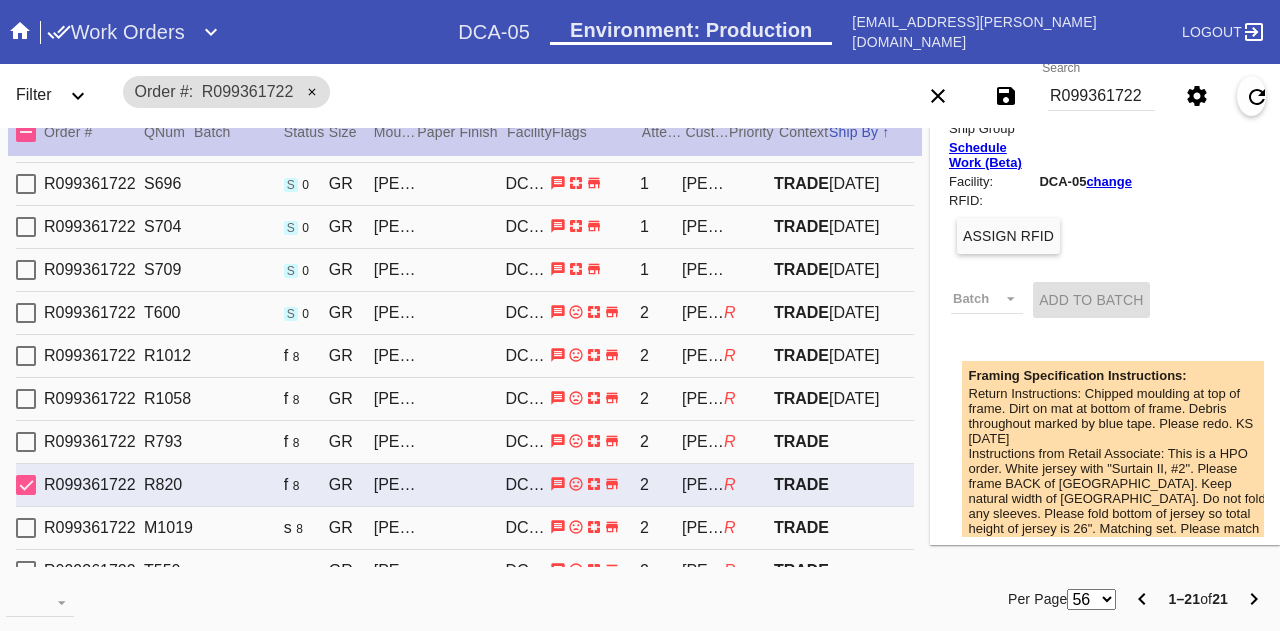 type on "Loose thread ends in name. Grass staining on left shoulder. Wrinkling throughout." 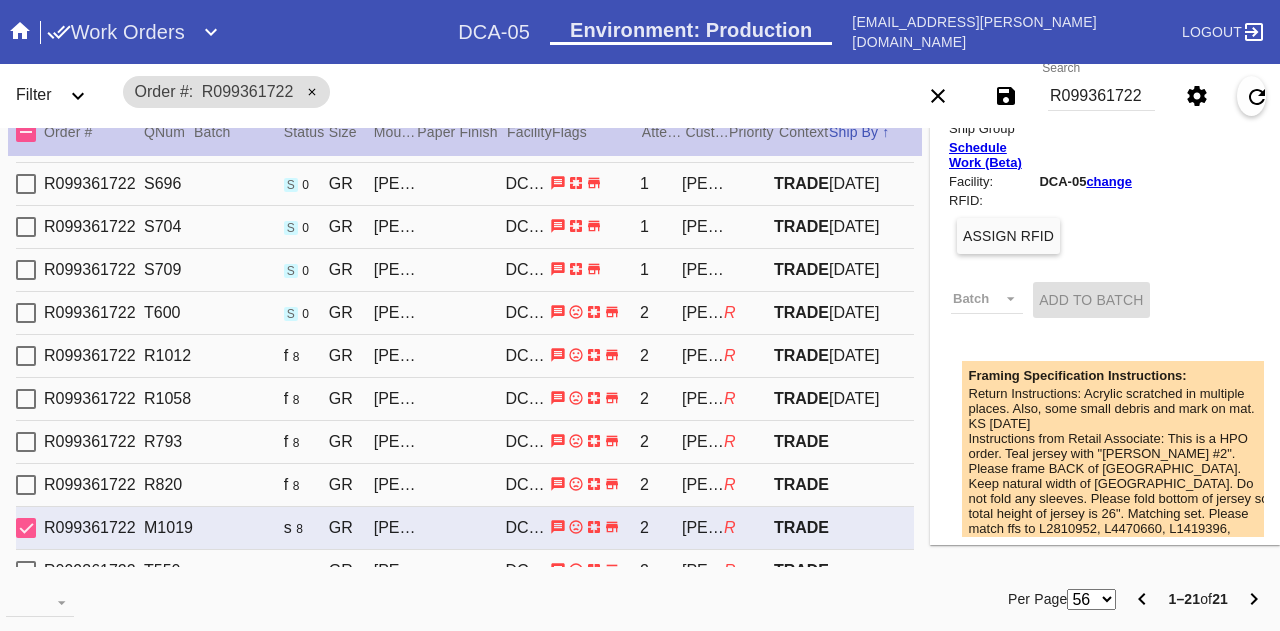 scroll, scrollTop: 514, scrollLeft: 0, axis: vertical 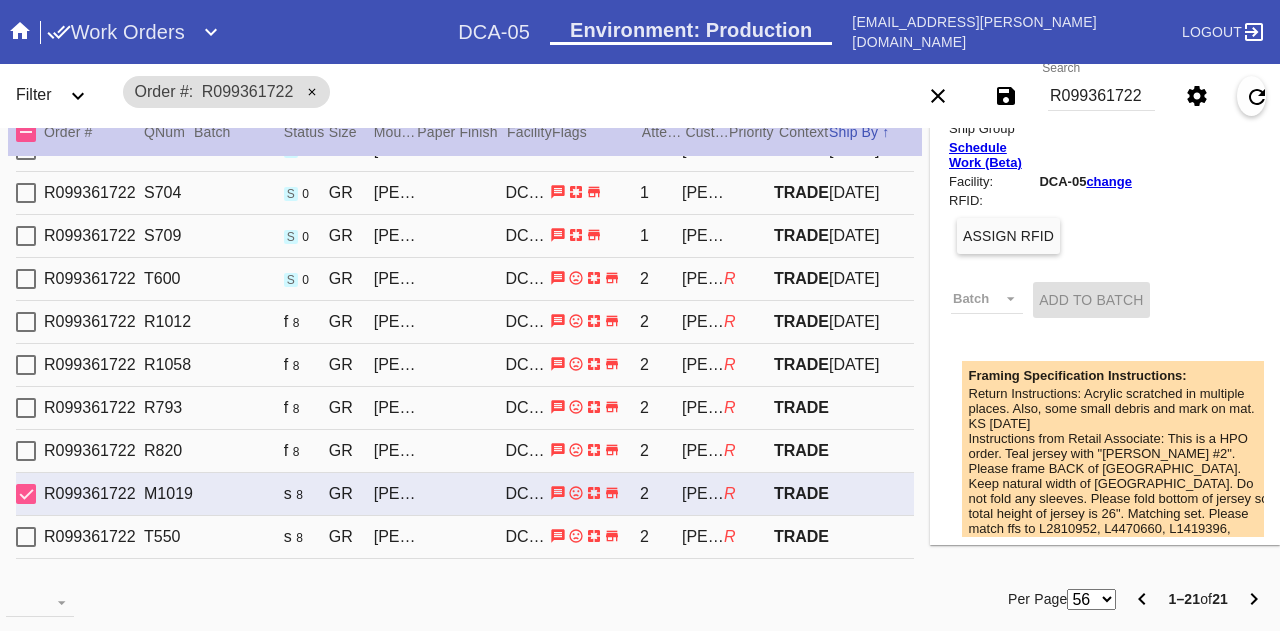 type on "Collar is worn, and top of right shoulder has whitish smear. Loose thread ends around nametag. Creasing throughout." 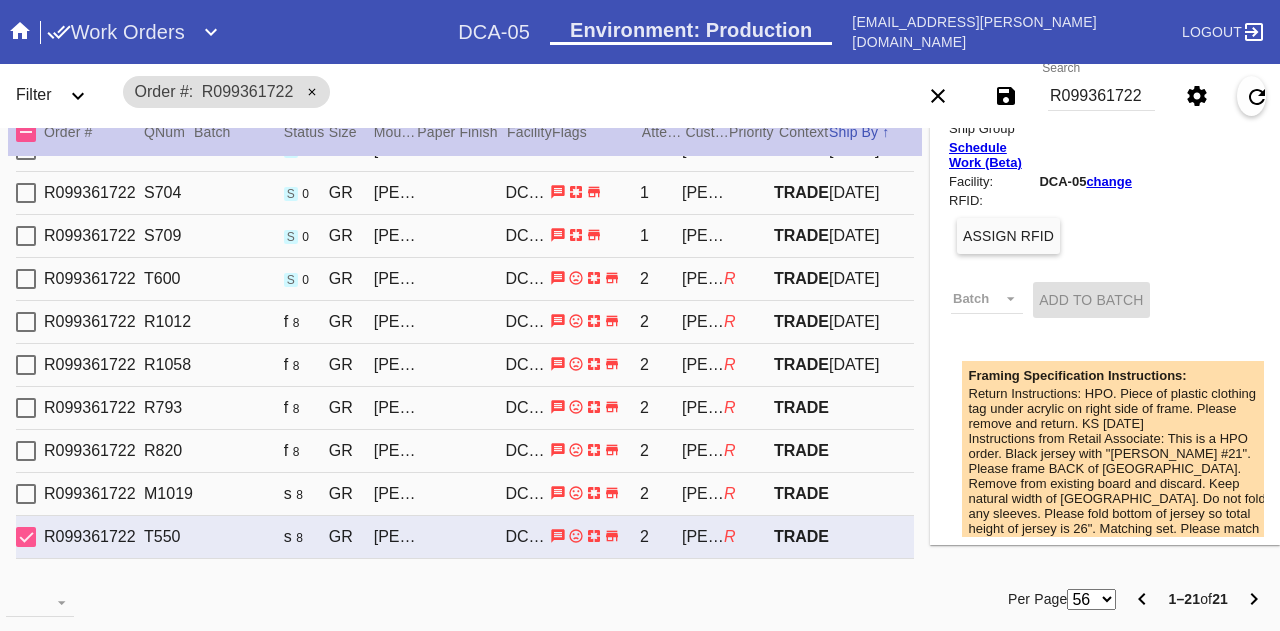 type on "Loose thread ends in name. Grass staining on left shoulder. Wrinkling throughout." 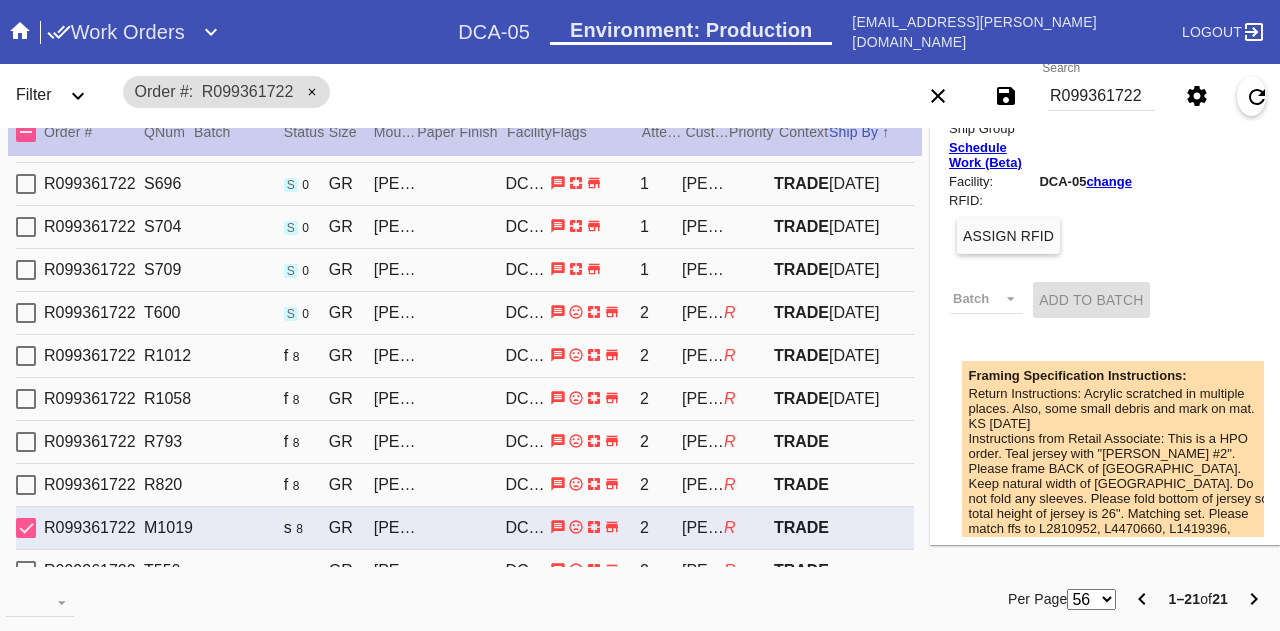 type on "Large black and brown scuff marks all over. Loose thread ends at nametag, and one on neckline." 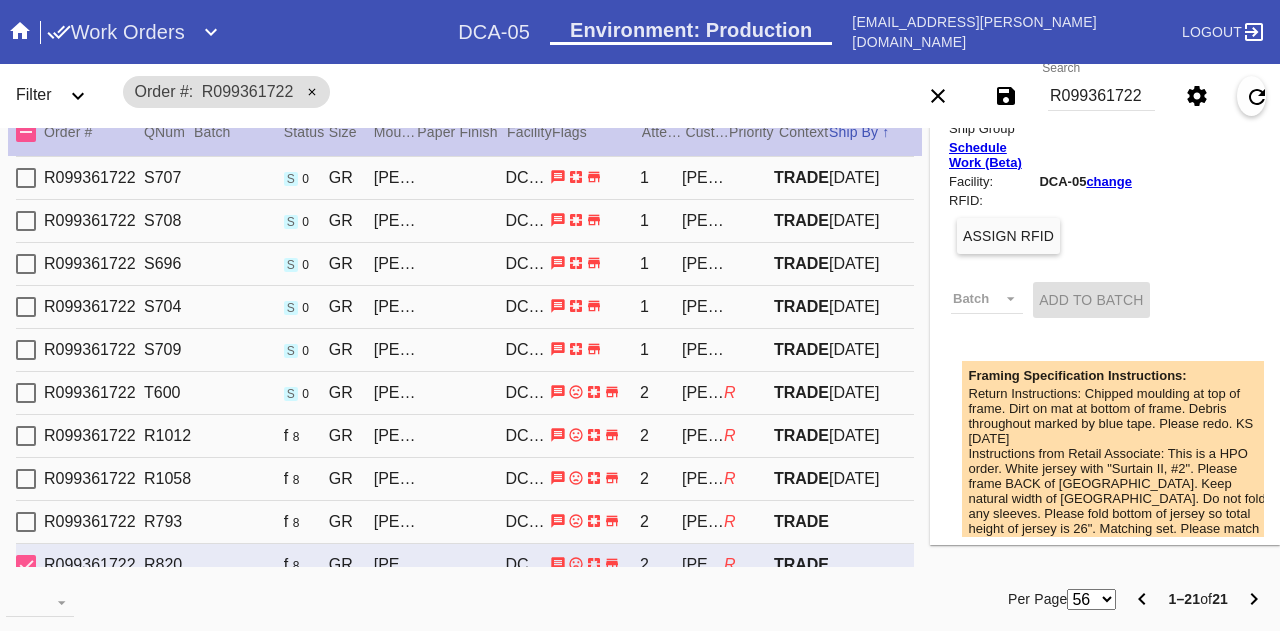 scroll, scrollTop: 434, scrollLeft: 0, axis: vertical 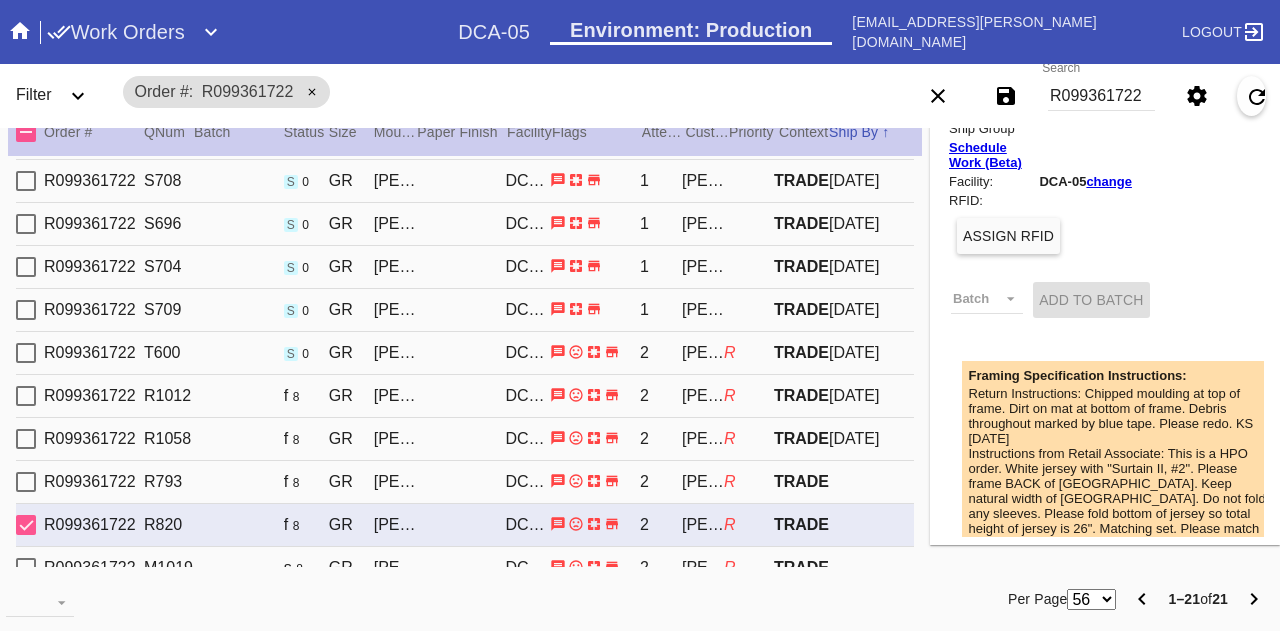 type on "Loose thread ends in name. Grass staining on left shoulder. Wrinkling throughout." 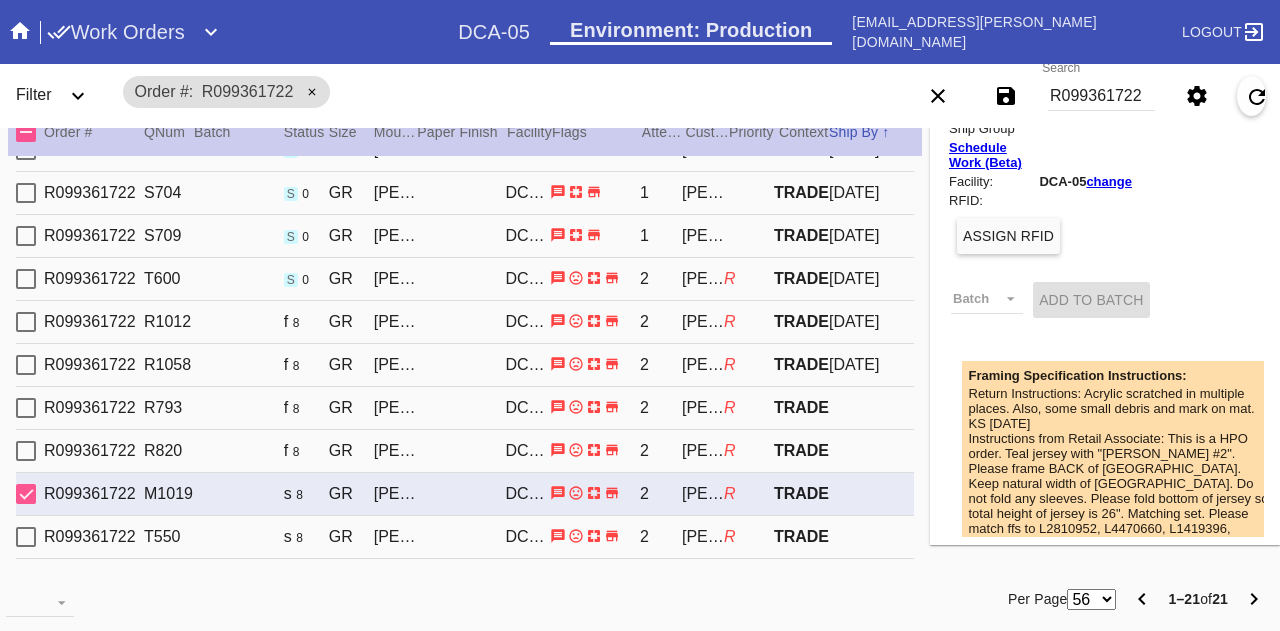 scroll, scrollTop: 514, scrollLeft: 0, axis: vertical 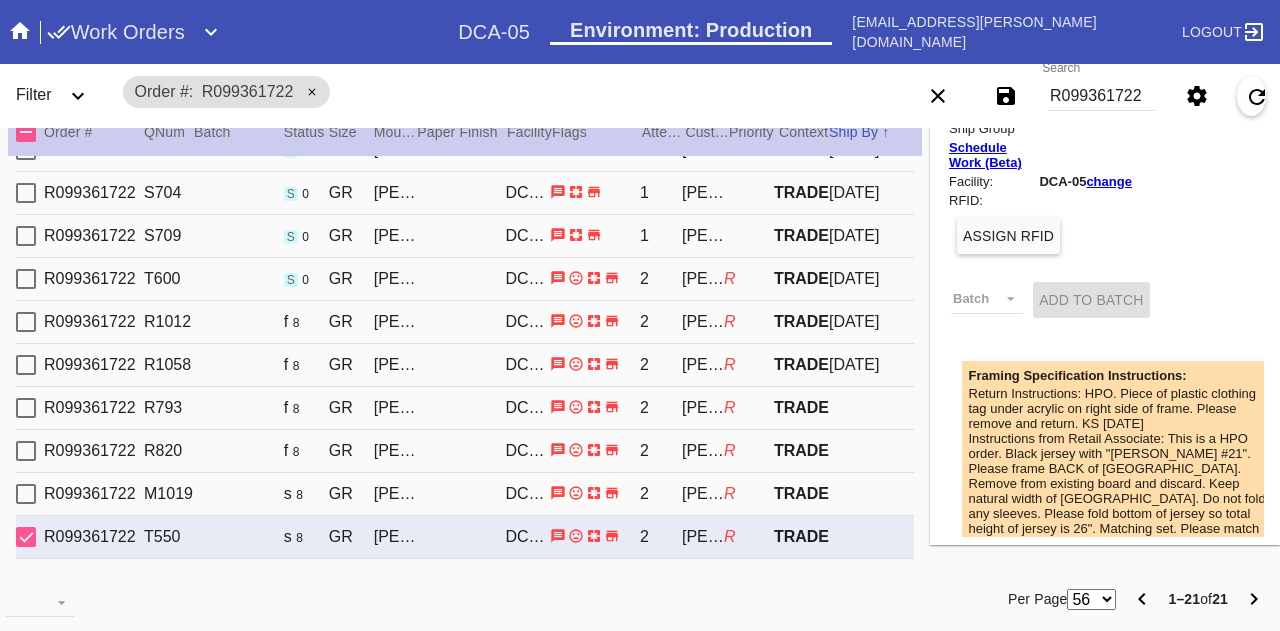 click on "Return Instructions: HPO. Piece of plastic clothing tag under acrylic on right side of frame. Please remove and return. KS [DATE]" at bounding box center [1121, 408] 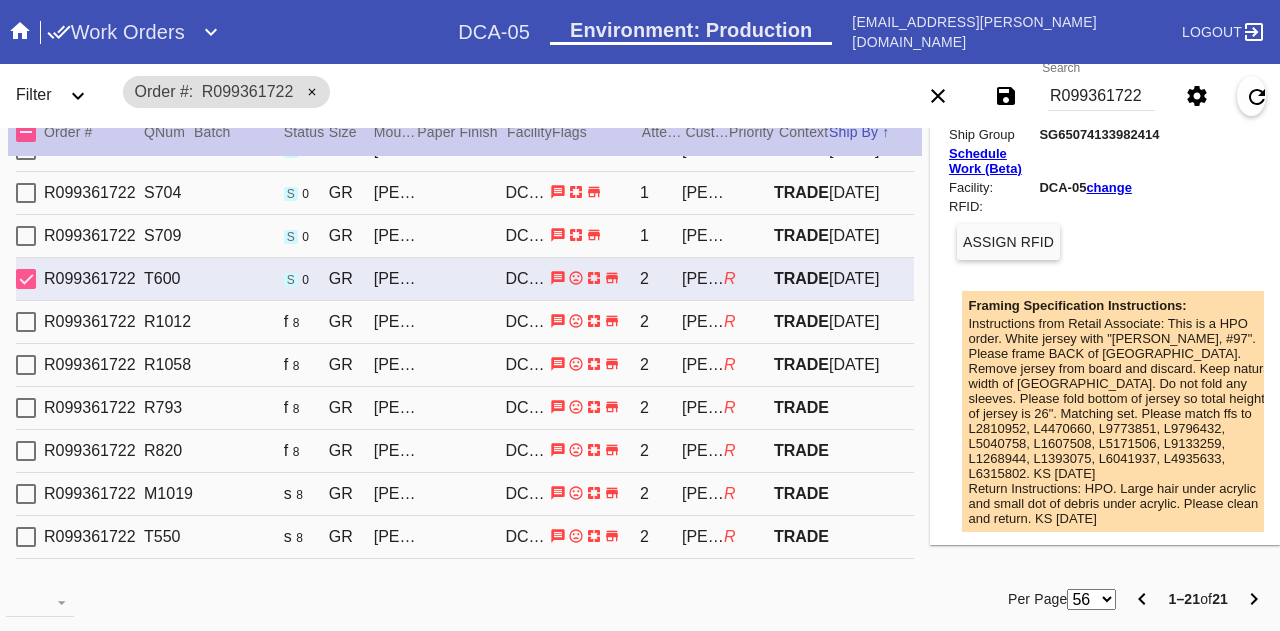 scroll, scrollTop: 0, scrollLeft: 0, axis: both 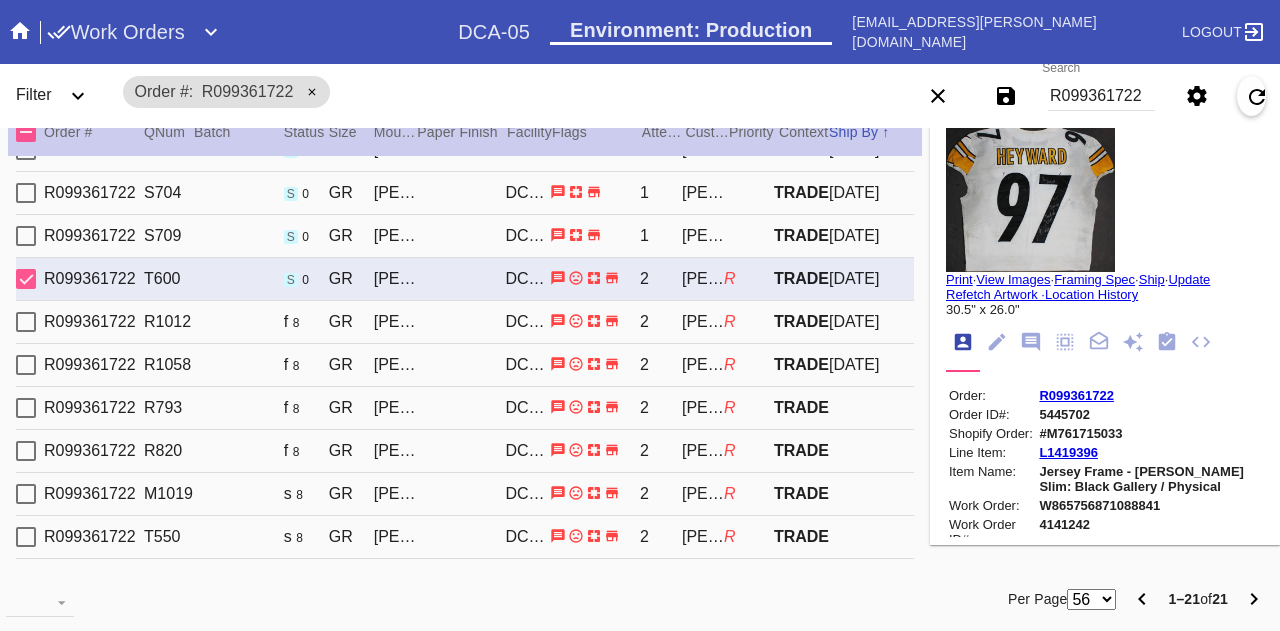 type on "Some loose thread ends around collar. Grey scuffs throughout and yellowing pit stains." 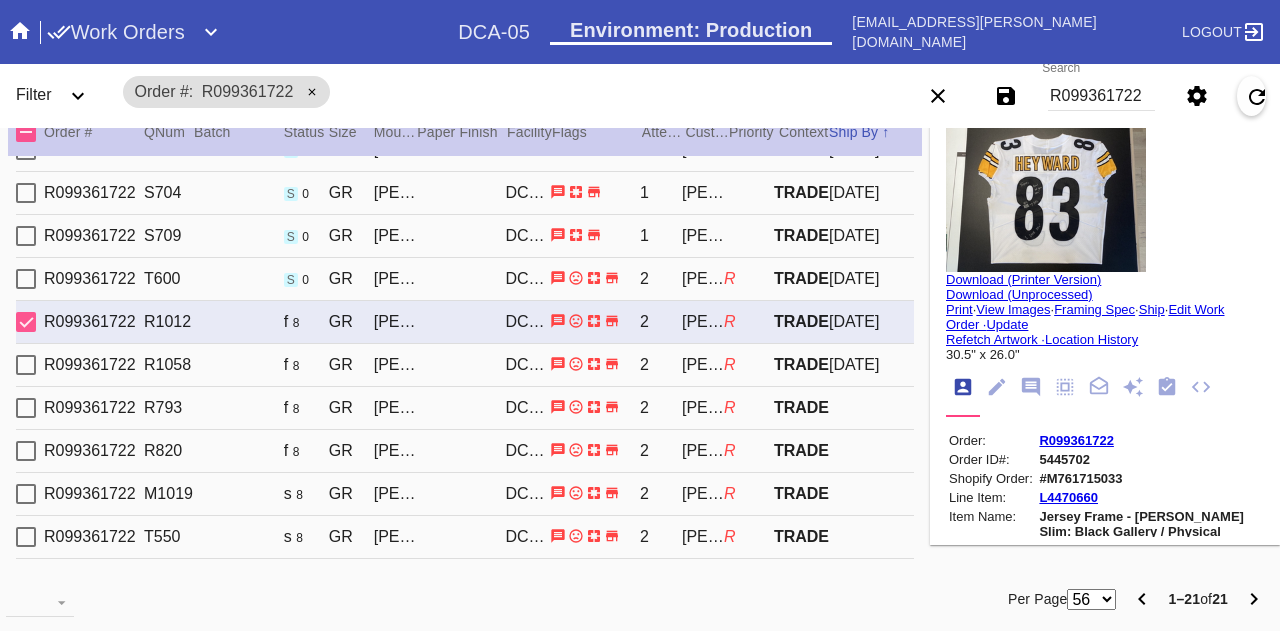 scroll, scrollTop: 514, scrollLeft: 0, axis: vertical 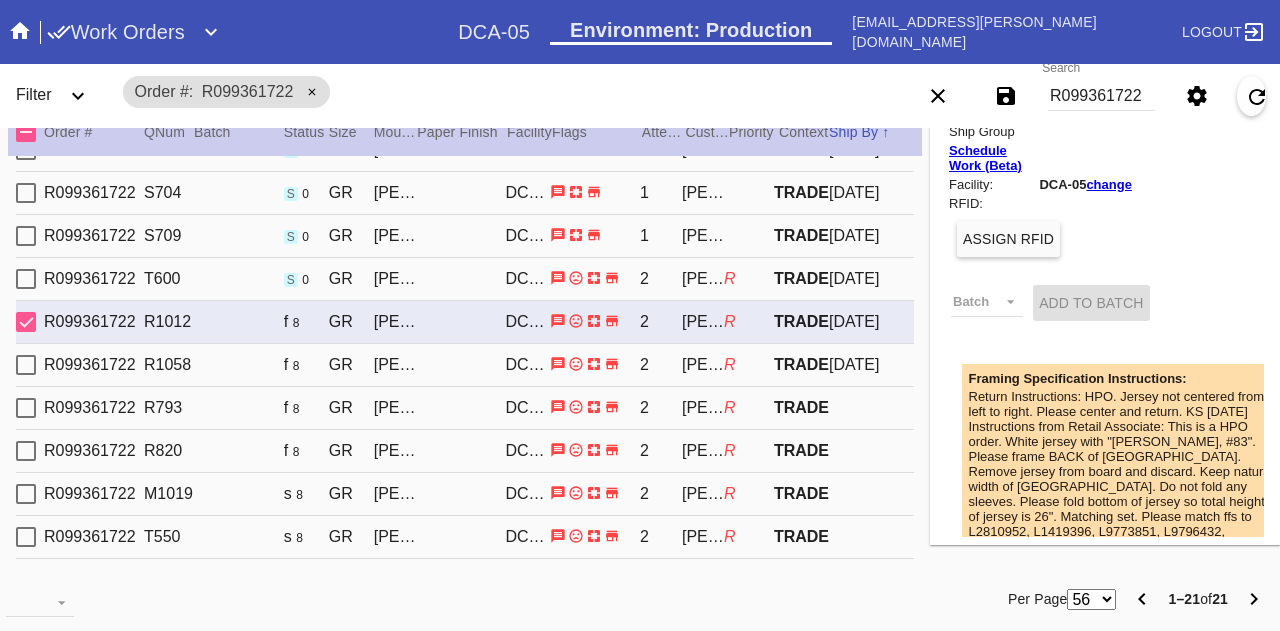 type on "Stitched up hole on yellow part of left shoulder. Black, blue, and grey scuffing all over. This had been worn on the field for sure. [PERSON_NAME] and creases throughout." 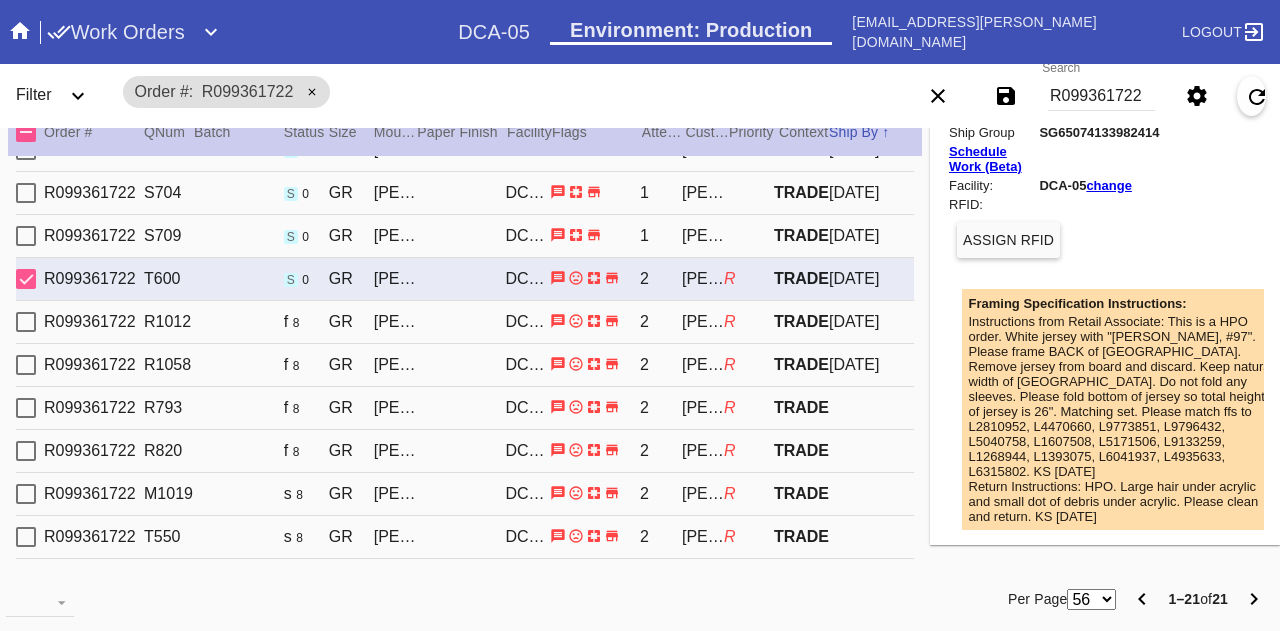 scroll, scrollTop: 474, scrollLeft: 0, axis: vertical 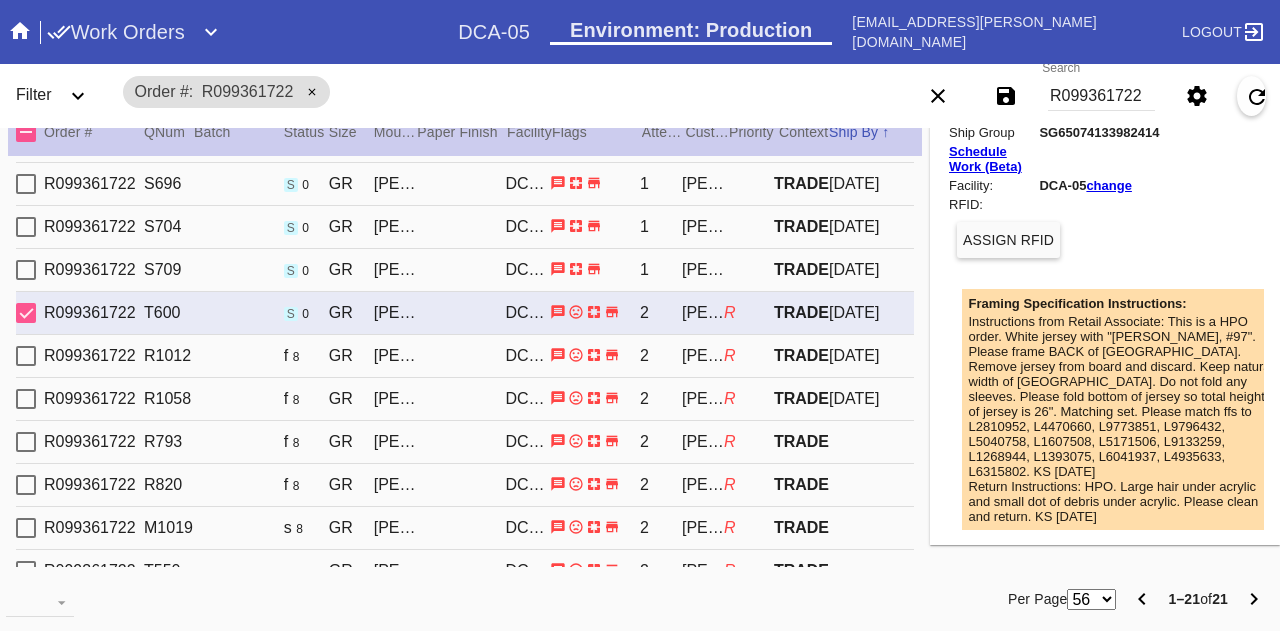 type on "Loose thread end bottom left of 2 in 32. Wrinkles throughout." 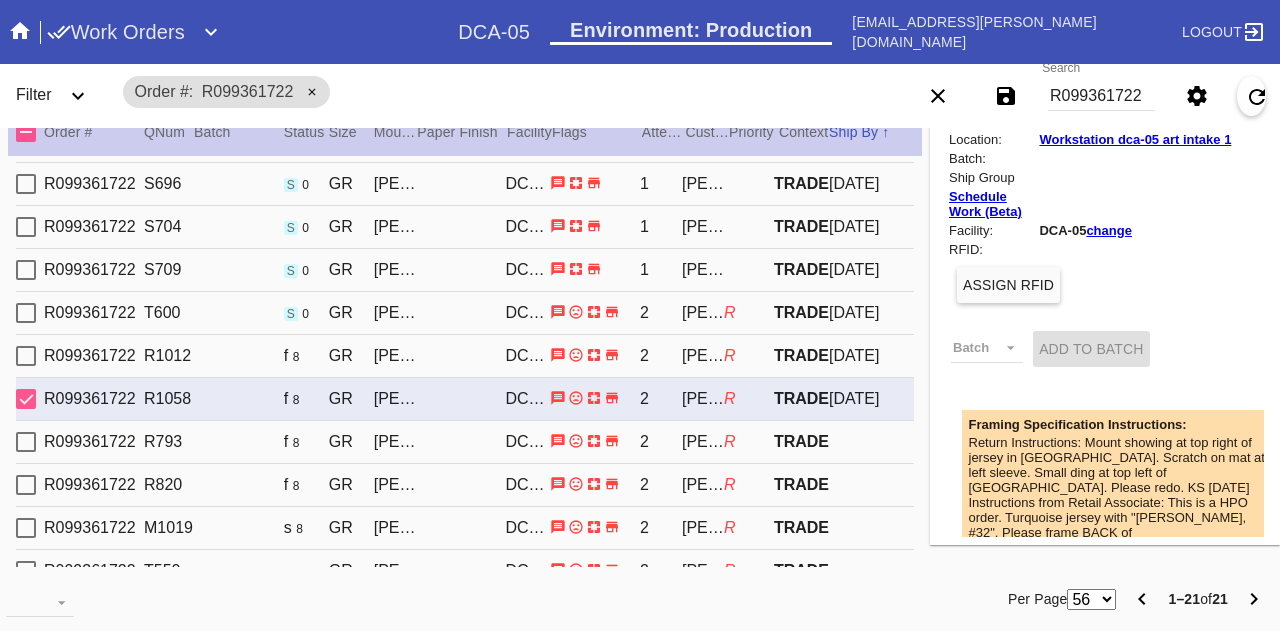 type on "Black scuff top right, and some mild grey scuffing throughout. Loose thread ends around nametag." 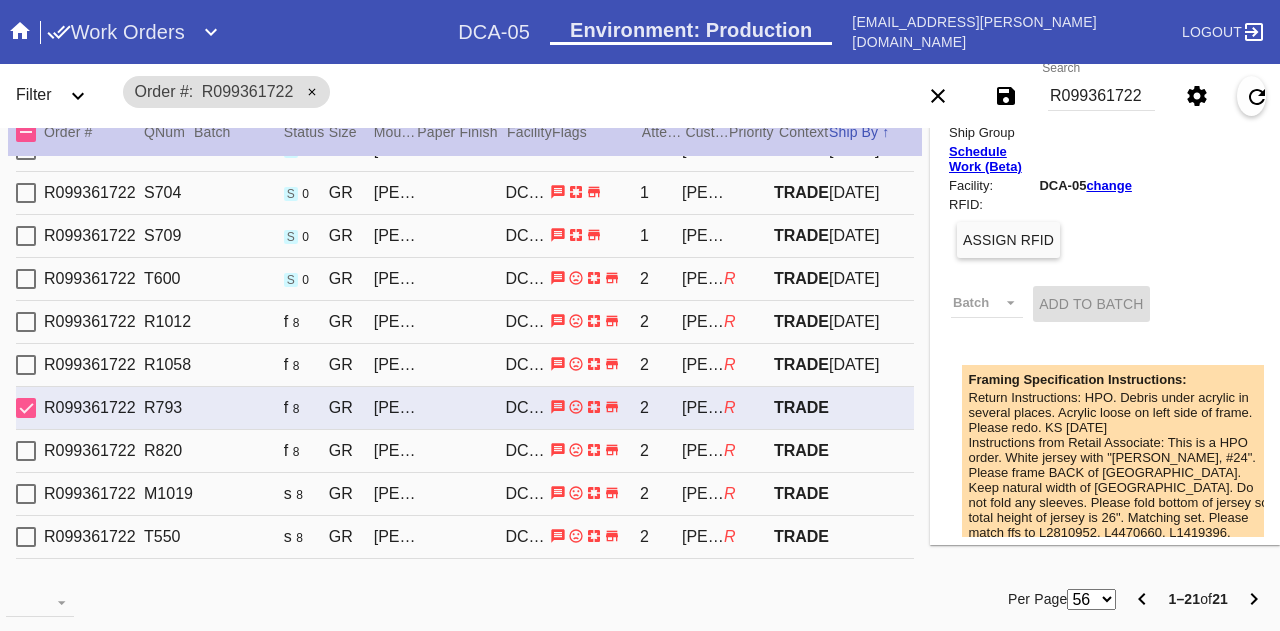 scroll, scrollTop: 474, scrollLeft: 0, axis: vertical 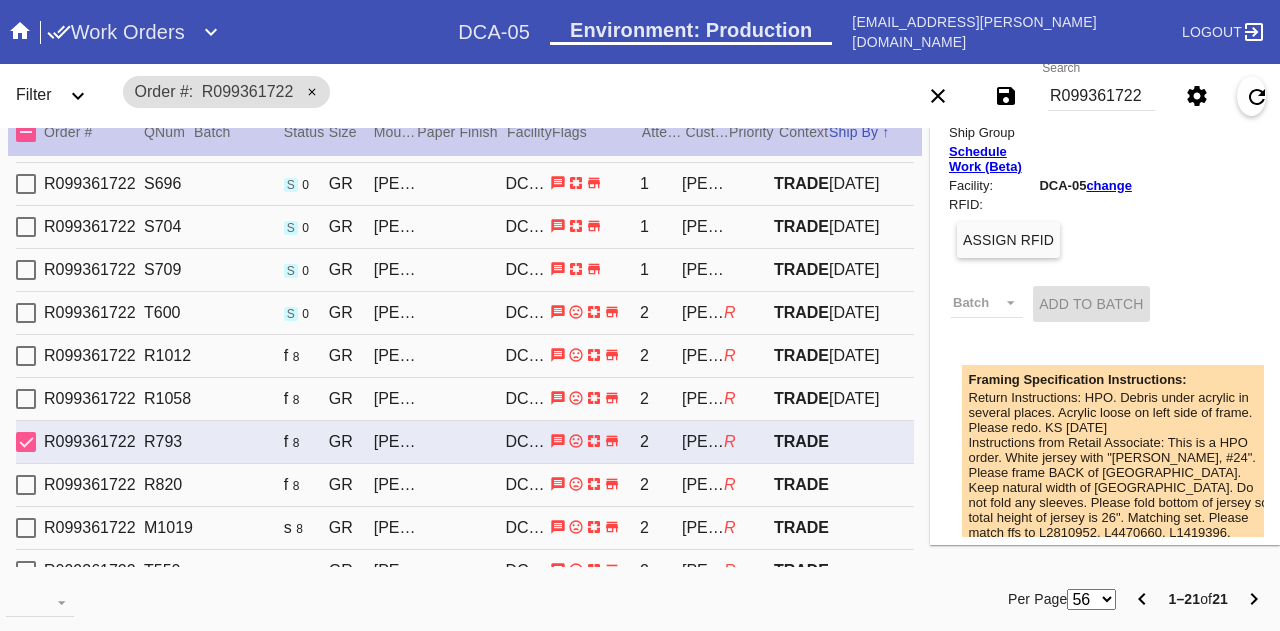 type on "Loose thread end bottom left of 2 in 32. Wrinkles throughout." 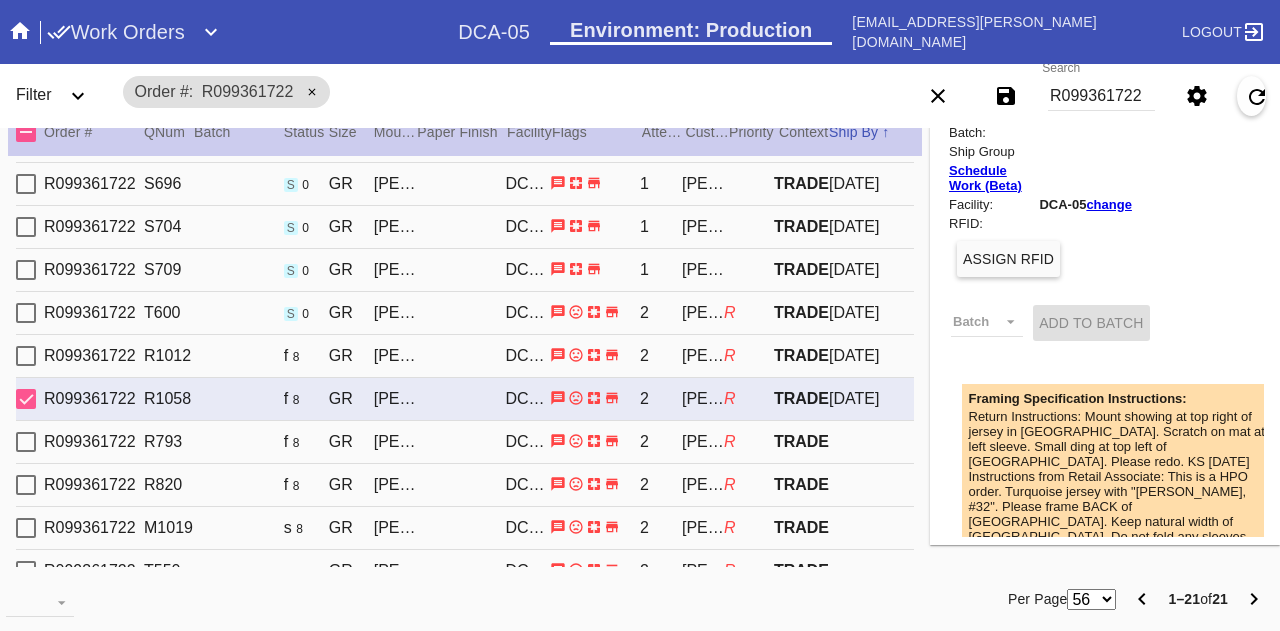 scroll, scrollTop: 510, scrollLeft: 0, axis: vertical 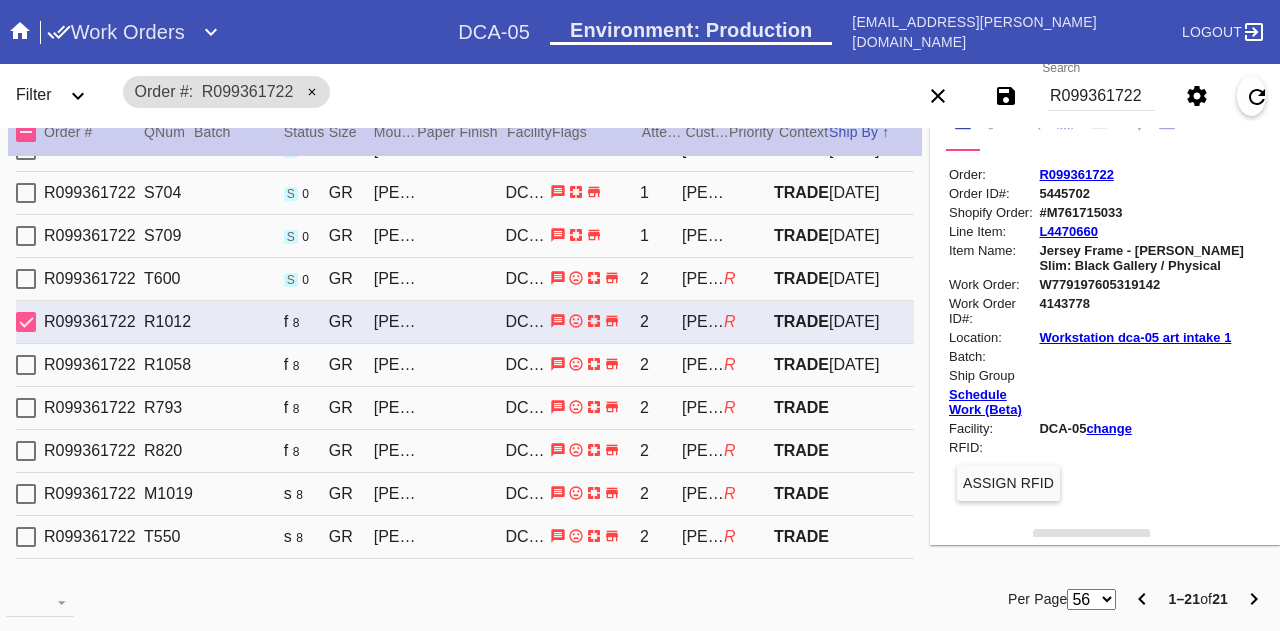 click on "R099361722 R793 f   8 [PERSON_NAME] Slim (Medium) / Float Mounting (+$25) DCA-05 2 [PERSON_NAME]
R
TRADE" at bounding box center (465, 408) 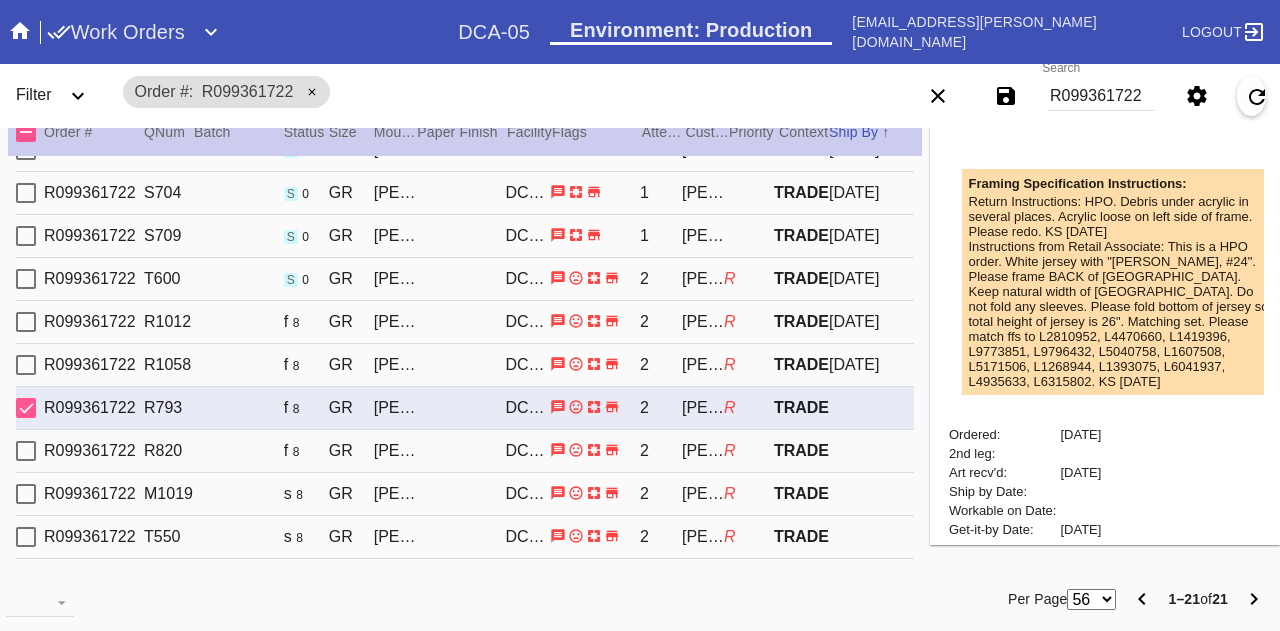 scroll, scrollTop: 685, scrollLeft: 0, axis: vertical 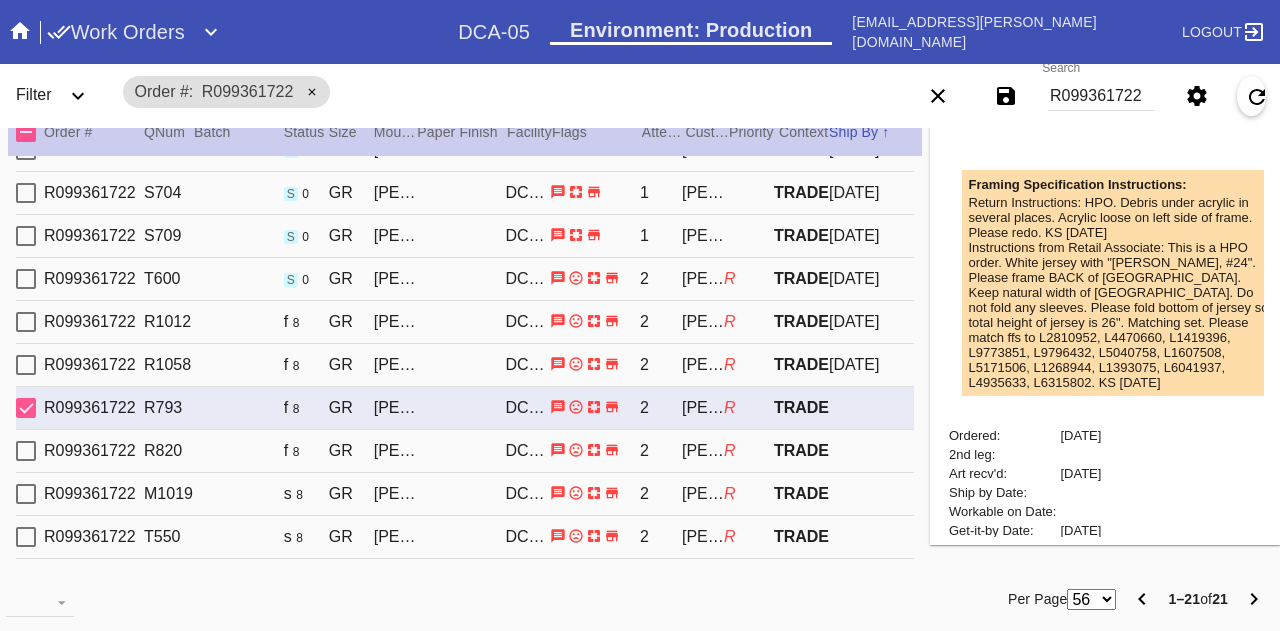 click on "Return Instructions: HPO. Debris under acrylic in several places. Acrylic loose on left side of frame. Please redo. KS [DATE]" at bounding box center (1121, 217) 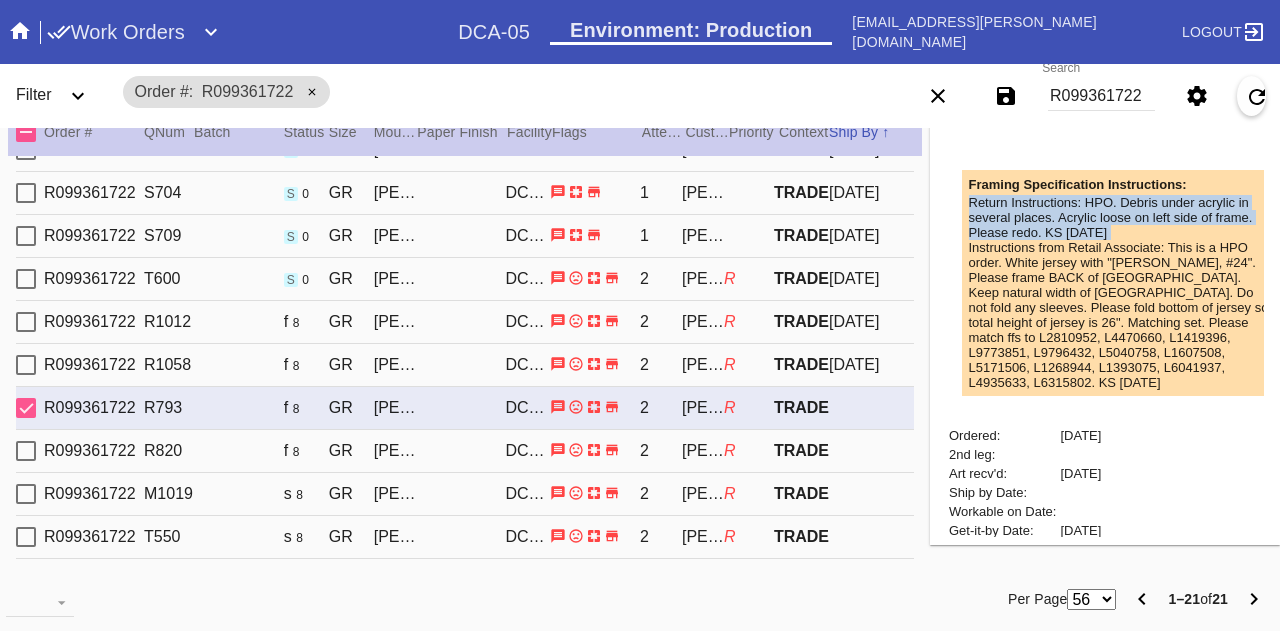 click on "Return Instructions: HPO. Debris under acrylic in several places. Acrylic loose on left side of frame. Please redo. KS [DATE]" at bounding box center (1121, 217) 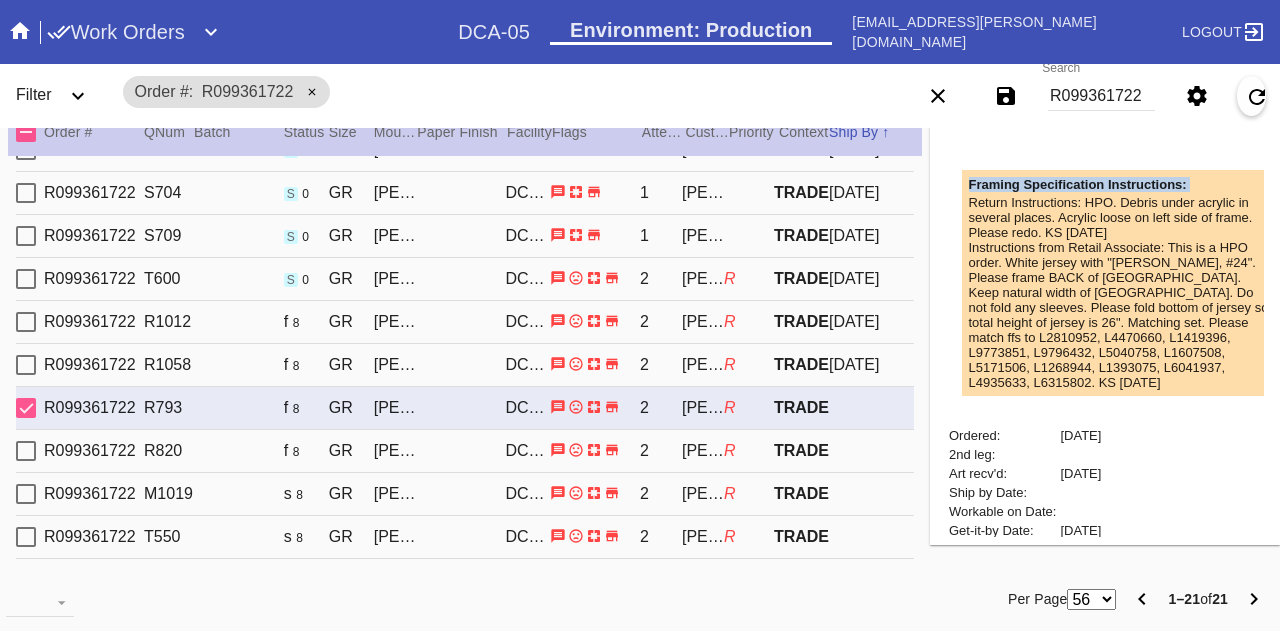 drag, startPoint x: 1106, startPoint y: 242, endPoint x: 1091, endPoint y: 259, distance: 22.671568 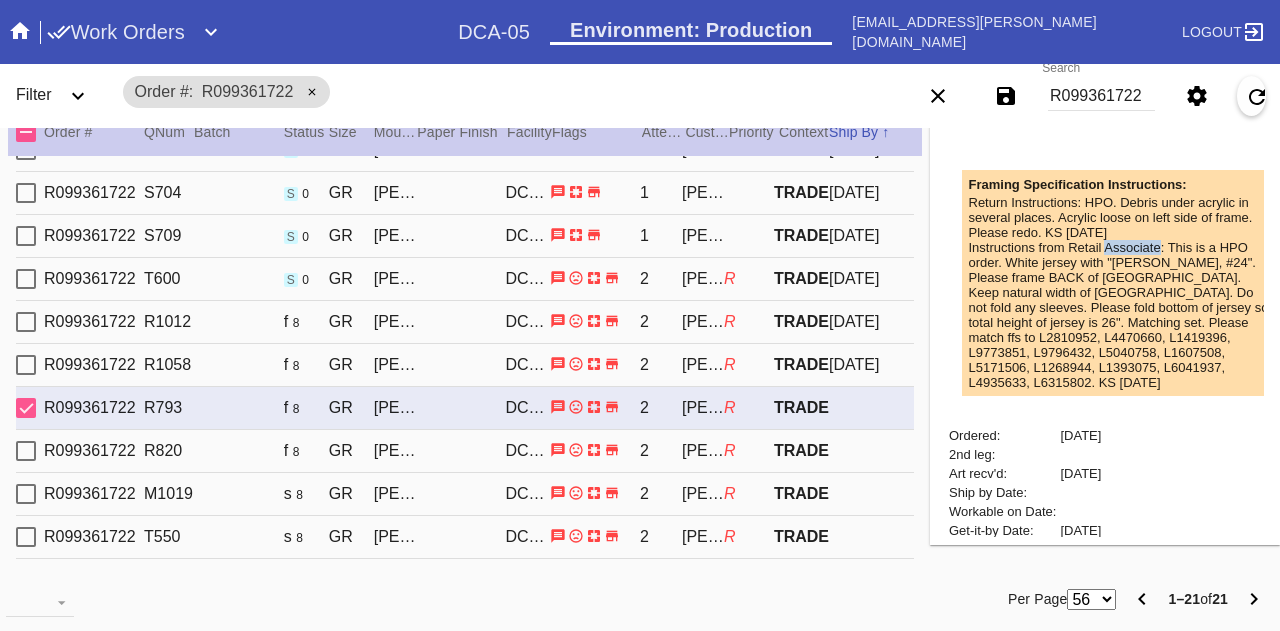 click on "Instructions from Retail Associate: This is a HPO order. White jersey with "[PERSON_NAME], #24". Please frame BACK of [GEOGRAPHIC_DATA]. Keep natural width of [GEOGRAPHIC_DATA]. Do not fold any sleeves. Please fold bottom of jersey so total height of jersey is 26". Matching set. Please match ffs to L2810952, L4470660, L1419396, L9773851, L9796432, L5040758, L1607508, L5171506, L1268944, L1393075, L6041937, L4935633, L6315802. KS [DATE]" at bounding box center [1121, 315] 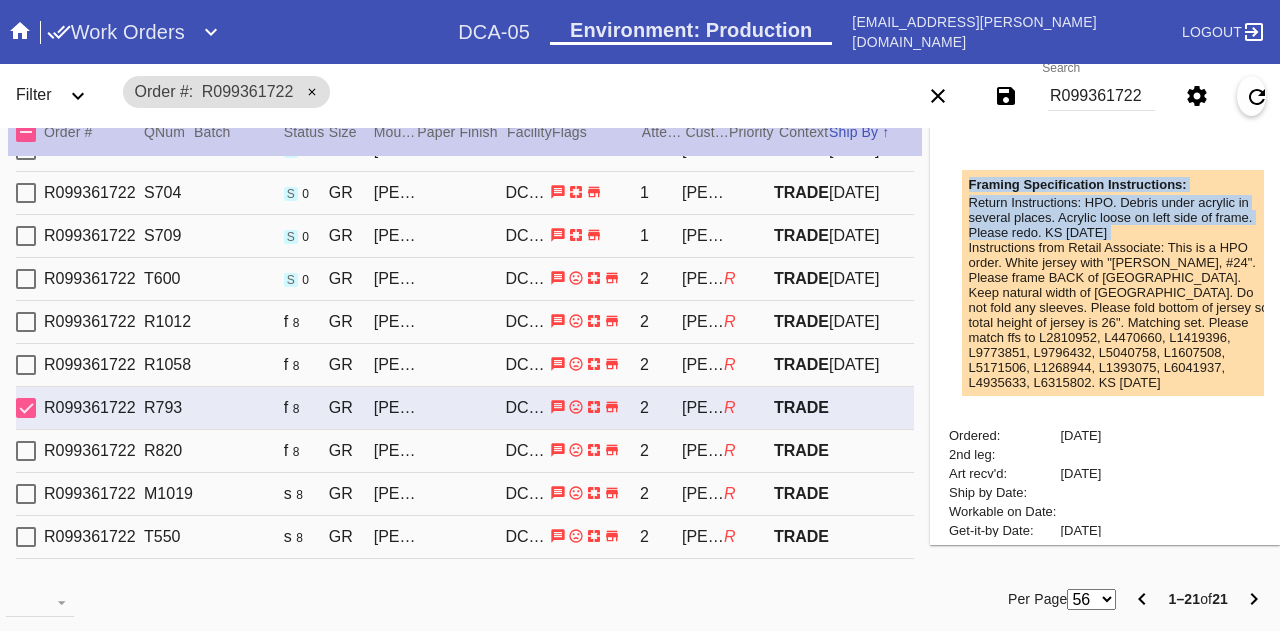 click on "Instructions from Retail Associate: This is a HPO order. White jersey with "[PERSON_NAME], #24". Please frame BACK of [GEOGRAPHIC_DATA]. Keep natural width of [GEOGRAPHIC_DATA]. Do not fold any sleeves. Please fold bottom of jersey so total height of jersey is 26". Matching set. Please match ffs to L2810952, L4470660, L1419396, L9773851, L9796432, L5040758, L1607508, L5171506, L1268944, L1393075, L6041937, L4935633, L6315802. KS [DATE]" at bounding box center [1121, 315] 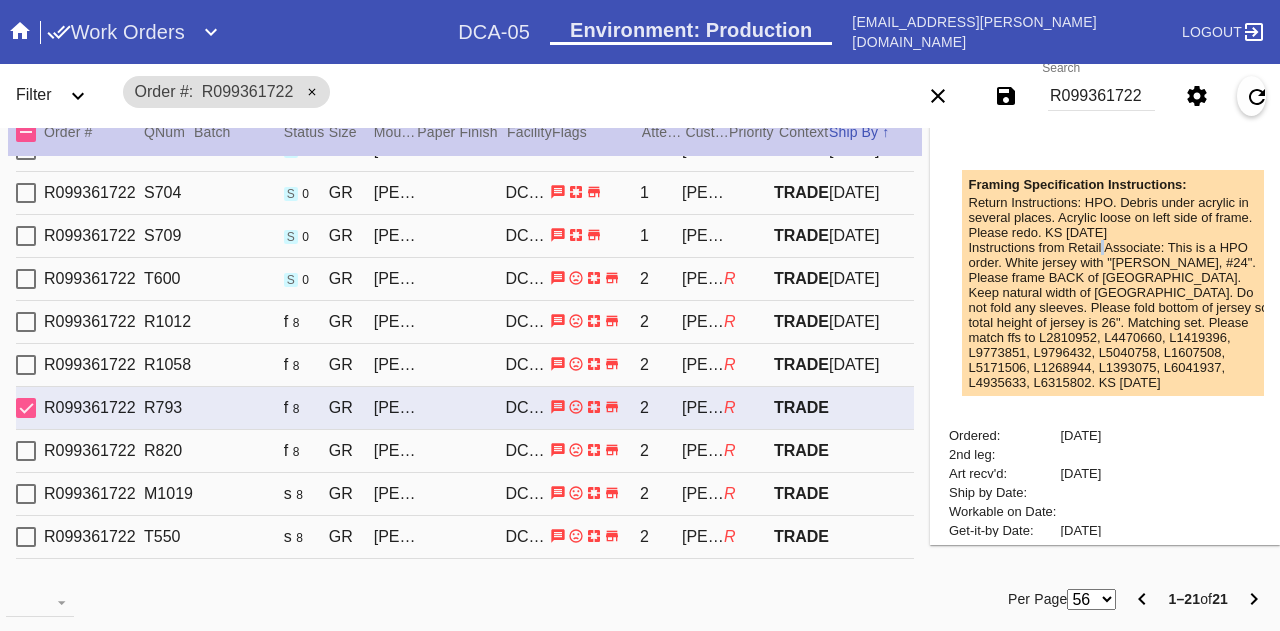 click on "Instructions from Retail Associate: This is a HPO order. White jersey with "[PERSON_NAME], #24". Please frame BACK of [GEOGRAPHIC_DATA]. Keep natural width of [GEOGRAPHIC_DATA]. Do not fold any sleeves. Please fold bottom of jersey so total height of jersey is 26". Matching set. Please match ffs to L2810952, L4470660, L1419396, L9773851, L9796432, L5040758, L1607508, L5171506, L1268944, L1393075, L6041937, L4935633, L6315802. KS [DATE]" at bounding box center (1121, 315) 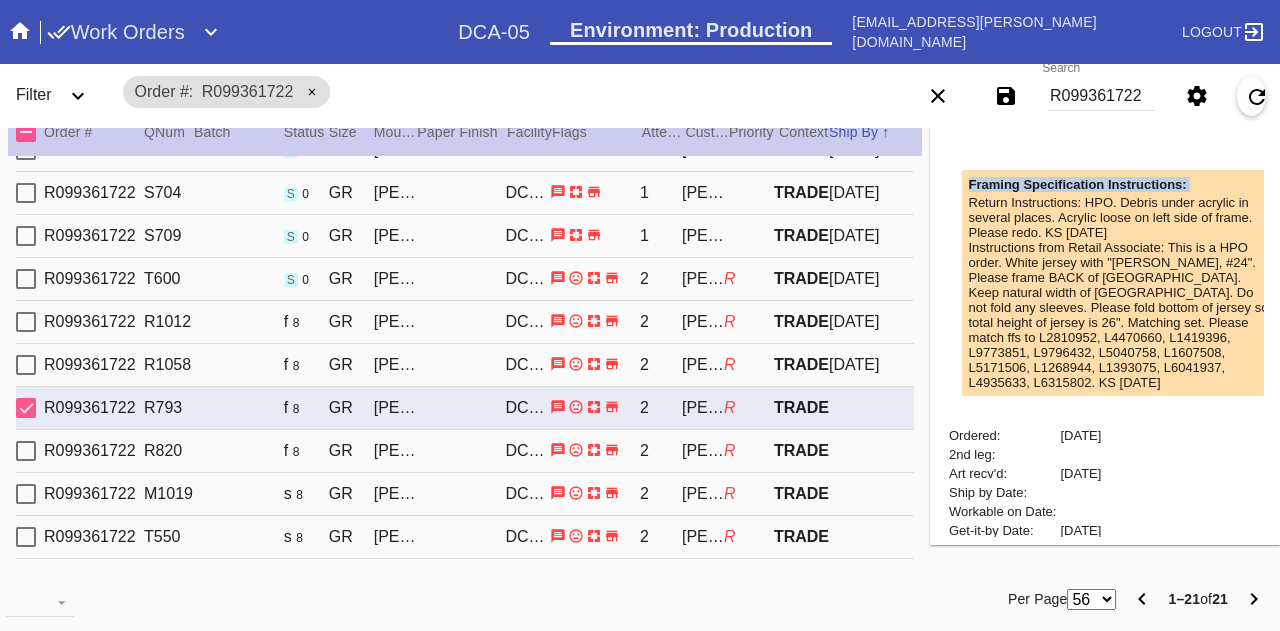 drag, startPoint x: 1086, startPoint y: 251, endPoint x: 1077, endPoint y: 244, distance: 11.401754 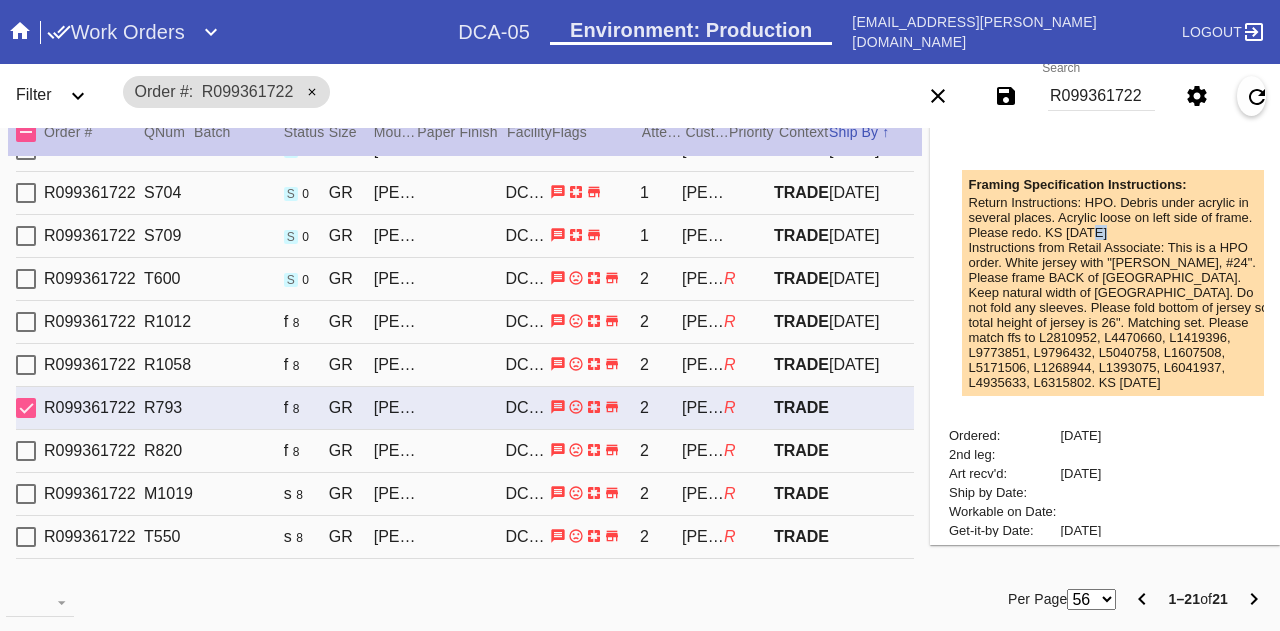 click on "Return Instructions: HPO. Debris under acrylic in several places. Acrylic loose on left side of frame. Please redo. KS [DATE]" at bounding box center (1121, 217) 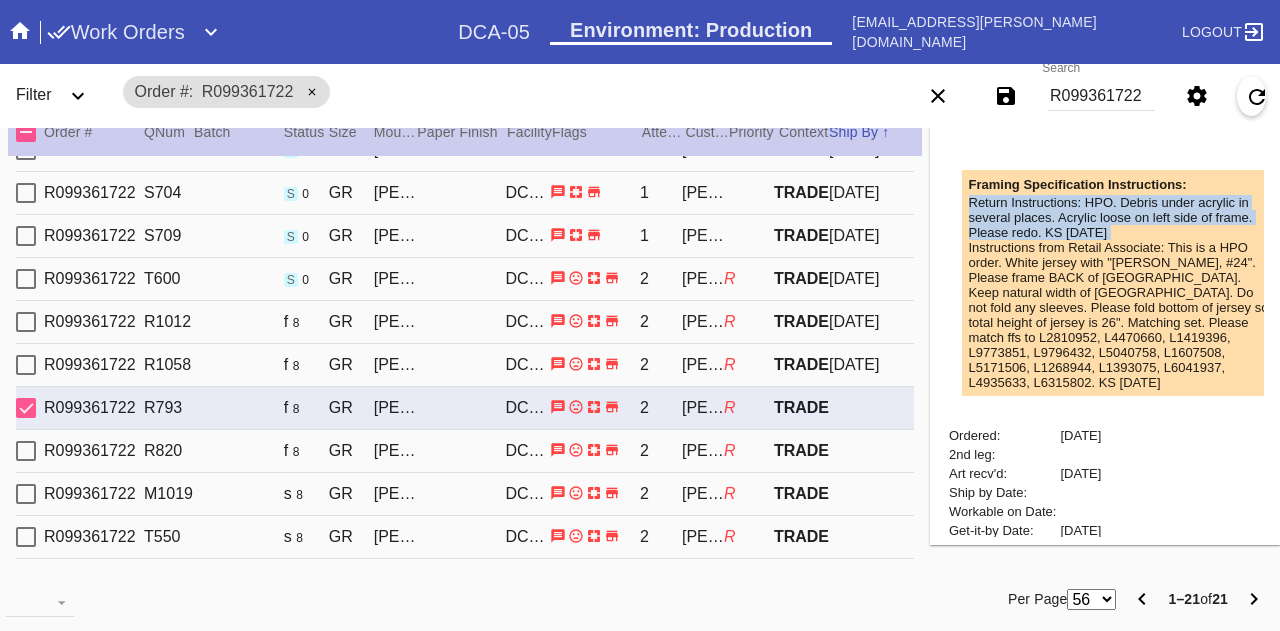 drag, startPoint x: 1077, startPoint y: 244, endPoint x: 1071, endPoint y: 253, distance: 10.816654 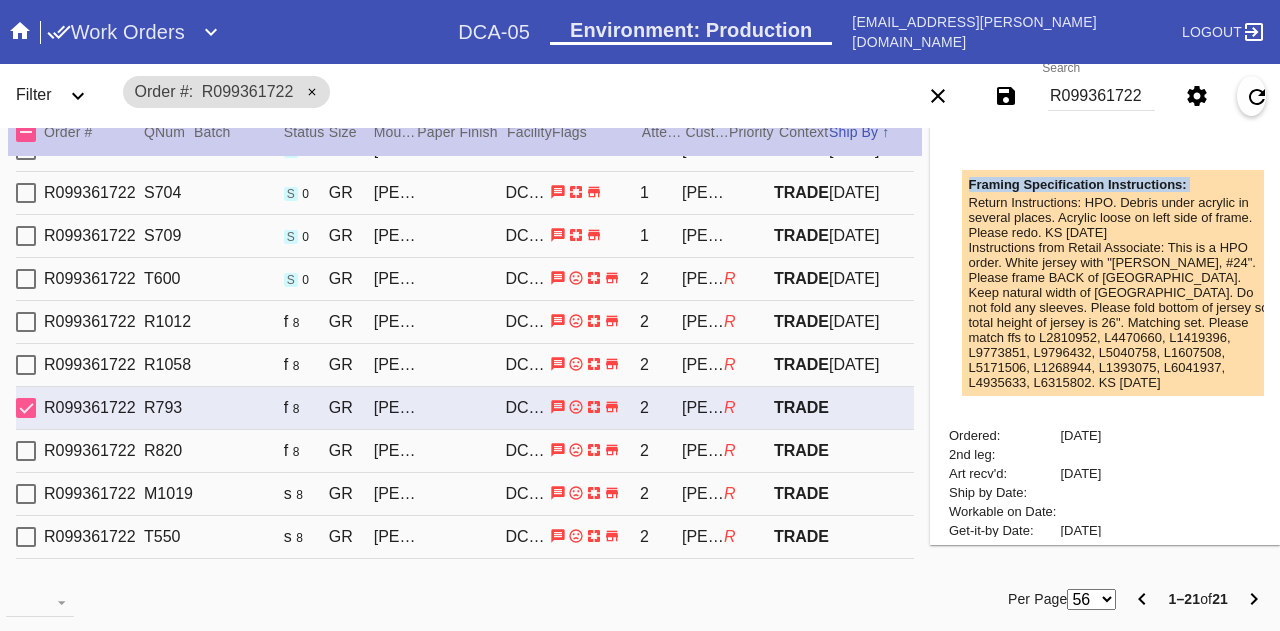 click on "Instructions from Retail Associate: This is a HPO order. White jersey with "[PERSON_NAME], #24". Please frame BACK of [GEOGRAPHIC_DATA]. Keep natural width of [GEOGRAPHIC_DATA]. Do not fold any sleeves. Please fold bottom of jersey so total height of jersey is 26". Matching set. Please match ffs to L2810952, L4470660, L1419396, L9773851, L9796432, L5040758, L1607508, L5171506, L1268944, L1393075, L6041937, L4935633, L6315802. KS [DATE]" at bounding box center (1121, 315) 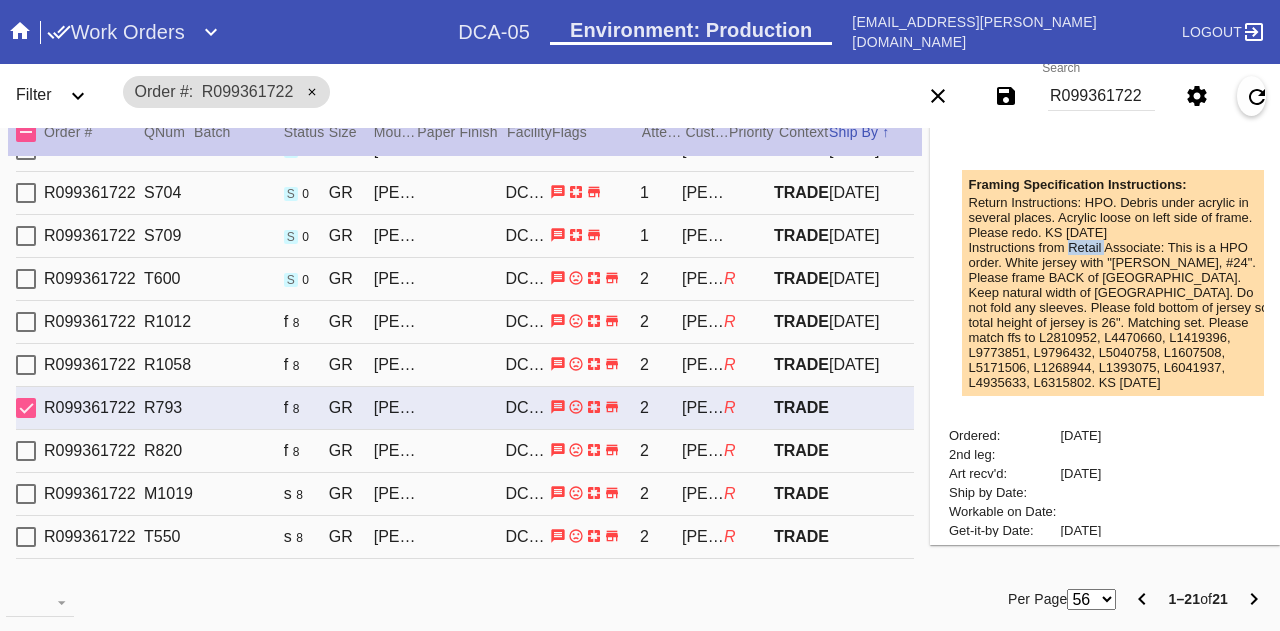 click on "Instructions from Retail Associate: This is a HPO order. White jersey with "[PERSON_NAME], #24". Please frame BACK of [GEOGRAPHIC_DATA]. Keep natural width of [GEOGRAPHIC_DATA]. Do not fold any sleeves. Please fold bottom of jersey so total height of jersey is 26". Matching set. Please match ffs to L2810952, L4470660, L1419396, L9773851, L9796432, L5040758, L1607508, L5171506, L1268944, L1393075, L6041937, L4935633, L6315802. KS [DATE]" at bounding box center [1121, 315] 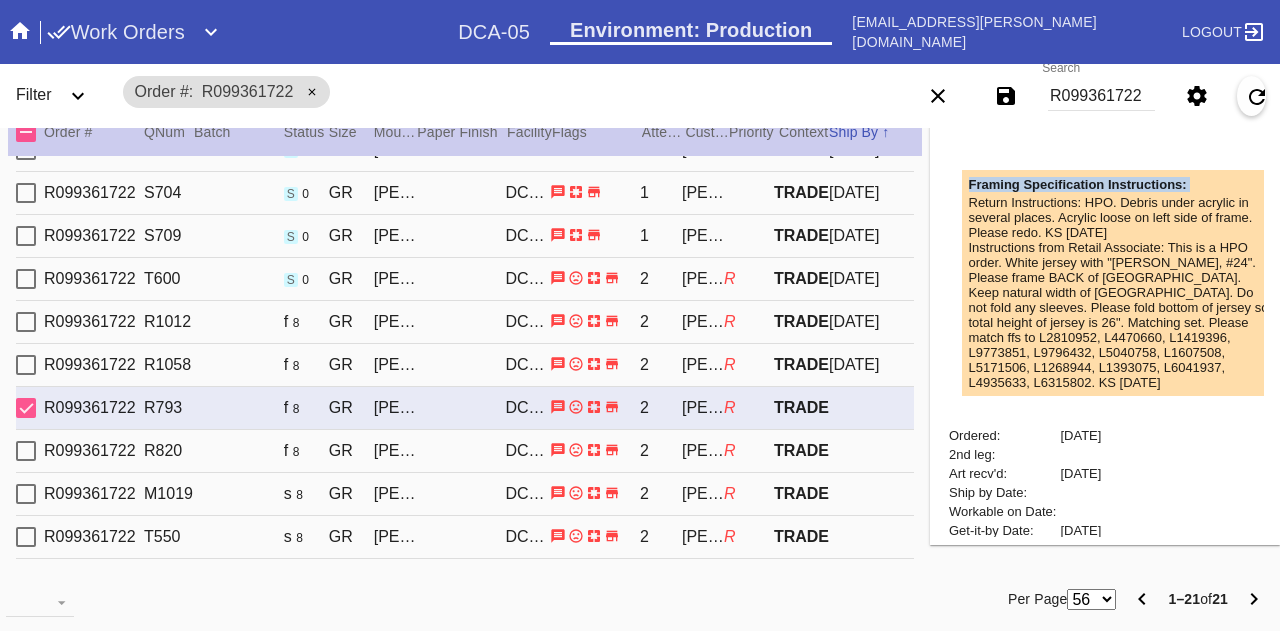 drag, startPoint x: 1071, startPoint y: 253, endPoint x: 1059, endPoint y: 248, distance: 13 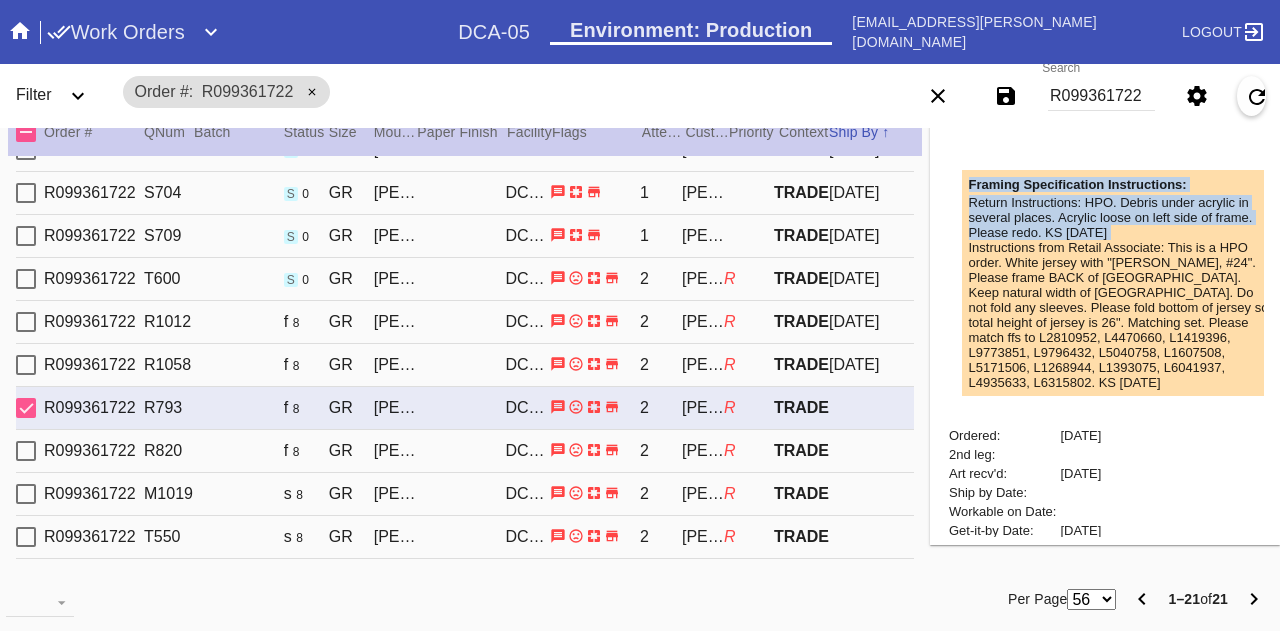 click on "Instructions from Retail Associate: This is a HPO order. White jersey with "[PERSON_NAME], #24". Please frame BACK of [GEOGRAPHIC_DATA]. Keep natural width of [GEOGRAPHIC_DATA]. Do not fold any sleeves. Please fold bottom of jersey so total height of jersey is 26". Matching set. Please match ffs to L2810952, L4470660, L1419396, L9773851, L9796432, L5040758, L1607508, L5171506, L1268944, L1393075, L6041937, L4935633, L6315802. KS [DATE]" at bounding box center (1121, 315) 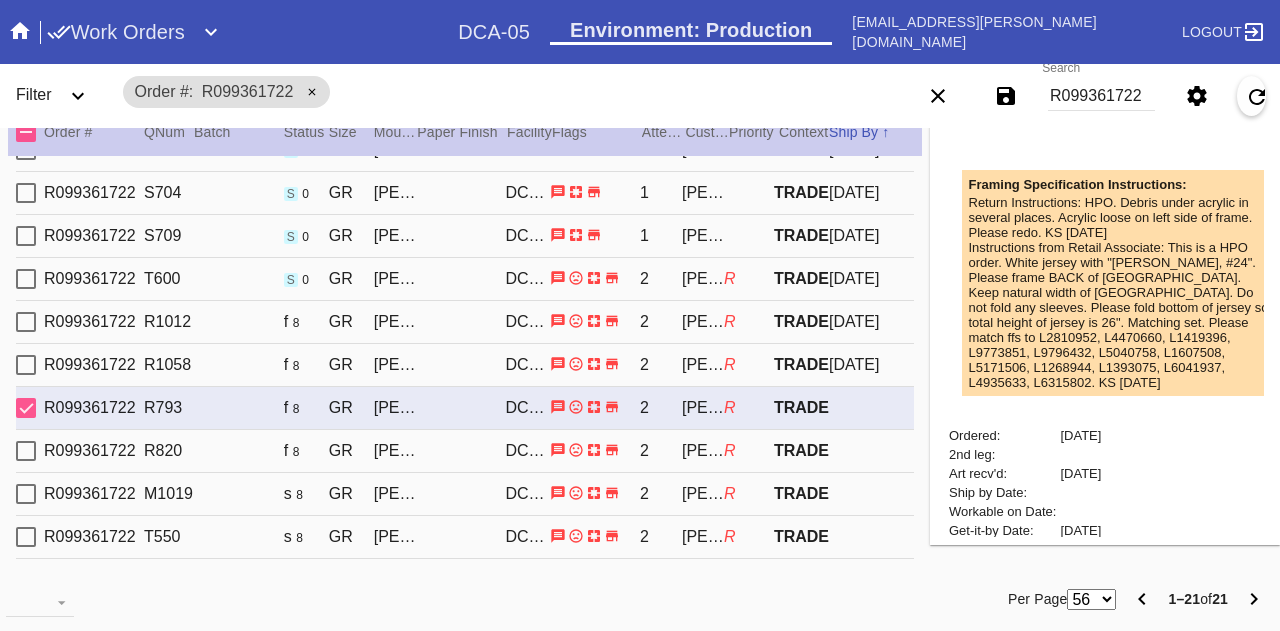 click on "Instructions from Retail Associate: This is a HPO order. White jersey with "[PERSON_NAME], #24". Please frame BACK of [GEOGRAPHIC_DATA]. Keep natural width of [GEOGRAPHIC_DATA]. Do not fold any sleeves. Please fold bottom of jersey so total height of jersey is 26". Matching set. Please match ffs to L2810952, L4470660, L1419396, L9773851, L9796432, L5040758, L1607508, L5171506, L1268944, L1393075, L6041937, L4935633, L6315802. KS [DATE]" at bounding box center (1121, 315) 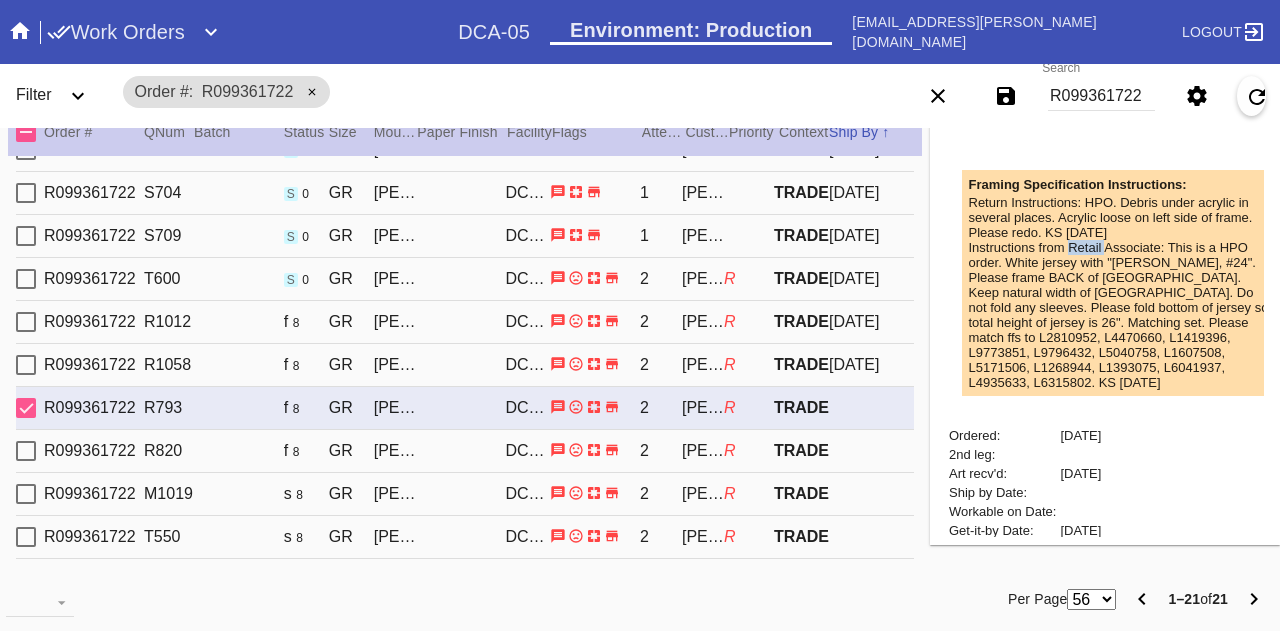click on "Instructions from Retail Associate: This is a HPO order. White jersey with "[PERSON_NAME], #24". Please frame BACK of [GEOGRAPHIC_DATA]. Keep natural width of [GEOGRAPHIC_DATA]. Do not fold any sleeves. Please fold bottom of jersey so total height of jersey is 26". Matching set. Please match ffs to L2810952, L4470660, L1419396, L9773851, L9796432, L5040758, L1607508, L5171506, L1268944, L1393075, L6041937, L4935633, L6315802. KS [DATE]" at bounding box center (1121, 315) 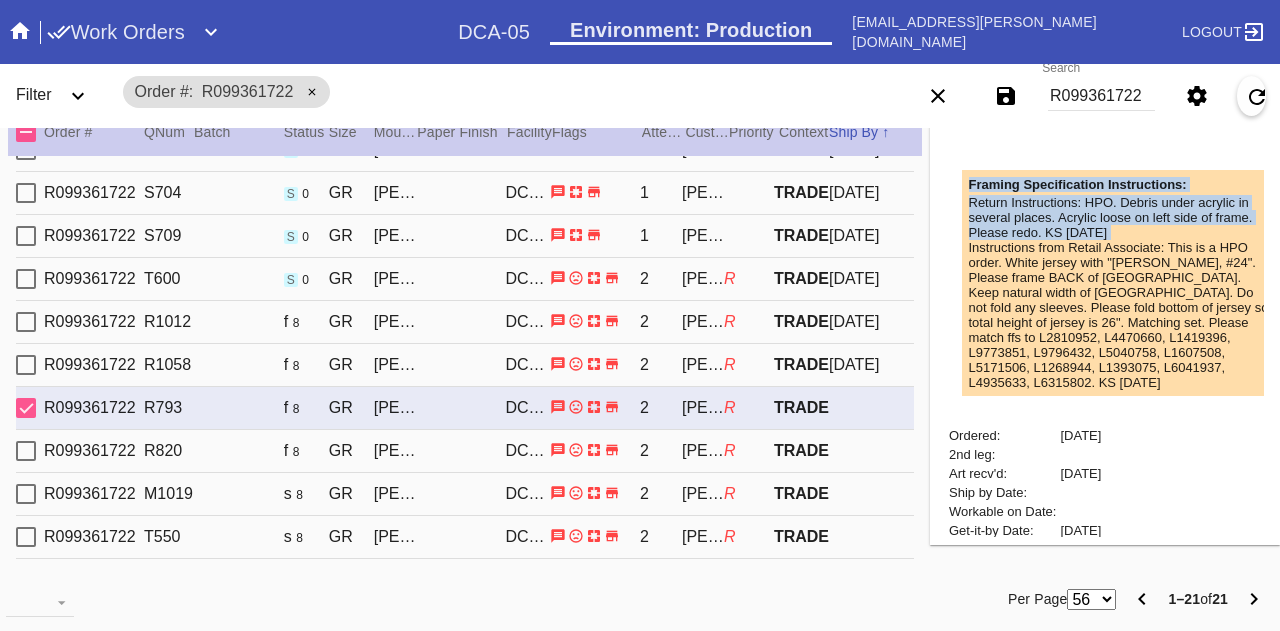 drag, startPoint x: 1059, startPoint y: 248, endPoint x: 1053, endPoint y: 237, distance: 12.529964 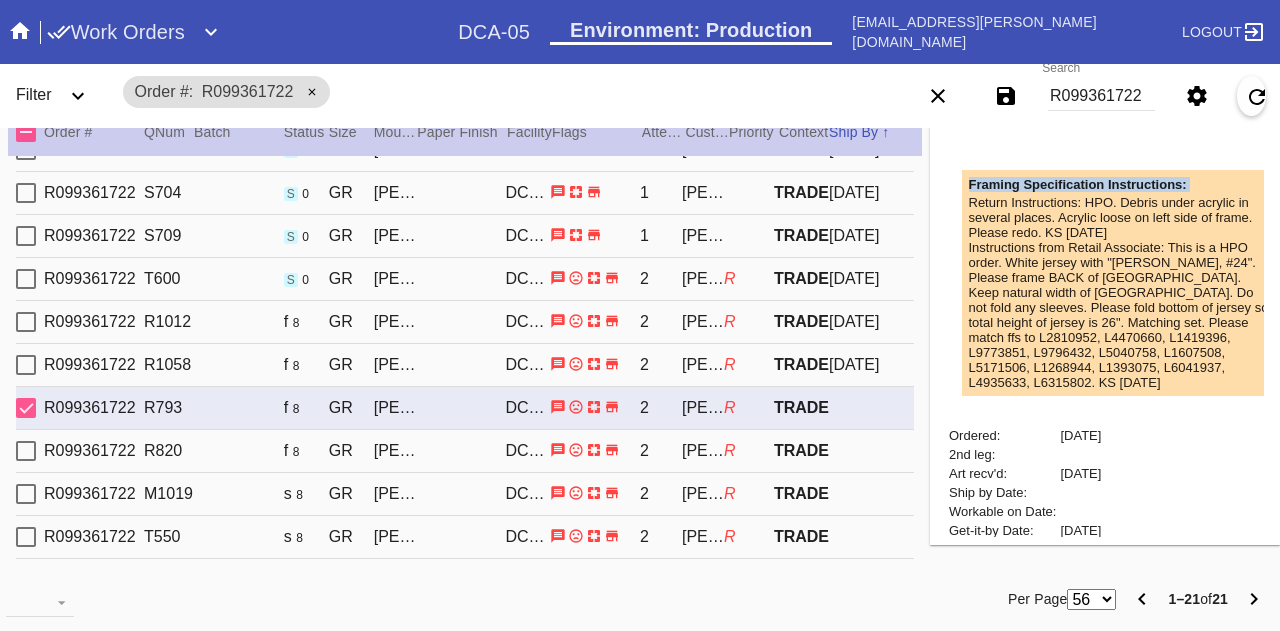 click on "Return Instructions: HPO. Debris under acrylic in several places. Acrylic loose on left side of frame. Please redo. KS [DATE]" at bounding box center (1121, 217) 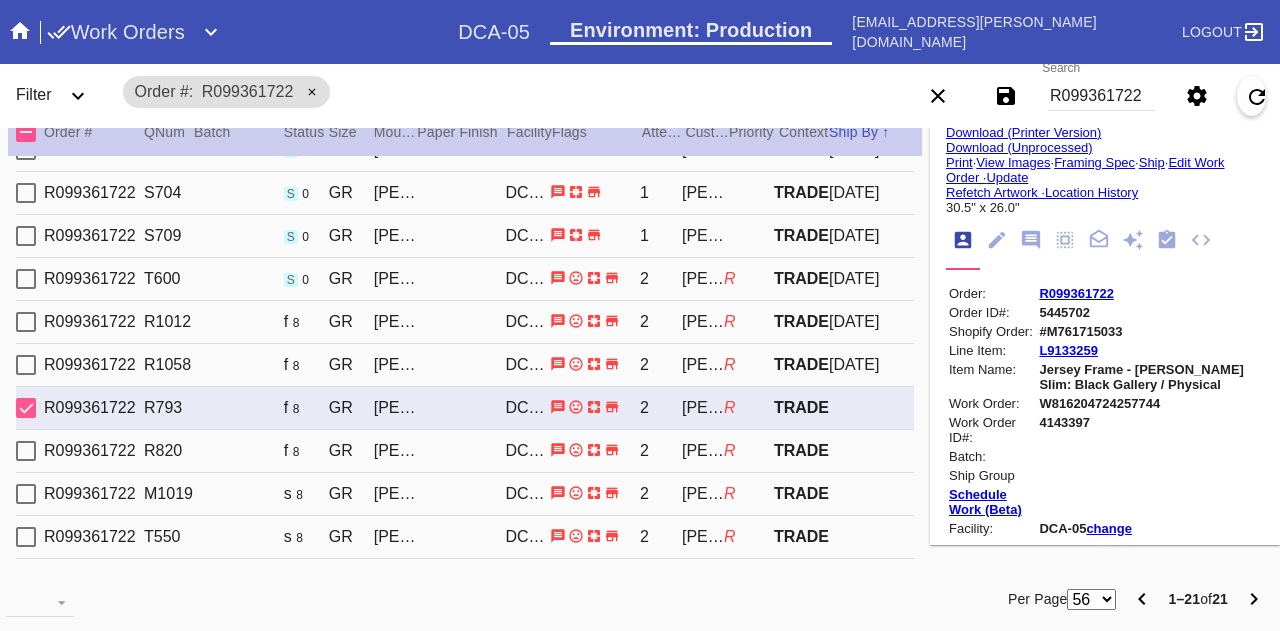 scroll, scrollTop: 25, scrollLeft: 0, axis: vertical 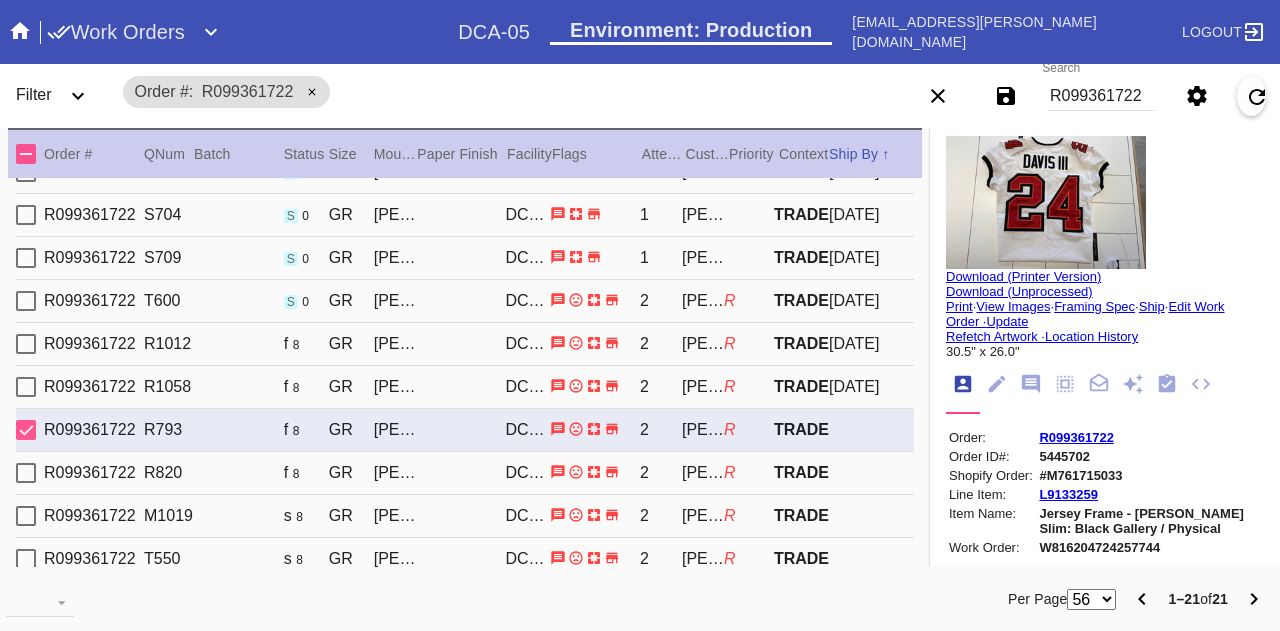 click on "R099361722 T600 s   0 [PERSON_NAME] Slim (Medium) / Float Mounting (+$25) DCA-05 2 [PERSON_NAME]
R
TRADE [DATE]" at bounding box center (465, 301) 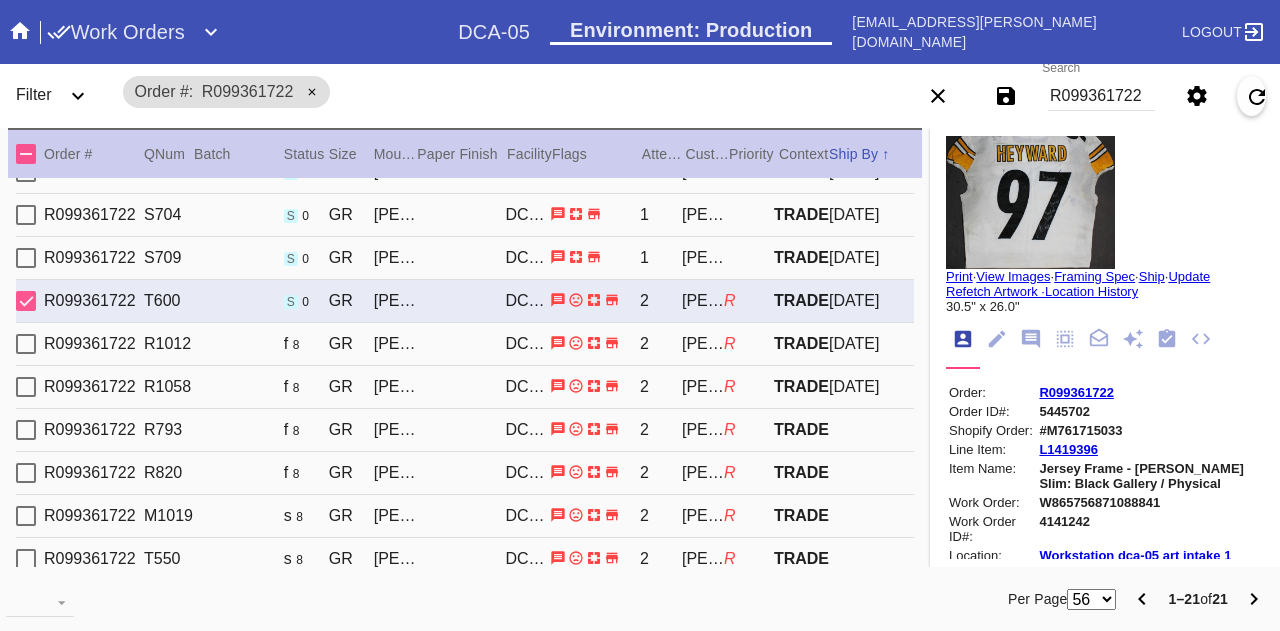 scroll, scrollTop: 22, scrollLeft: 0, axis: vertical 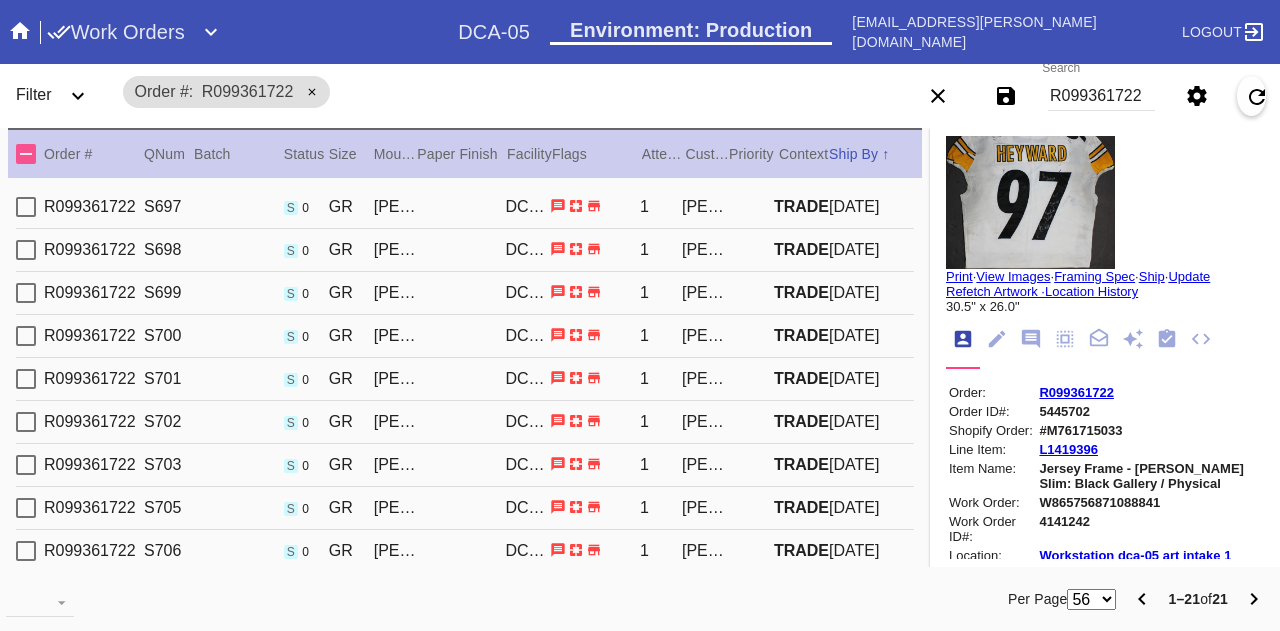 click on "R099361722 S697 s   0 [PERSON_NAME] Slim (Medium) / Float Mounting (+$25) DCA-05 1 [PERSON_NAME]
TRADE [DATE]" at bounding box center [465, 207] 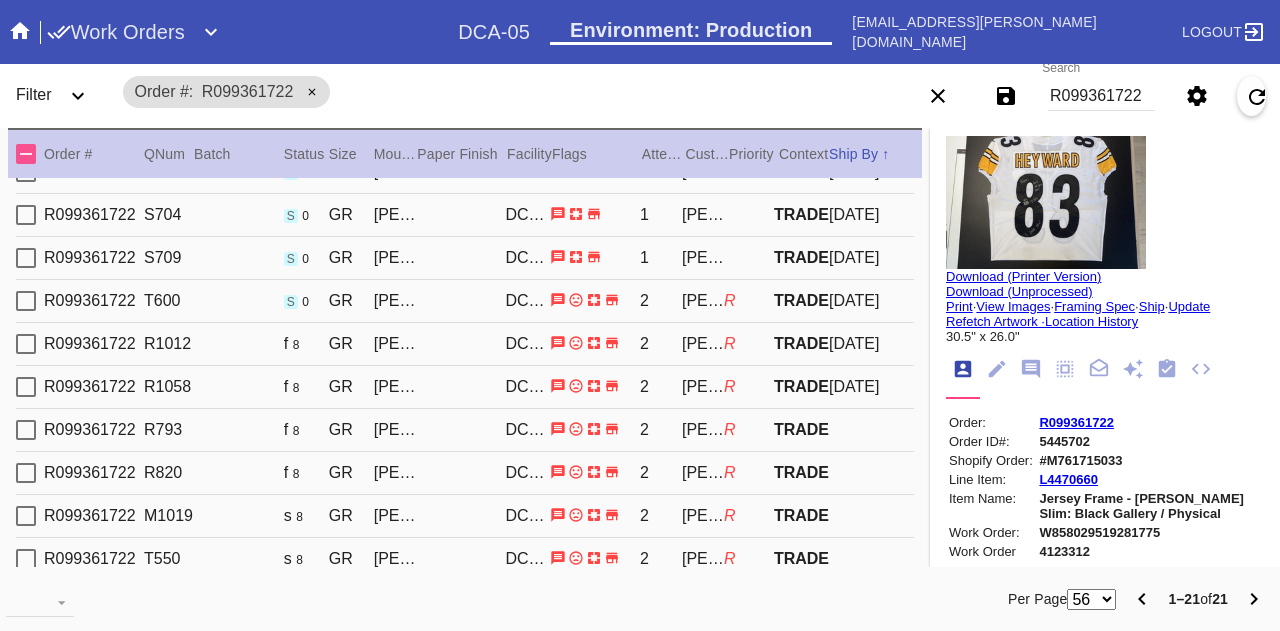 scroll, scrollTop: 0, scrollLeft: 0, axis: both 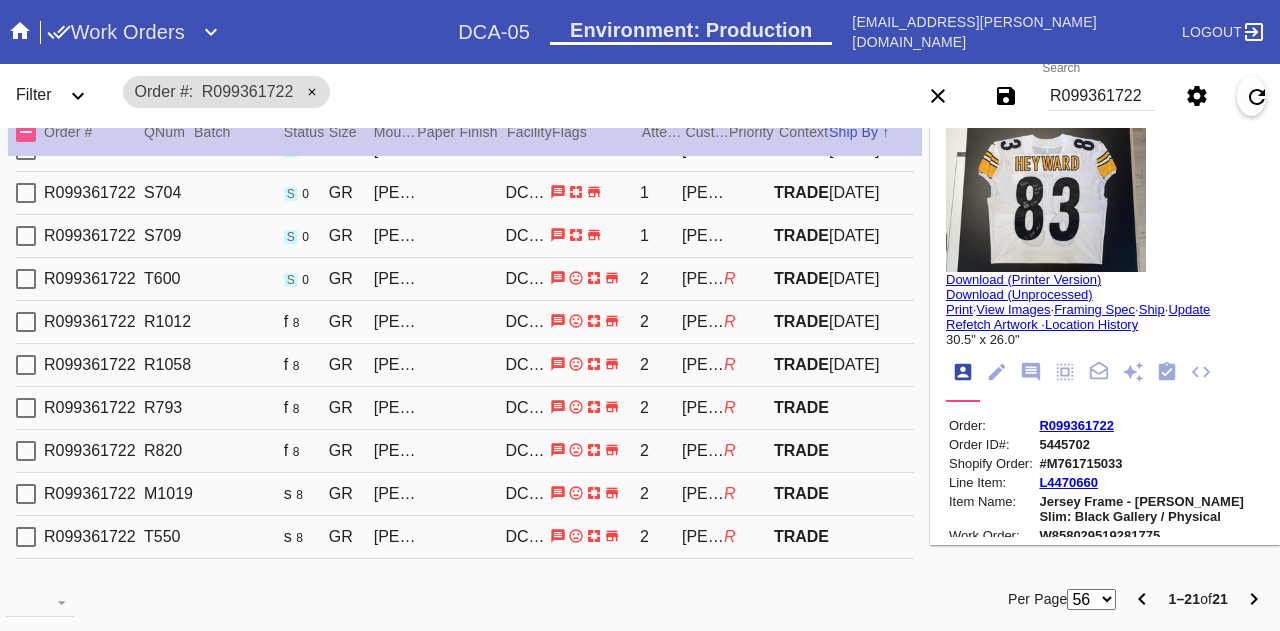 click on "R099361722 R1012 f   8 [PERSON_NAME] Slim (Medium) / Float Mounting (+$25) DCA-05 2 [PERSON_NAME]
R
TRADE [DATE]" at bounding box center (465, 322) 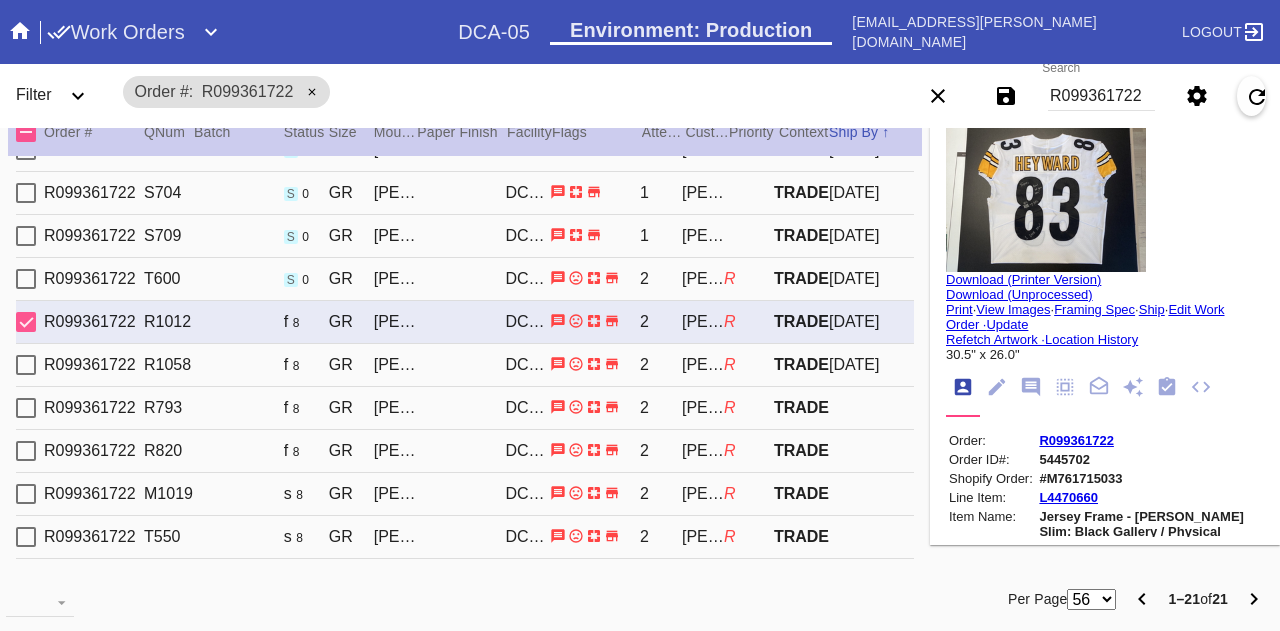 click on "R099361722 R1012 f   8 [PERSON_NAME] Slim (Medium) / Float Mounting (+$25) DCA-05 2 [PERSON_NAME]
R
TRADE [DATE]" at bounding box center [465, 322] 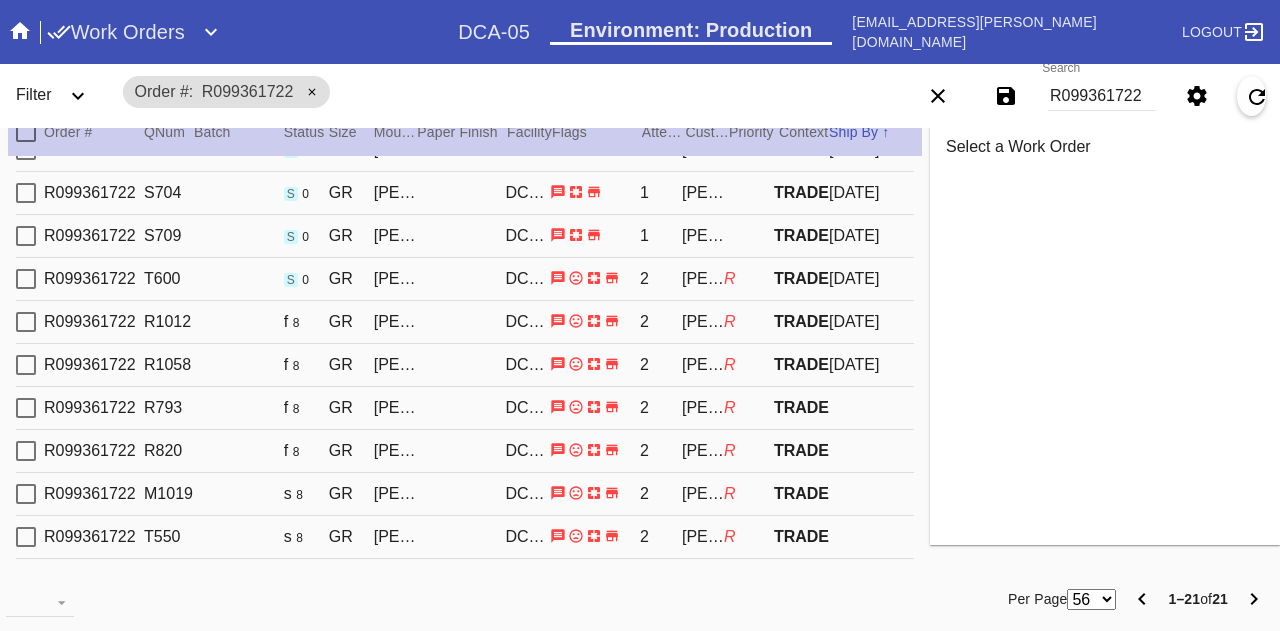 click on "R" at bounding box center [749, 279] 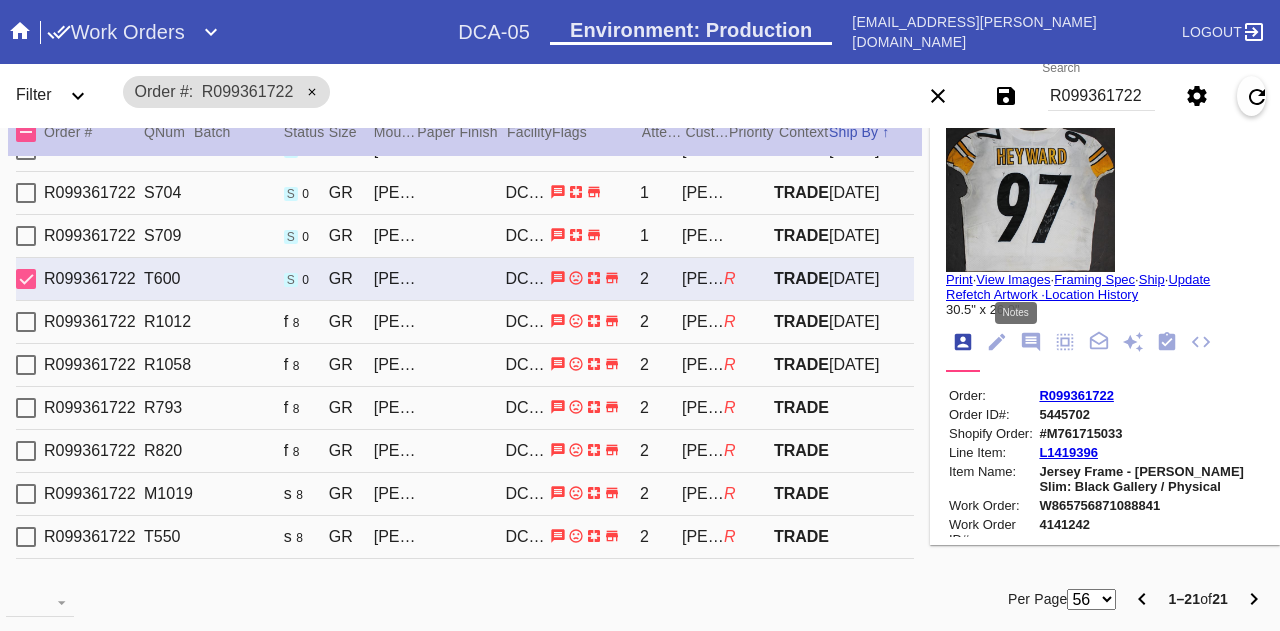 click 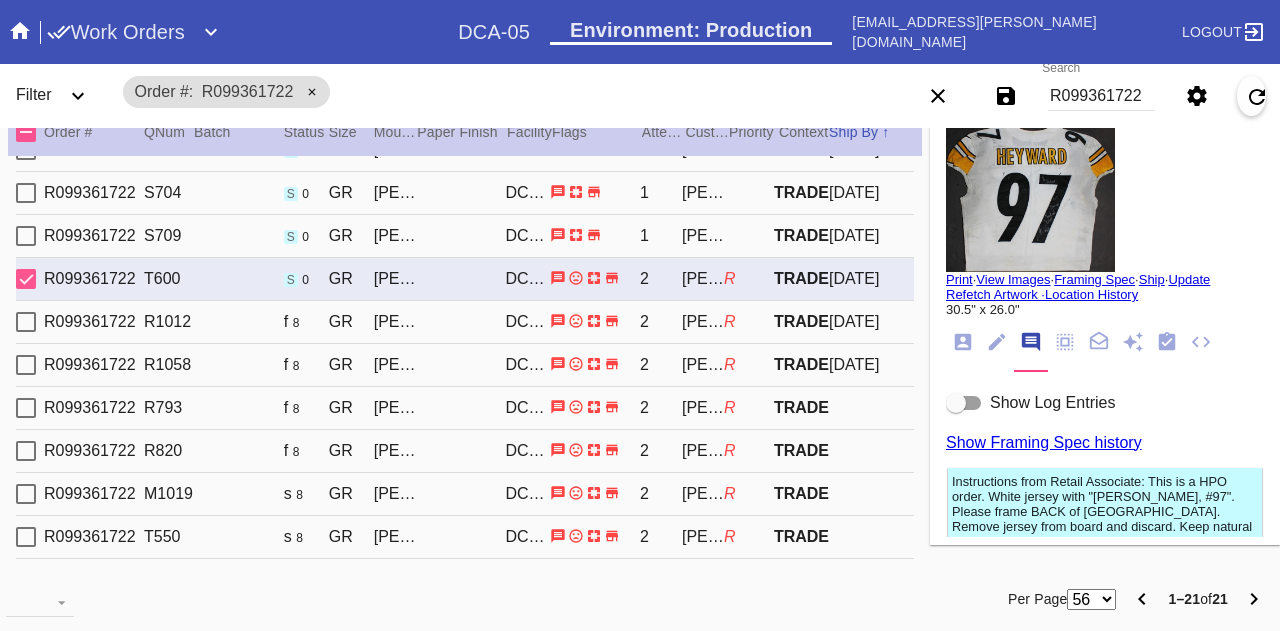 scroll, scrollTop: 108, scrollLeft: 0, axis: vertical 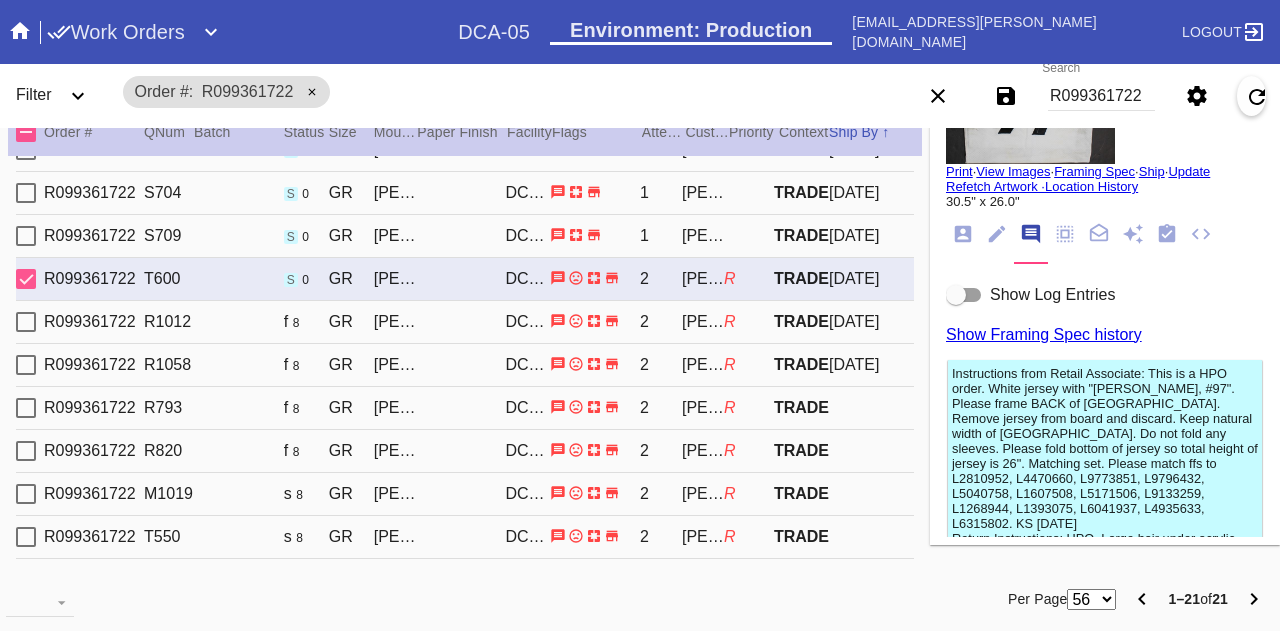 click 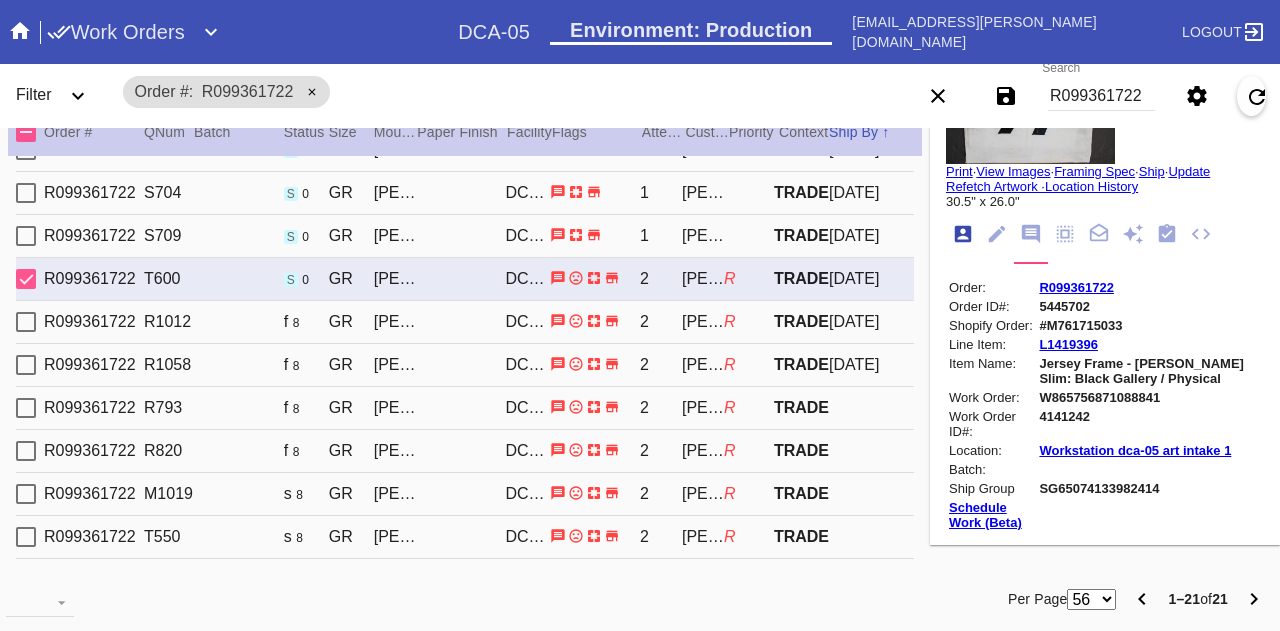 scroll, scrollTop: 24, scrollLeft: 0, axis: vertical 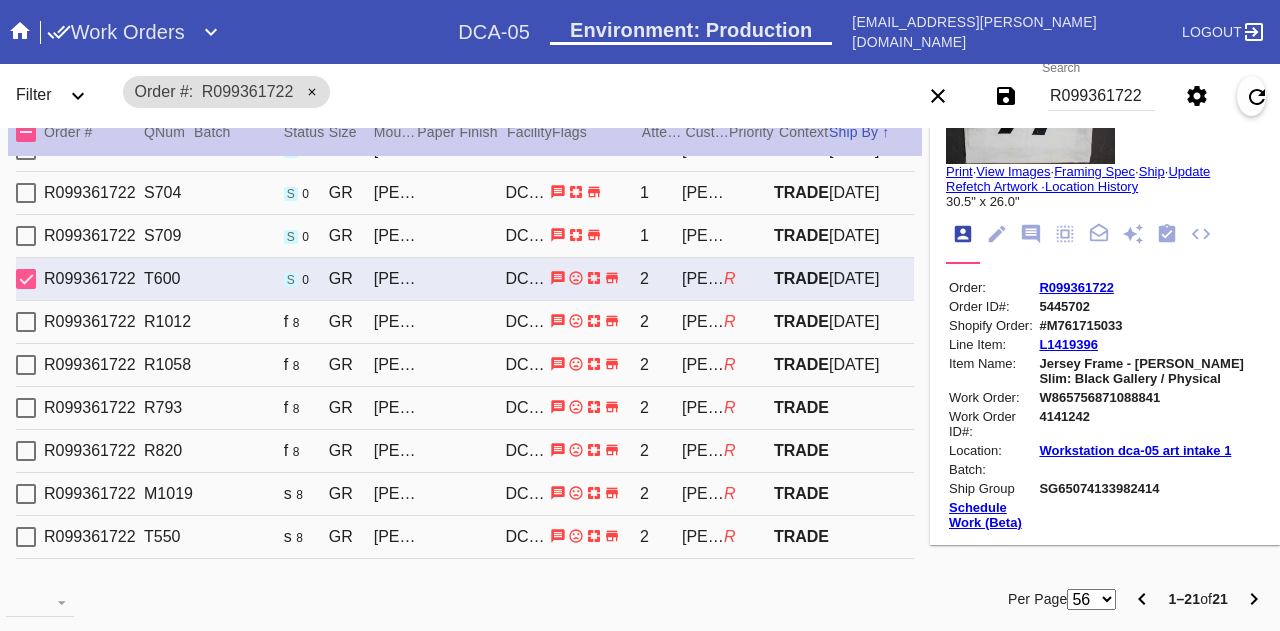 click on "R099361722 R1012 f   8 [PERSON_NAME] Slim (Medium) / Float Mounting (+$25) DCA-05 2 [PERSON_NAME]
R
TRADE [DATE]" at bounding box center (465, 322) 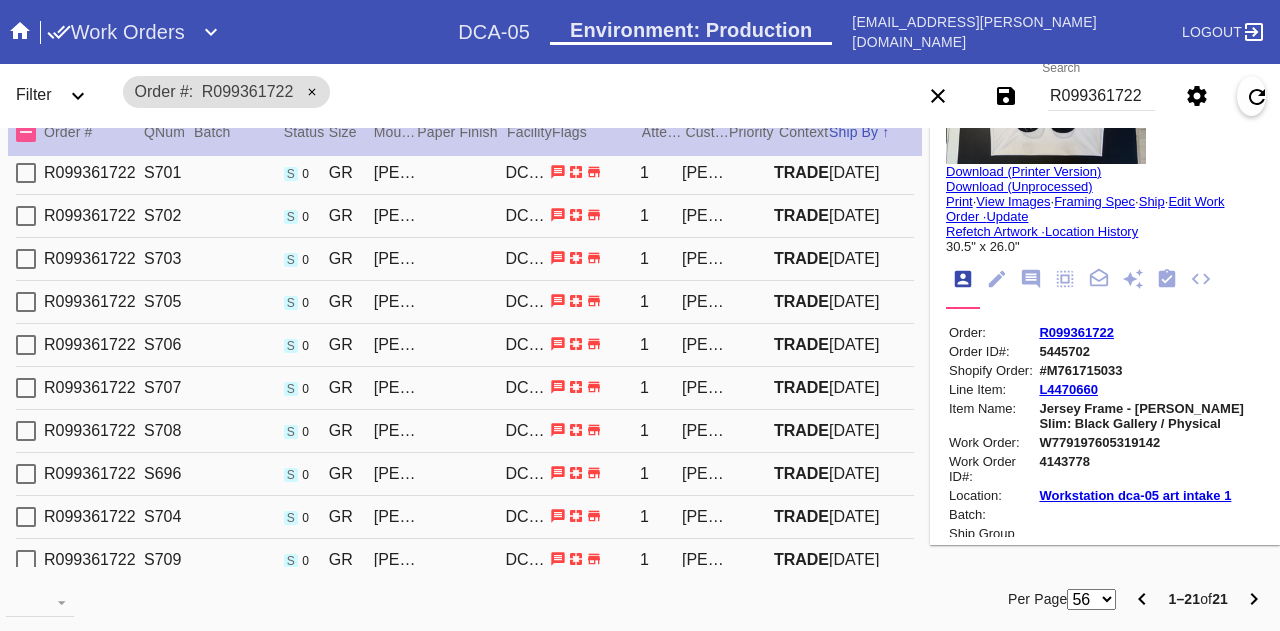 scroll, scrollTop: 0, scrollLeft: 0, axis: both 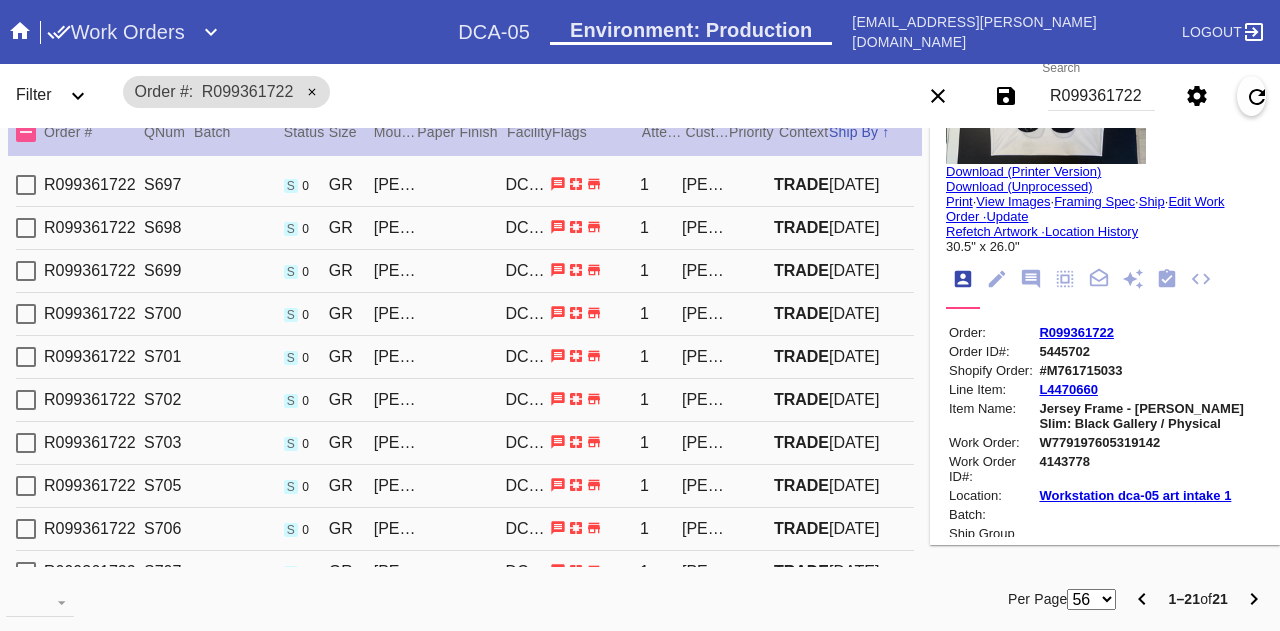 click on "R099361722 S697 s   0 [PERSON_NAME] Slim (Medium) / Float Mounting (+$25) DCA-05 1 [PERSON_NAME]
TRADE [DATE]" at bounding box center (465, 185) 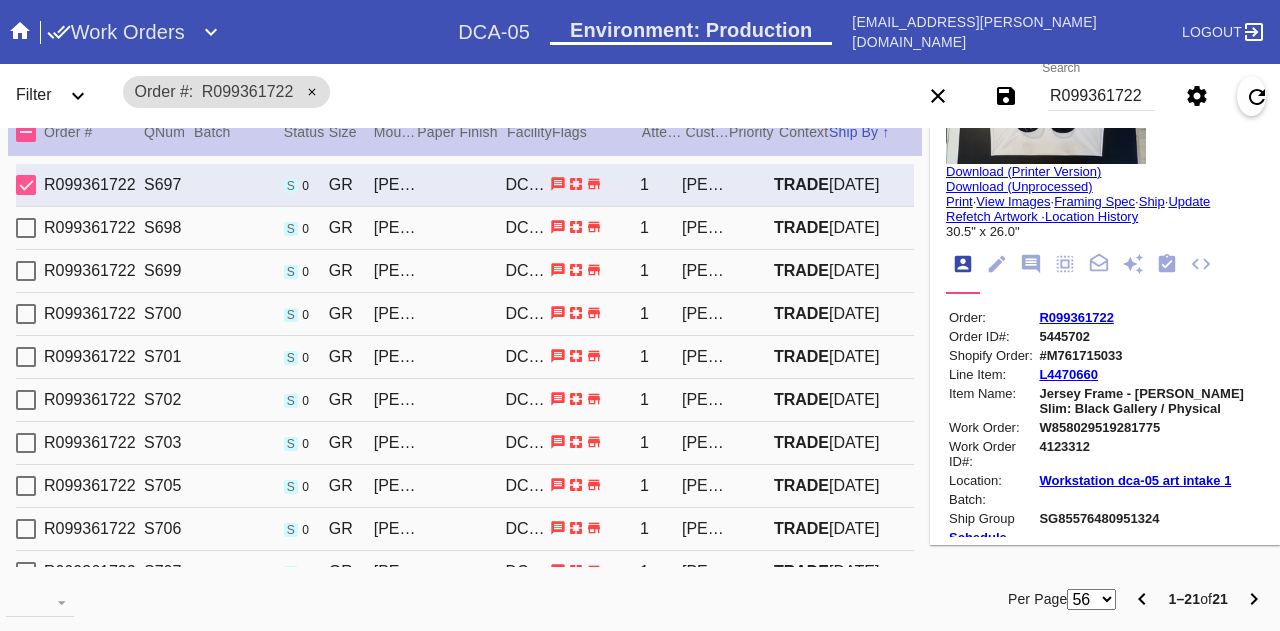 click 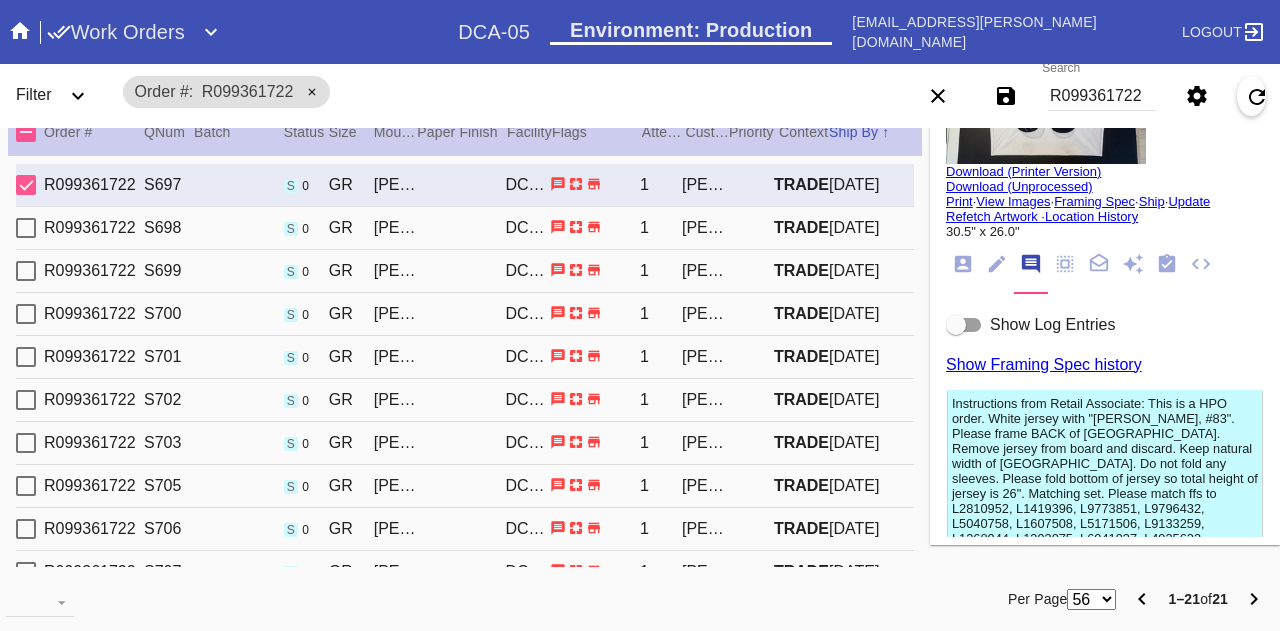 scroll, scrollTop: 232, scrollLeft: 0, axis: vertical 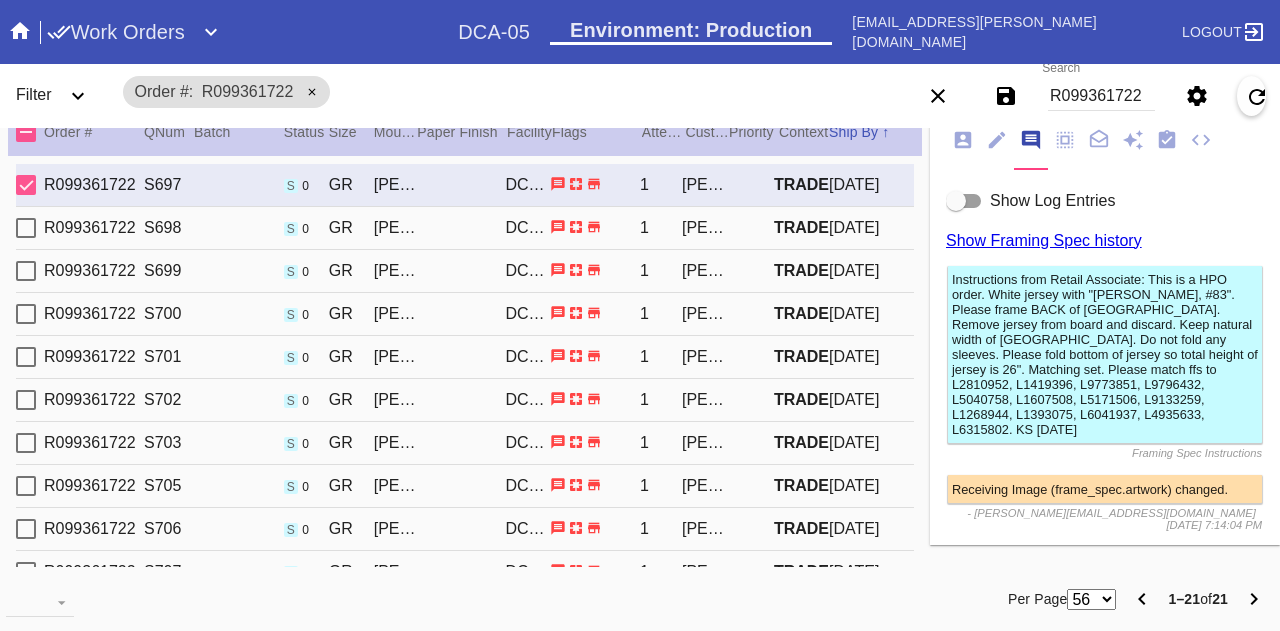 click on "Show Log Entries" at bounding box center (1052, 200) 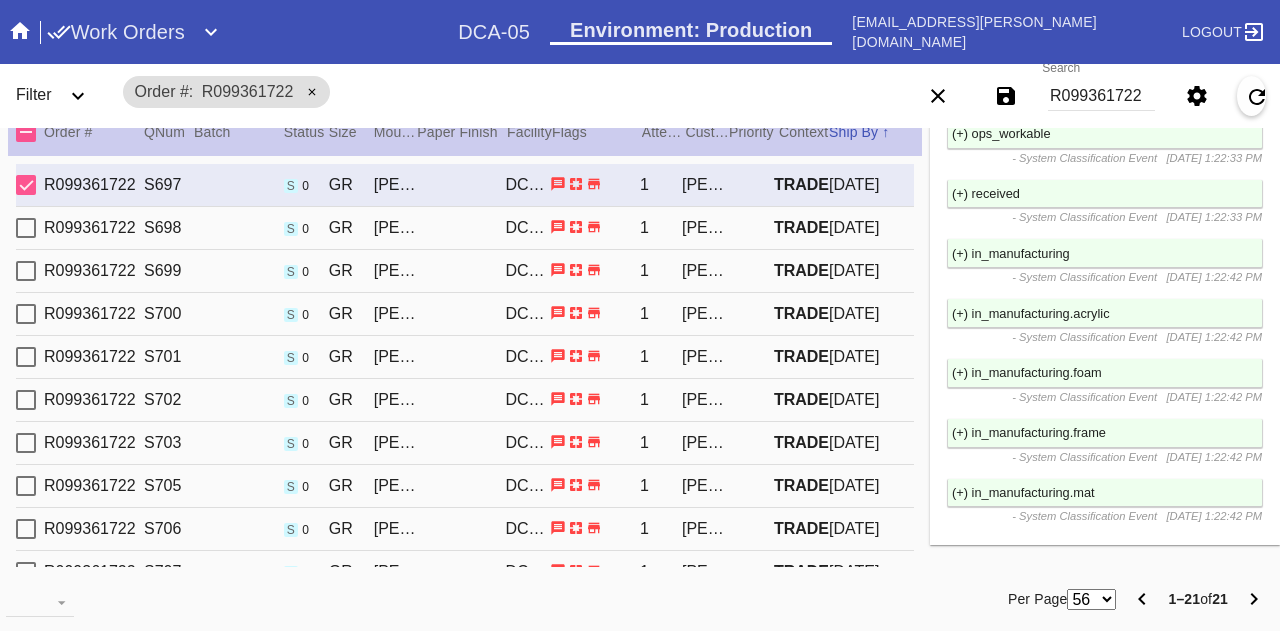 scroll, scrollTop: 6083, scrollLeft: 0, axis: vertical 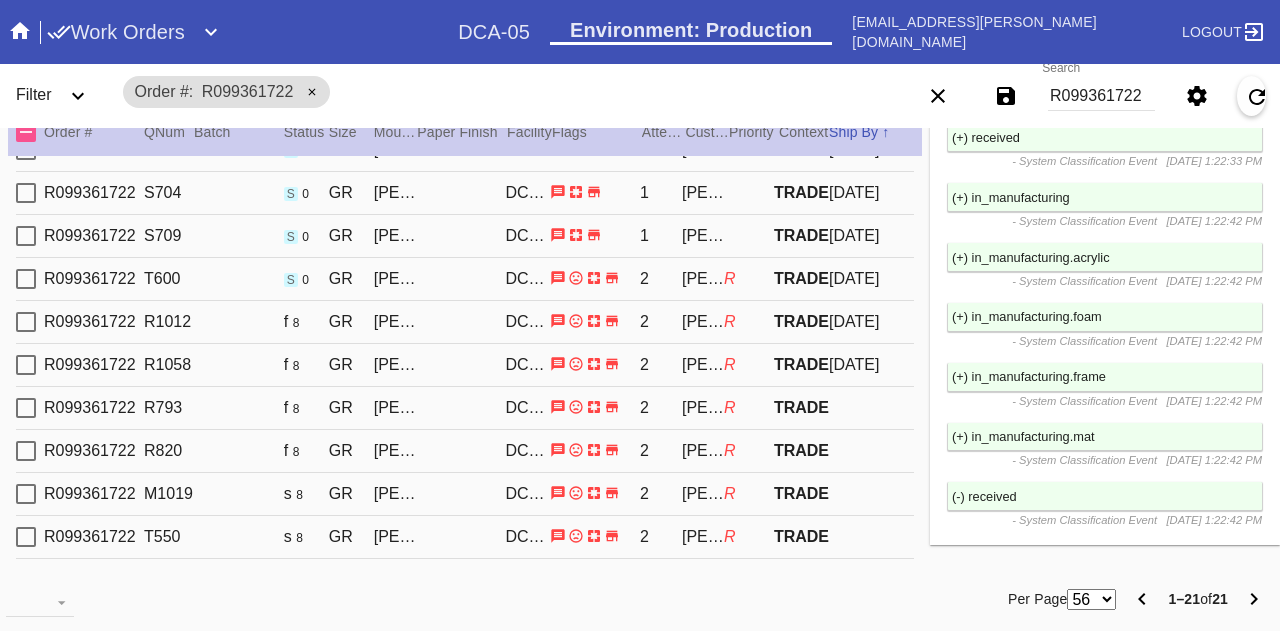 click on "TRADE" at bounding box center (801, 321) 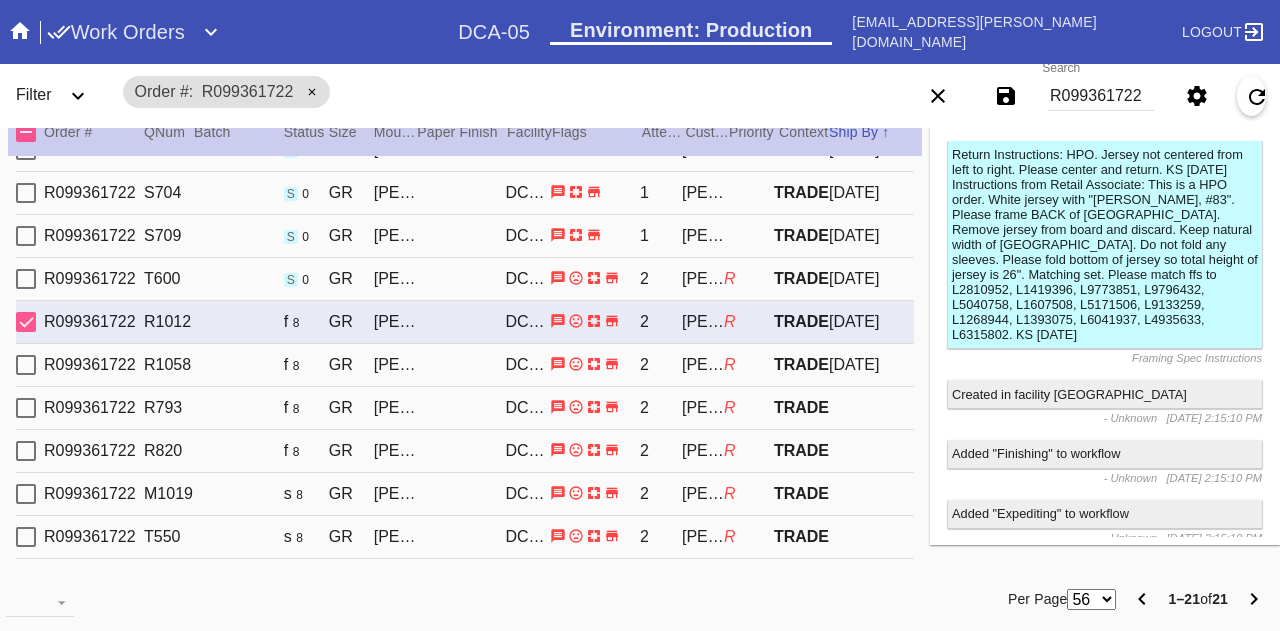 scroll, scrollTop: 1844, scrollLeft: 0, axis: vertical 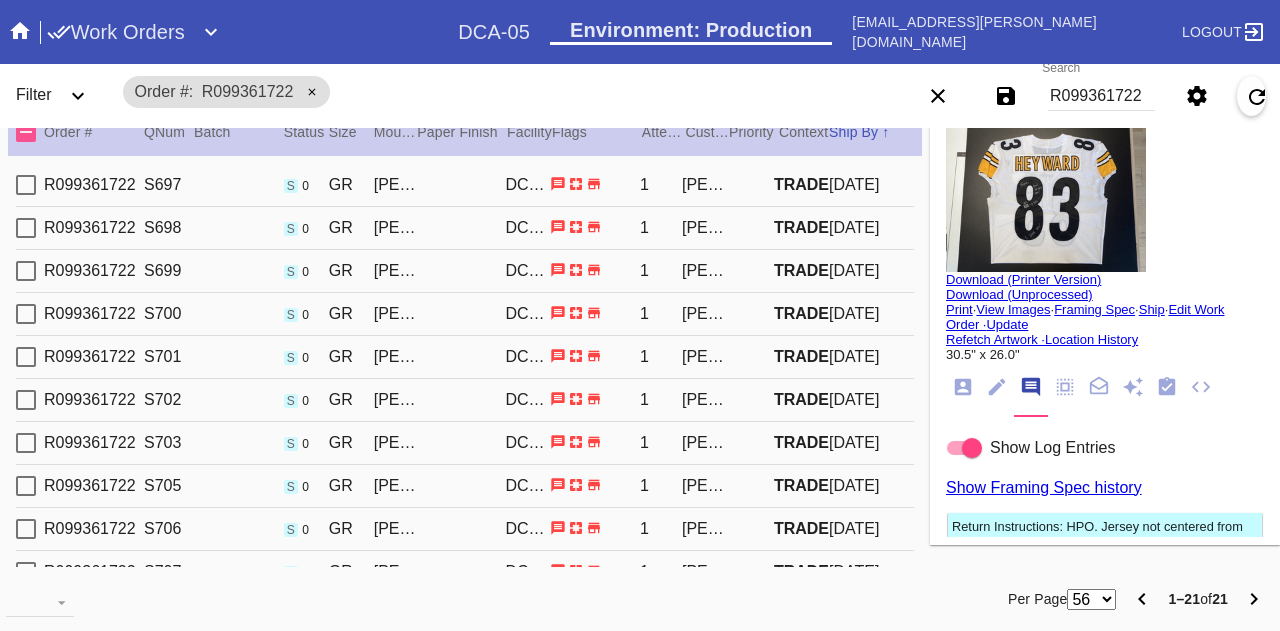 click 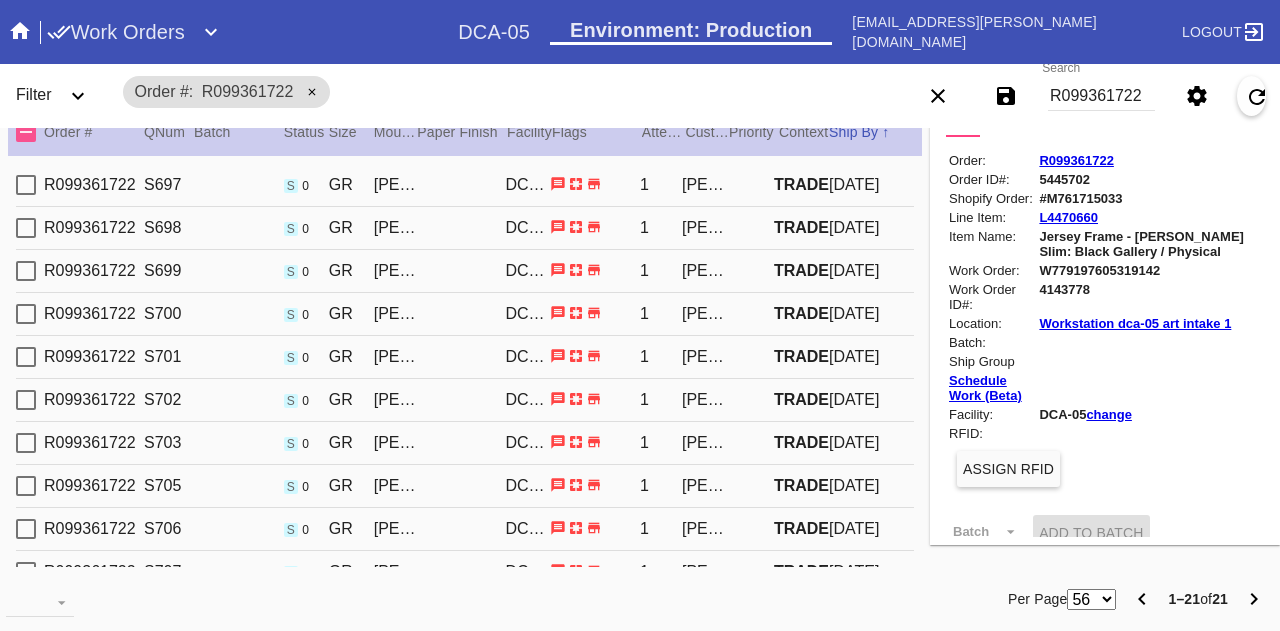 click on "4143778" at bounding box center [1150, 297] 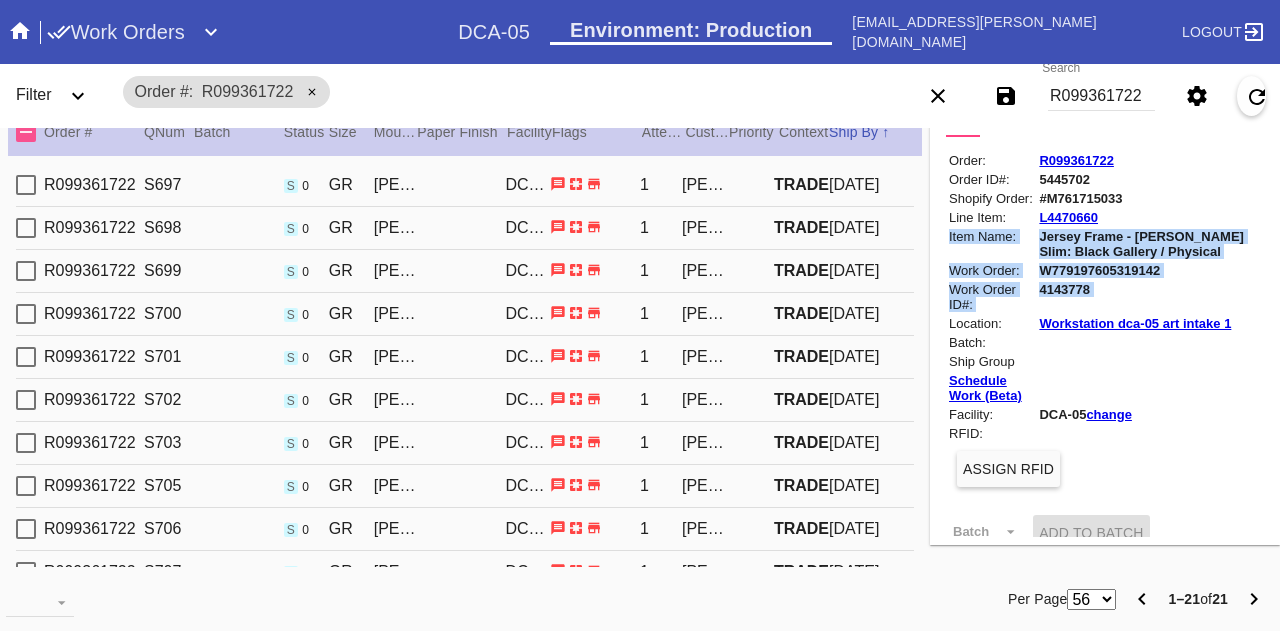 drag, startPoint x: 1094, startPoint y: 292, endPoint x: 988, endPoint y: 232, distance: 121.80312 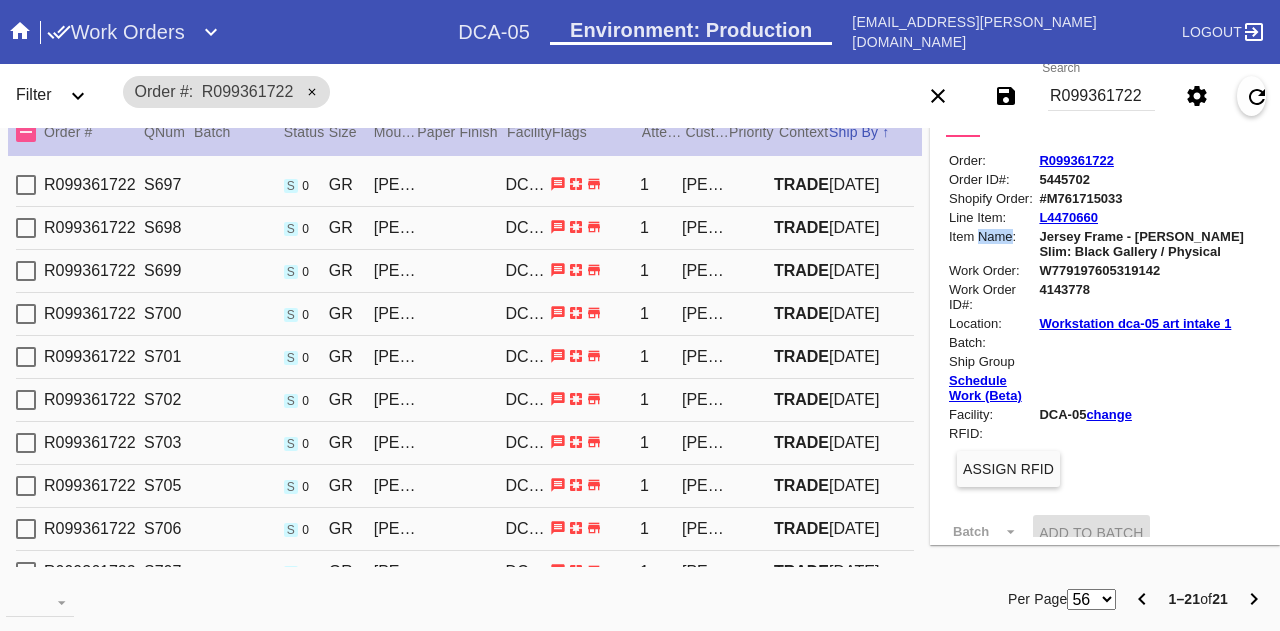 click on "Item Name:" at bounding box center (992, 244) 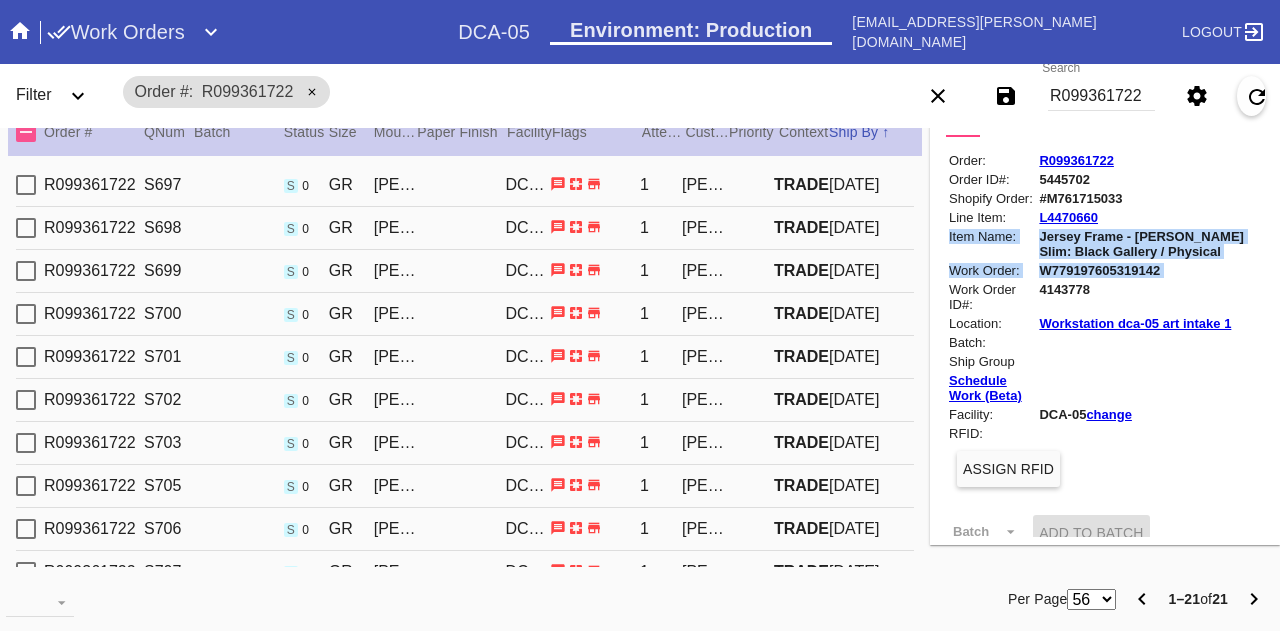drag, startPoint x: 988, startPoint y: 232, endPoint x: 1026, endPoint y: 284, distance: 64.40497 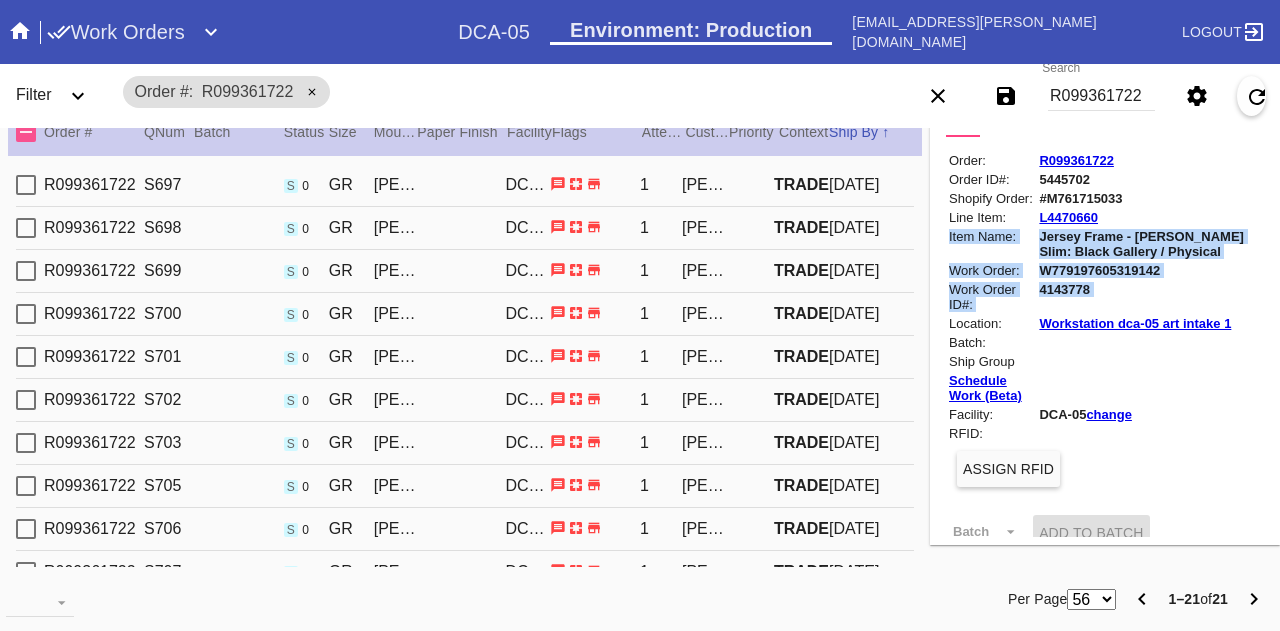 click on "4143778" at bounding box center (1150, 297) 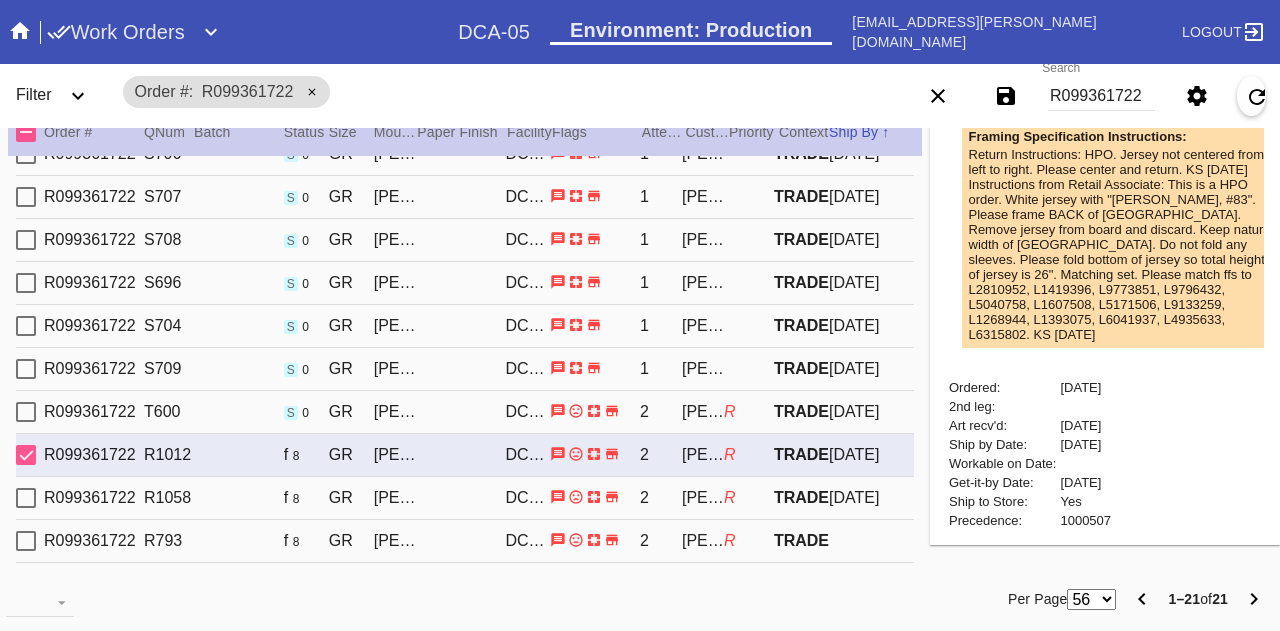 scroll, scrollTop: 514, scrollLeft: 0, axis: vertical 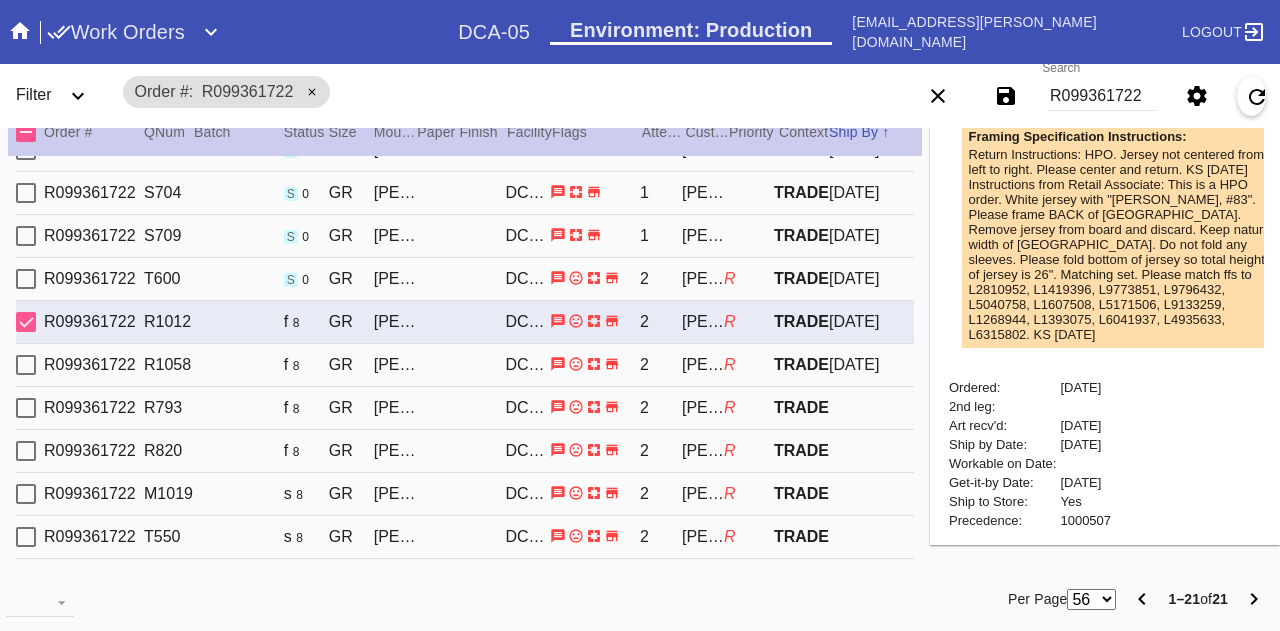 click on "[DATE]" at bounding box center [871, 279] 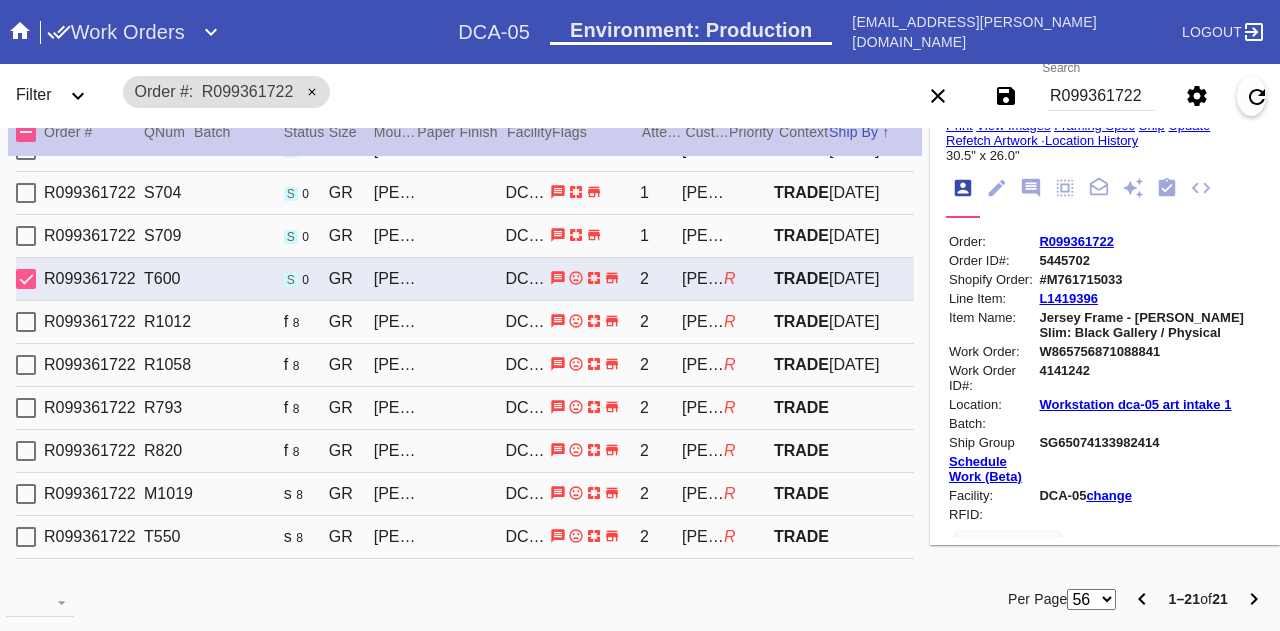 scroll, scrollTop: 144, scrollLeft: 0, axis: vertical 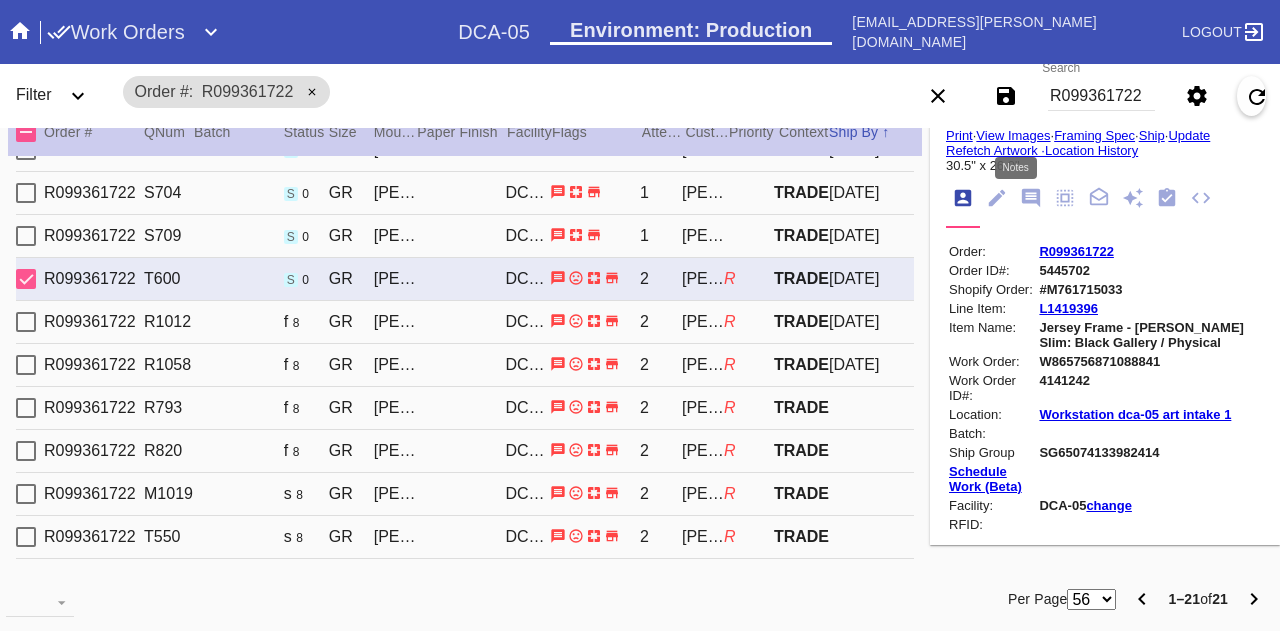 click 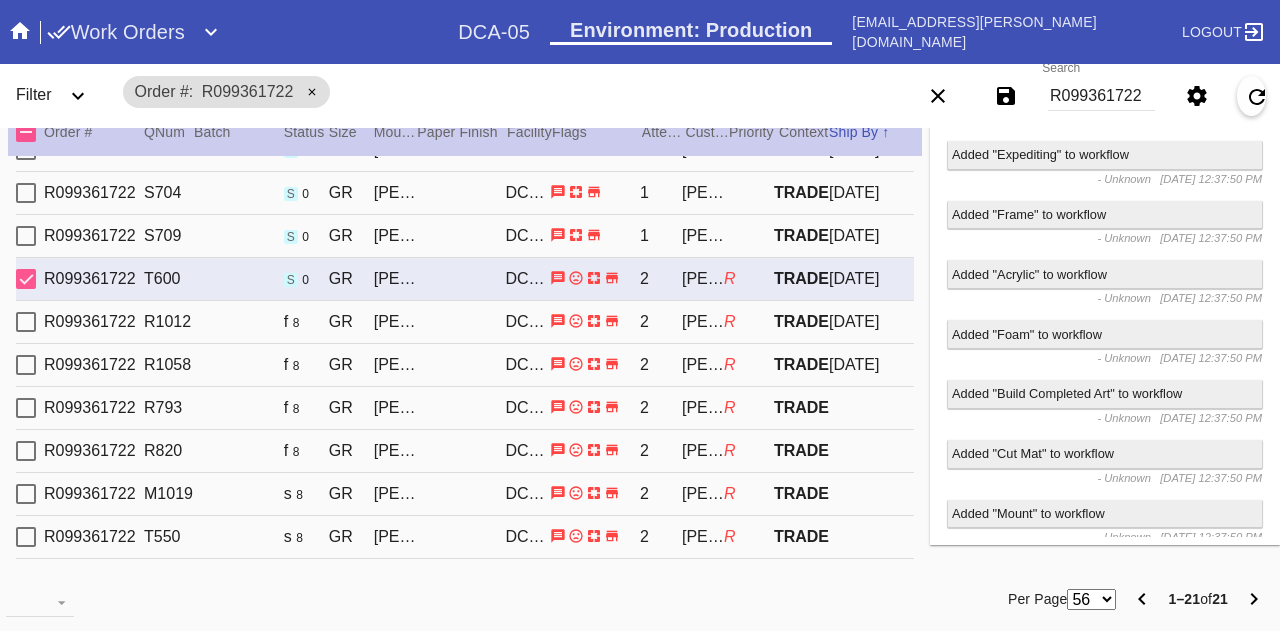scroll, scrollTop: 0, scrollLeft: 0, axis: both 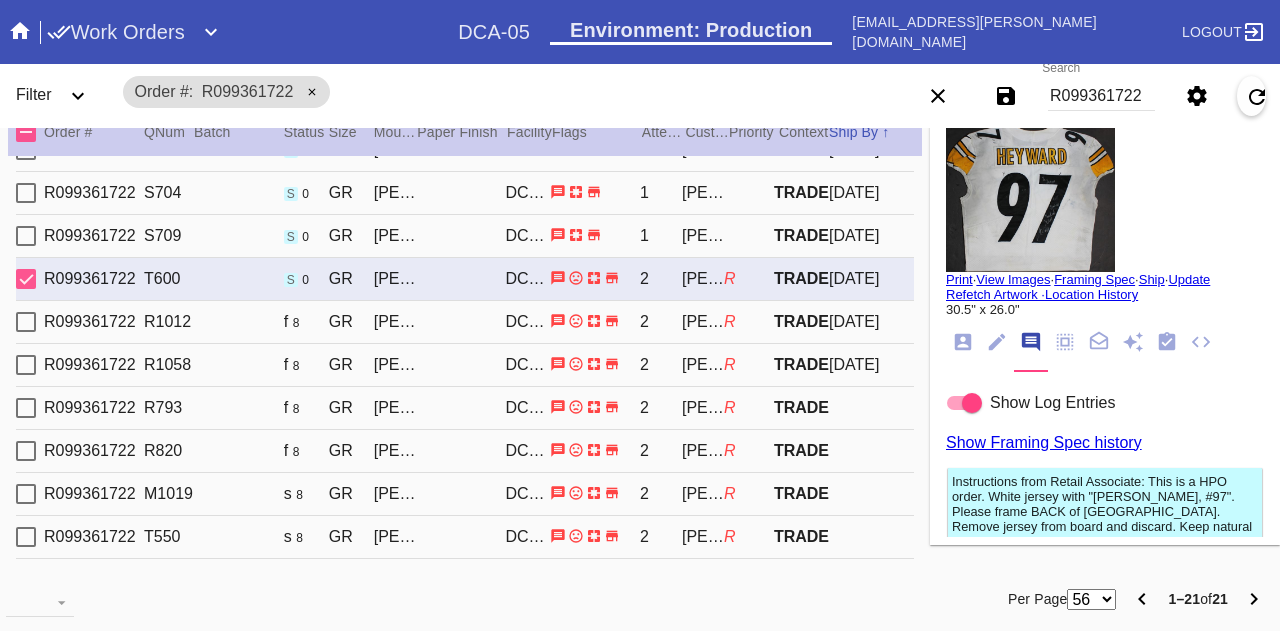 click 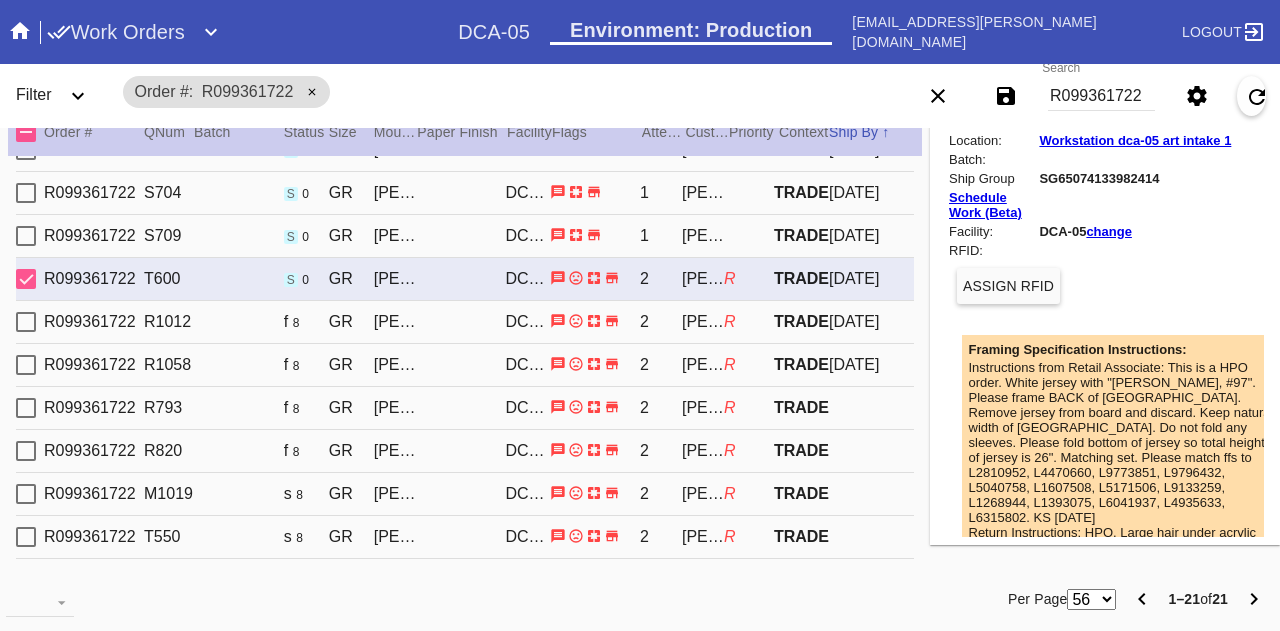 scroll, scrollTop: 478, scrollLeft: 0, axis: vertical 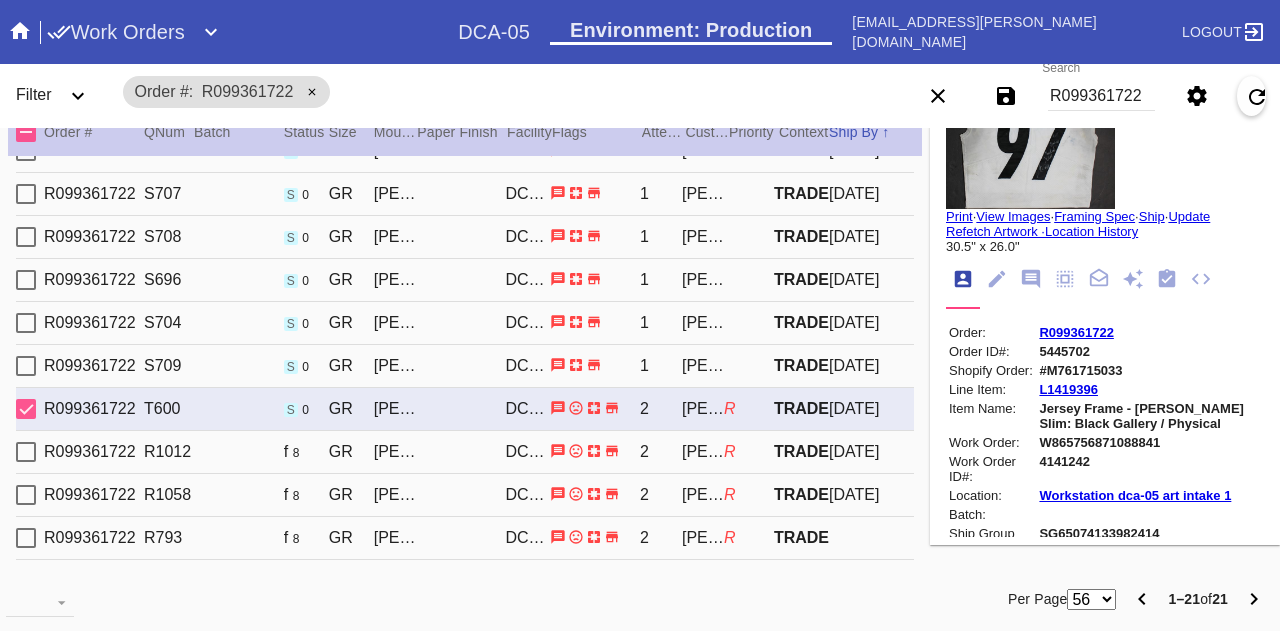 click on "R099361722 S704 s   0 [PERSON_NAME] Slim (Medium) / Float Mounting (+$25) DCA-05 1 [PERSON_NAME]
TRADE [DATE]" at bounding box center [465, 323] 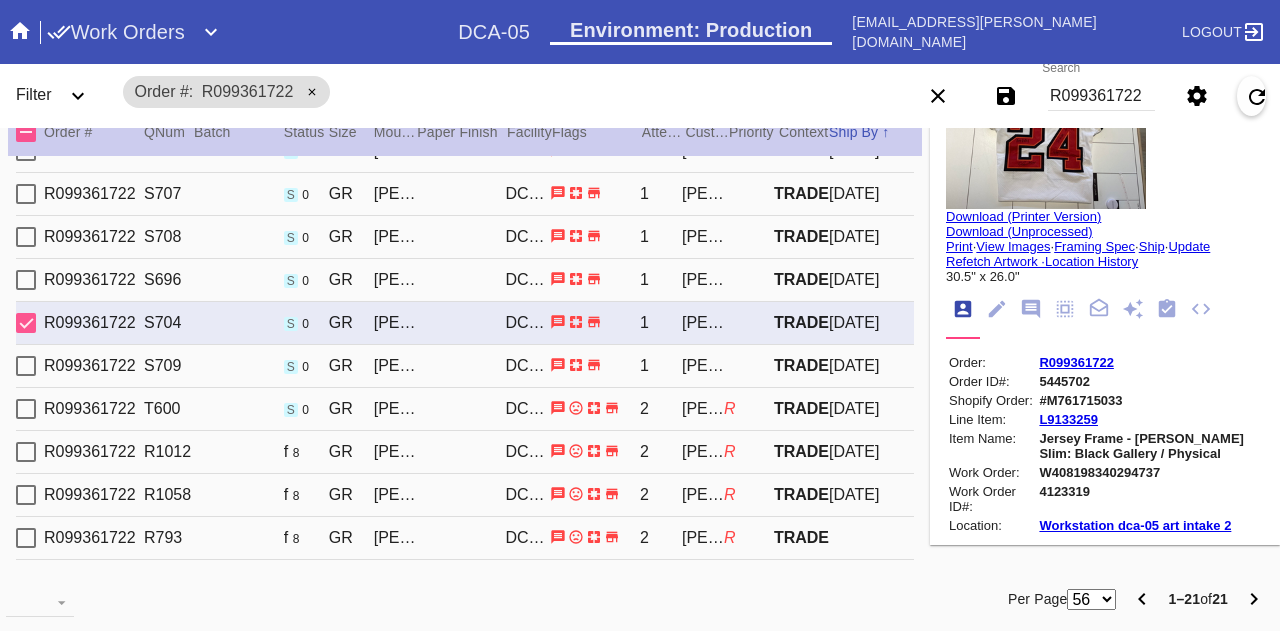 click on "R099361722 S709 s   0 [PERSON_NAME] Slim (Medium) / Float Mounting (+$25) DCA-05 1 [PERSON_NAME]
TRADE [DATE]" at bounding box center [465, 366] 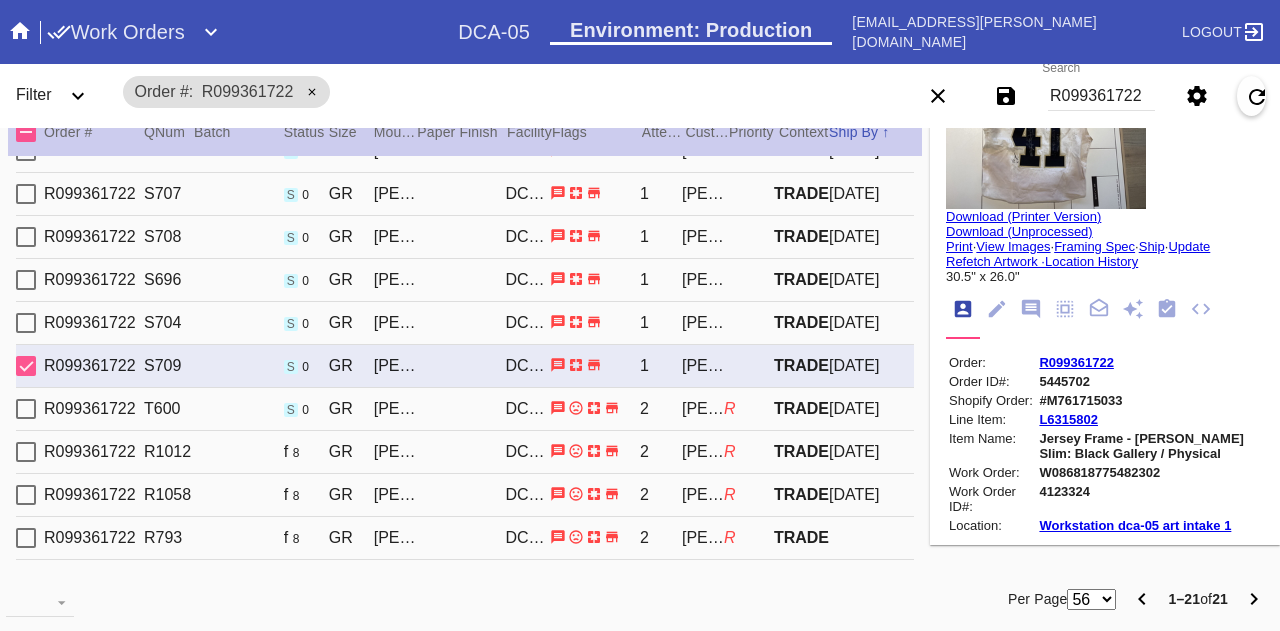 type on "Black scuff top right, and some mild grey scuffing throughout. Loose thread ends around nametag." 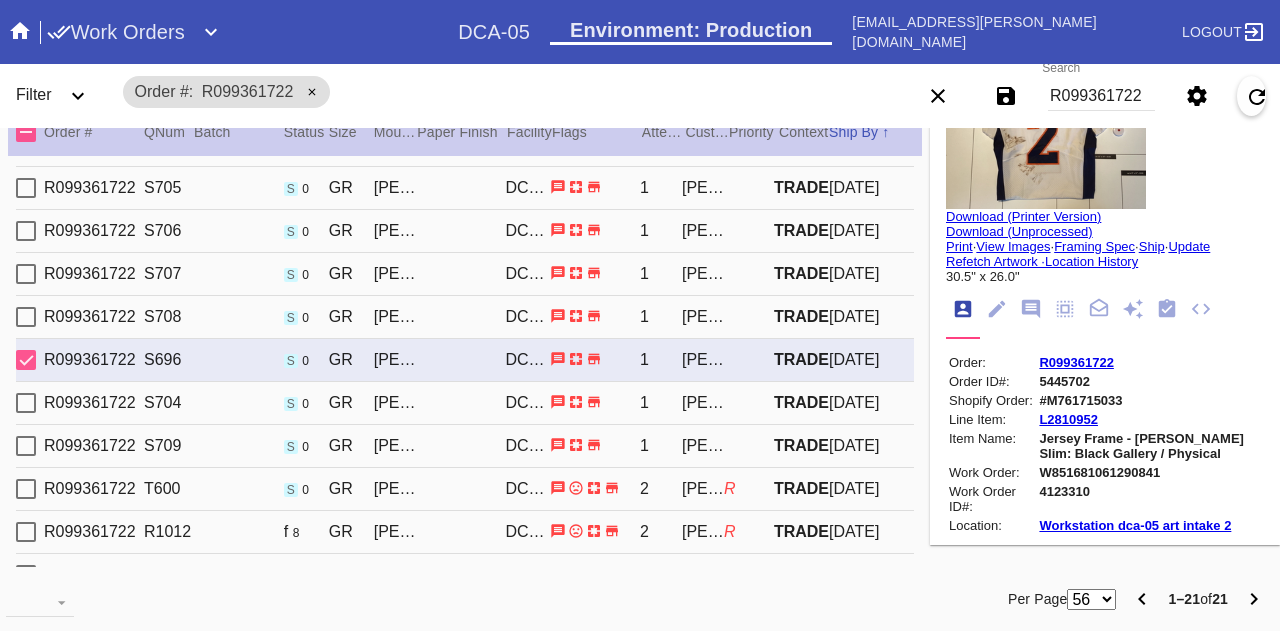 type on "Loose thread ends in name. Grass staining on left shoulder. Wrinkling throughout." 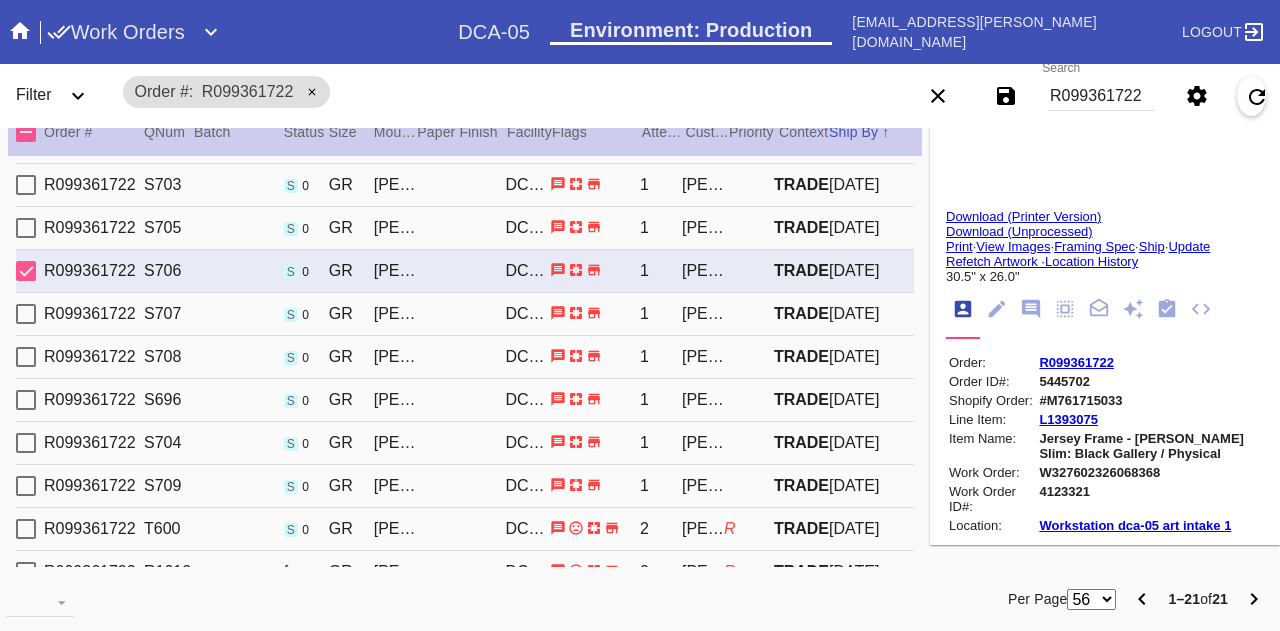 type on "Faint whit-ish smudges around number 7 and under right armpit. Winkling throughout. Loose thread end in neckline." 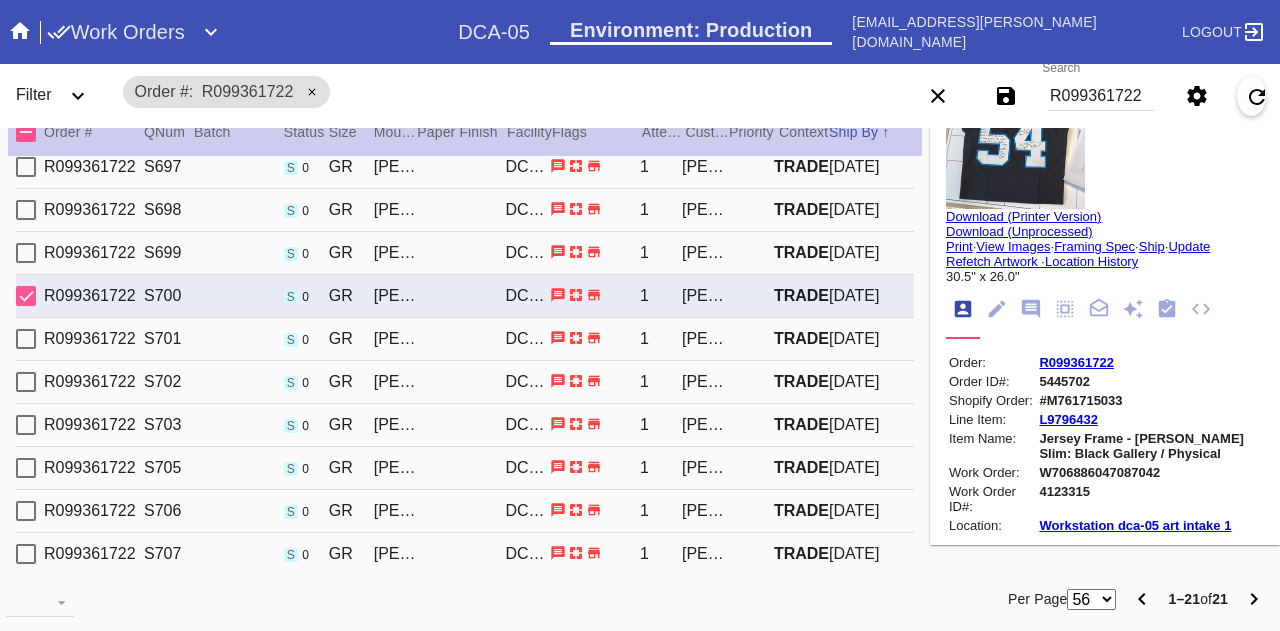 scroll, scrollTop: 0, scrollLeft: 0, axis: both 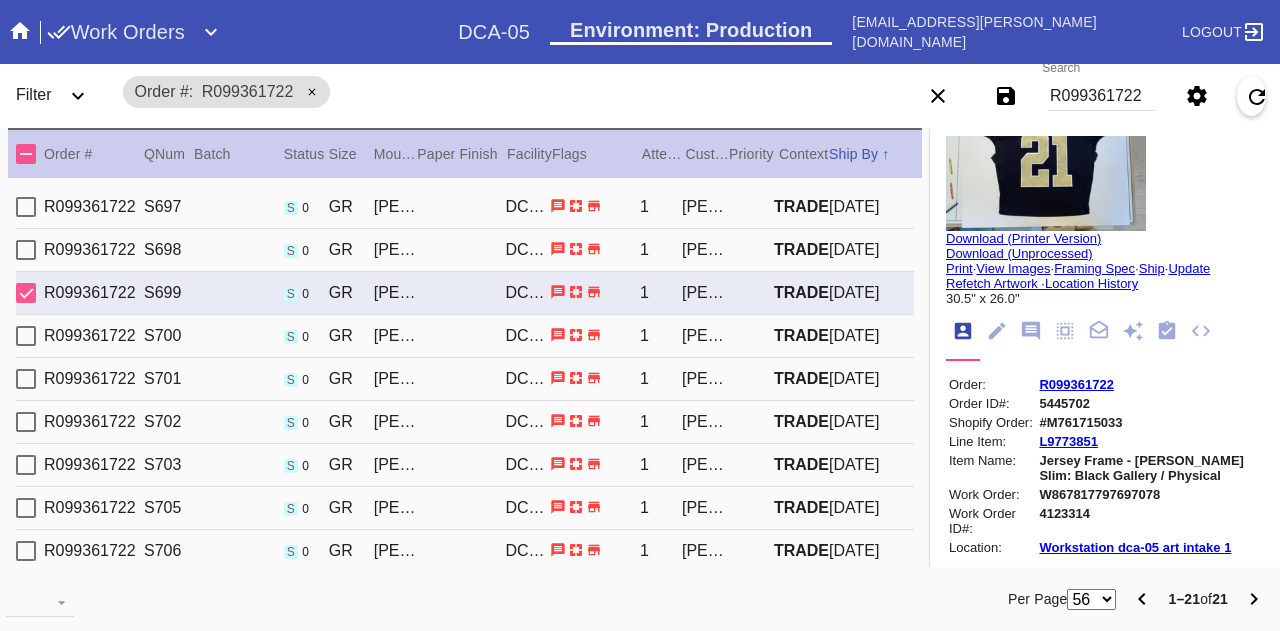 type on "Stitched up hole on yellow part of left shoulder. Black, blue, and grey scuffing all over. This had been worn on the field for sure. [PERSON_NAME] and creases throughout." 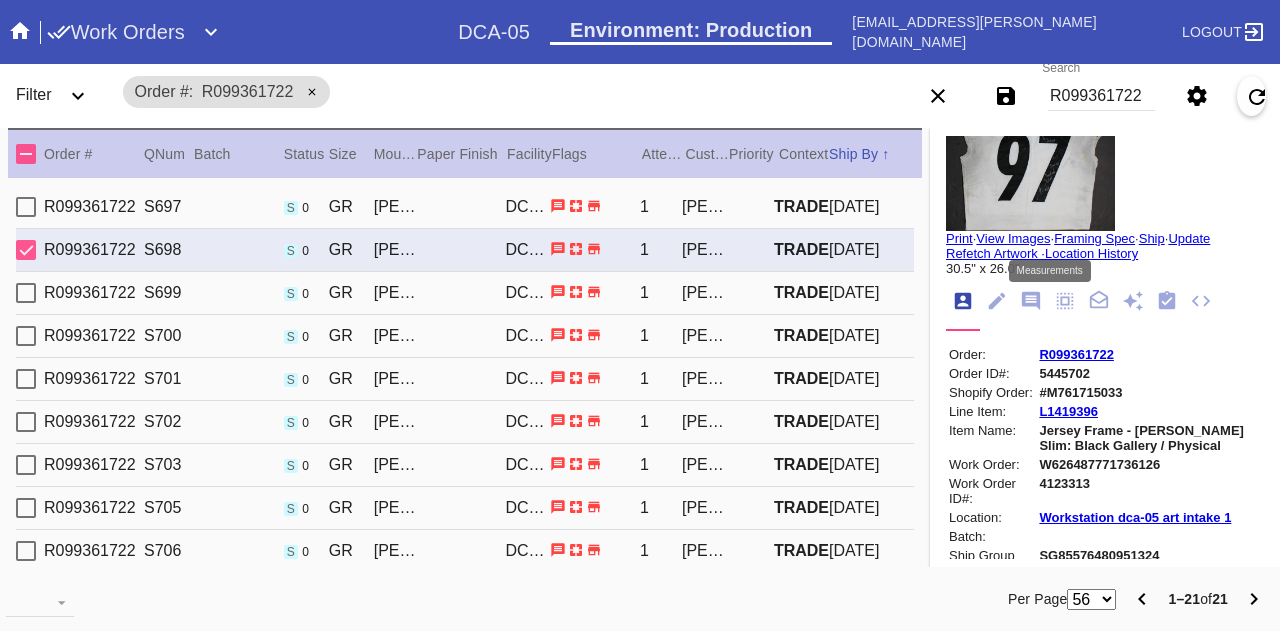 click 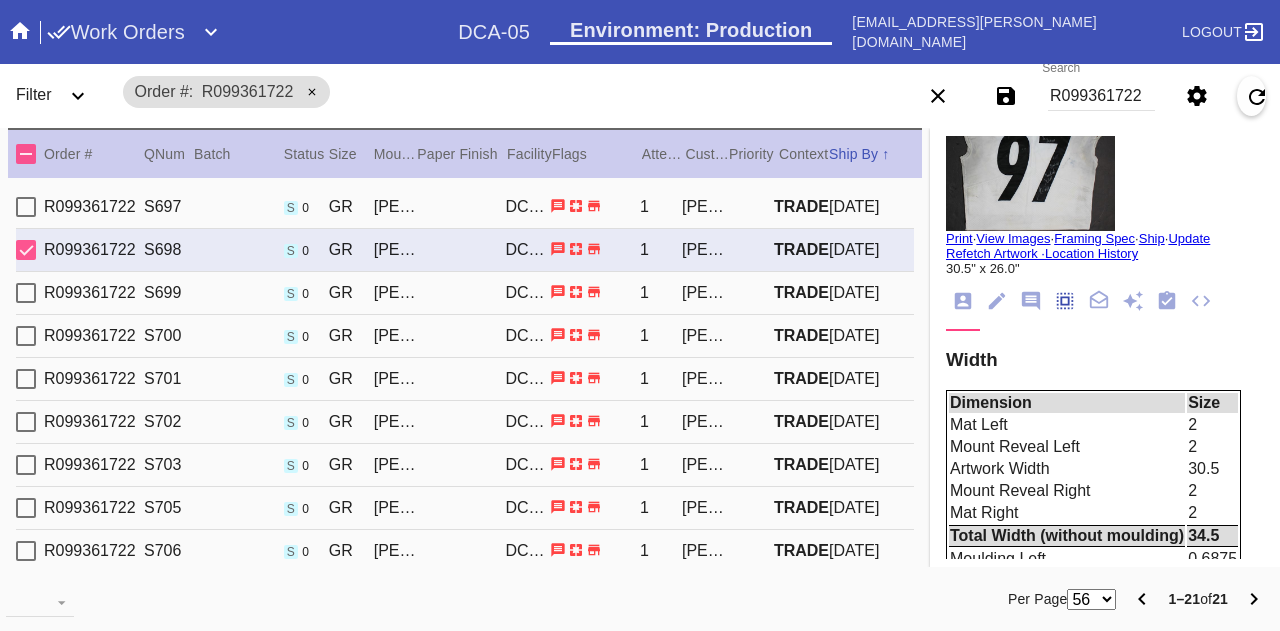scroll, scrollTop: 171, scrollLeft: 0, axis: vertical 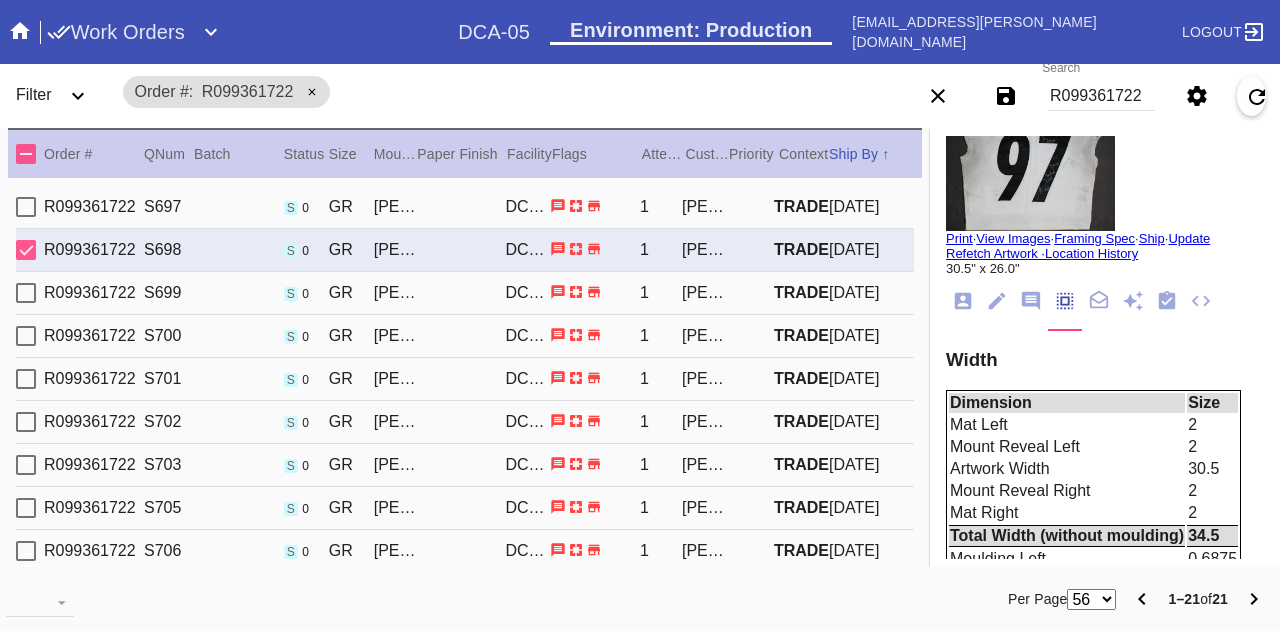 click on "Width" at bounding box center (1105, 360) 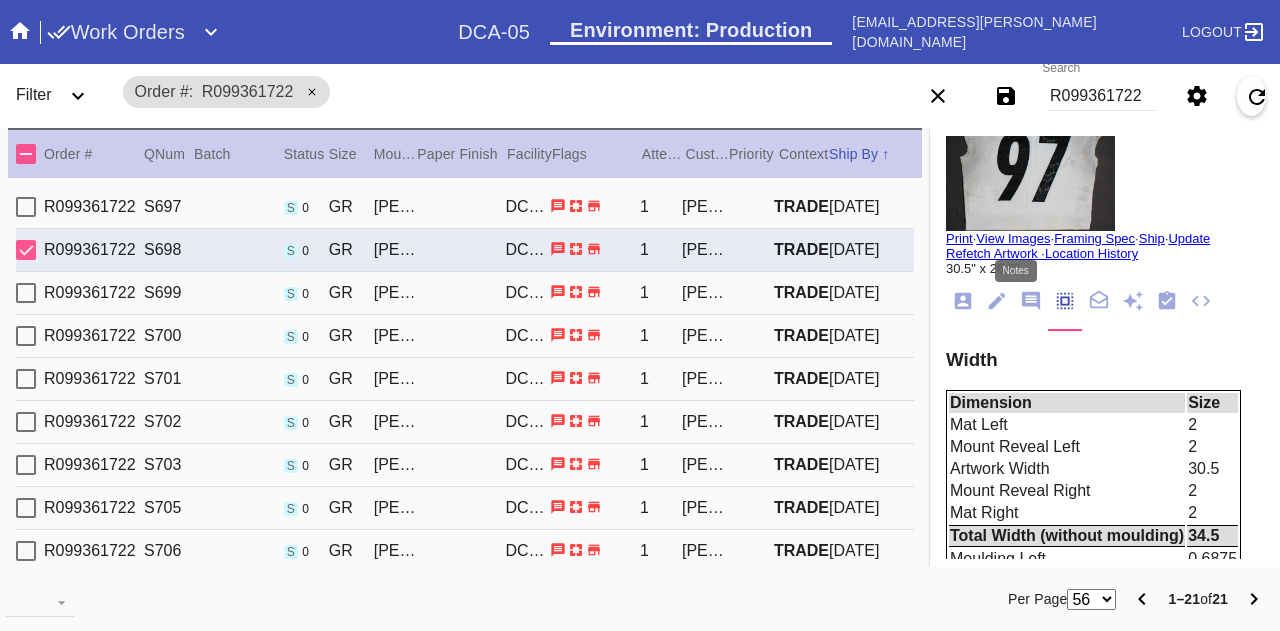 click 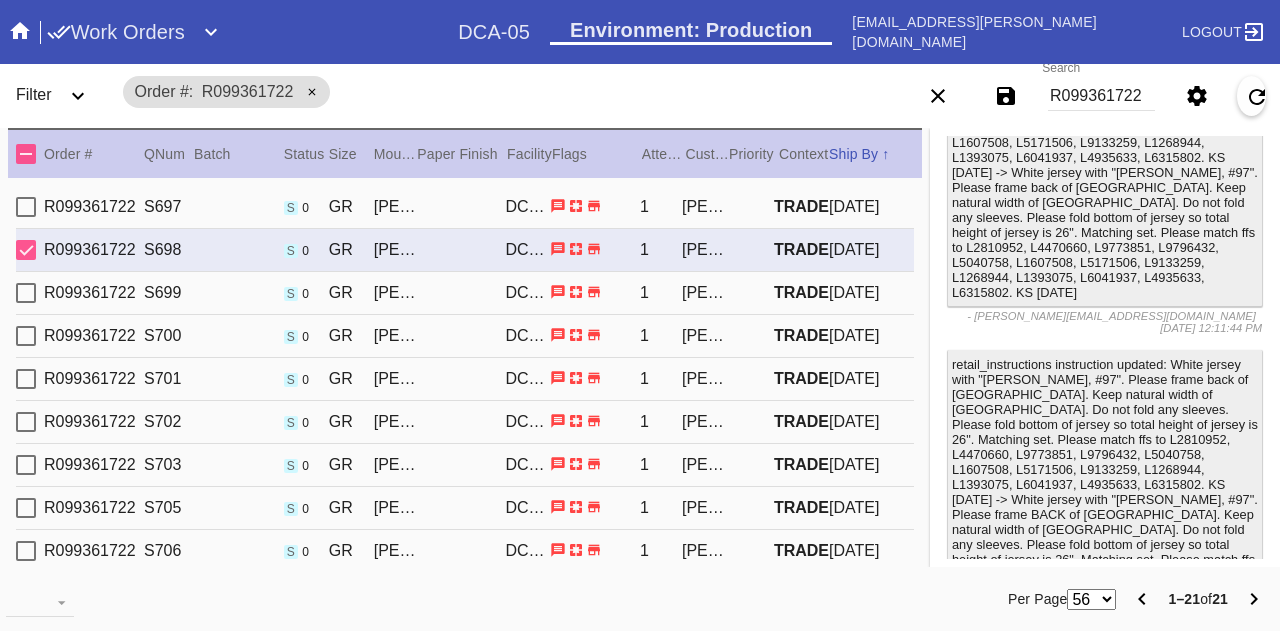 scroll, scrollTop: 965, scrollLeft: 0, axis: vertical 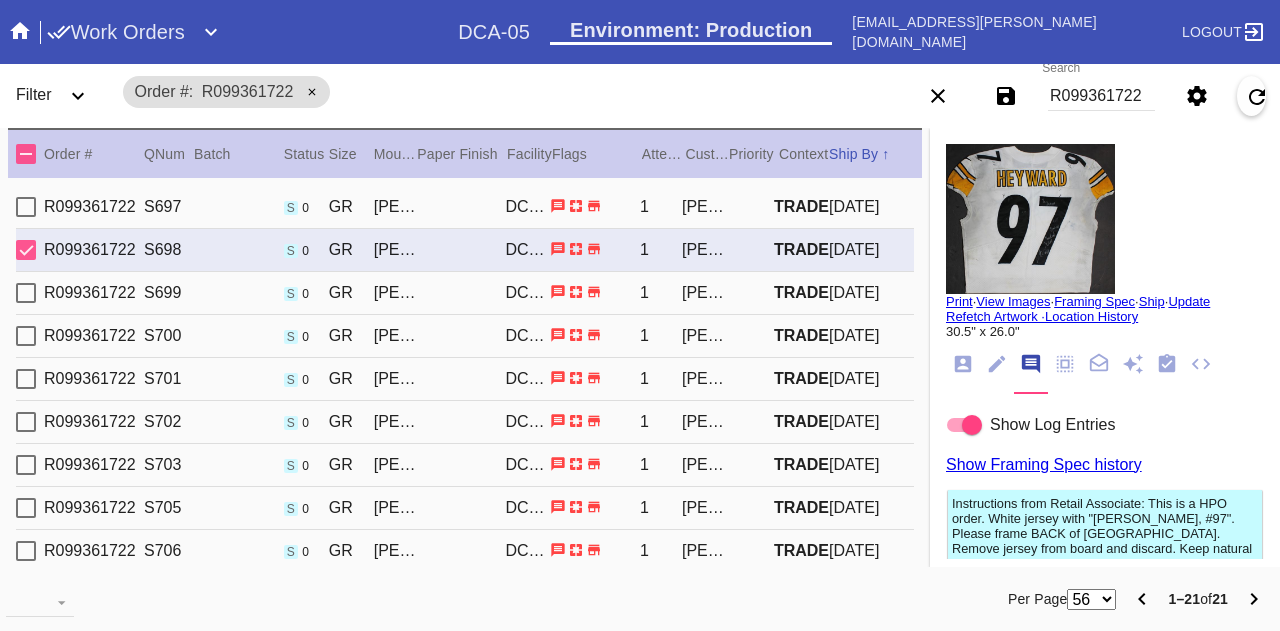 click 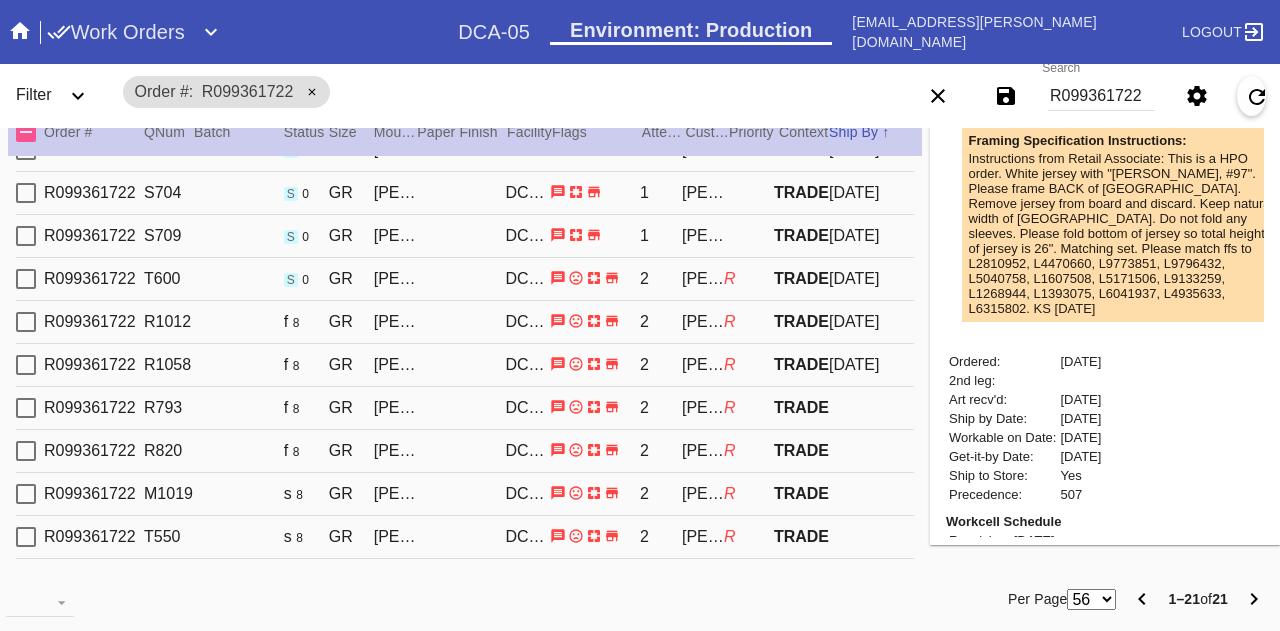 click on "R099361722 T550 s   8 [PERSON_NAME] Slim (Medium) / Float Mounting (+$25) DCA-05 2 [PERSON_NAME]
R
TRADE" at bounding box center (465, 537) 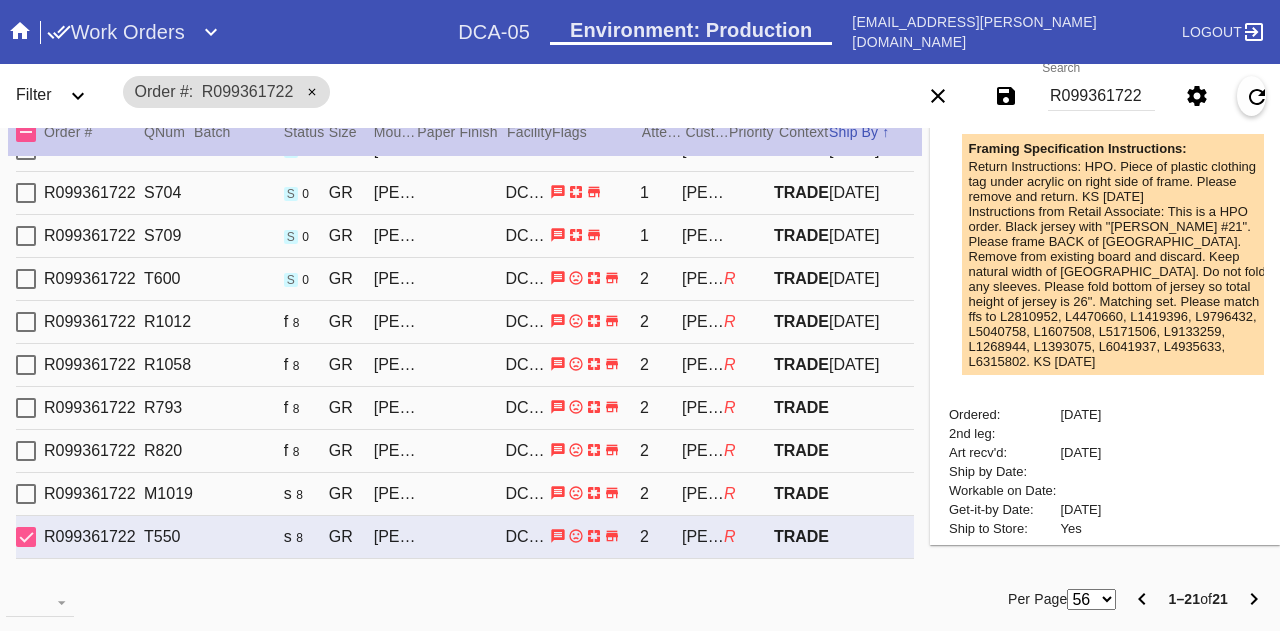 scroll, scrollTop: 704, scrollLeft: 0, axis: vertical 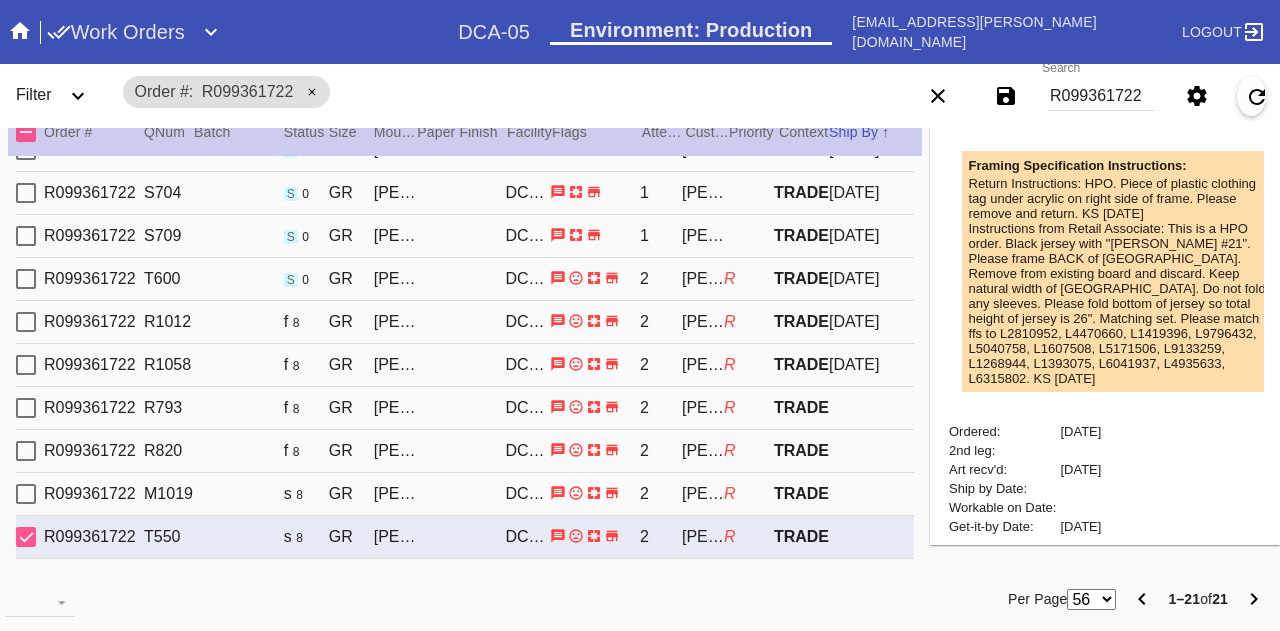 type on "Loose thread ends in name. Grass staining on left shoulder. Wrinkling throughout." 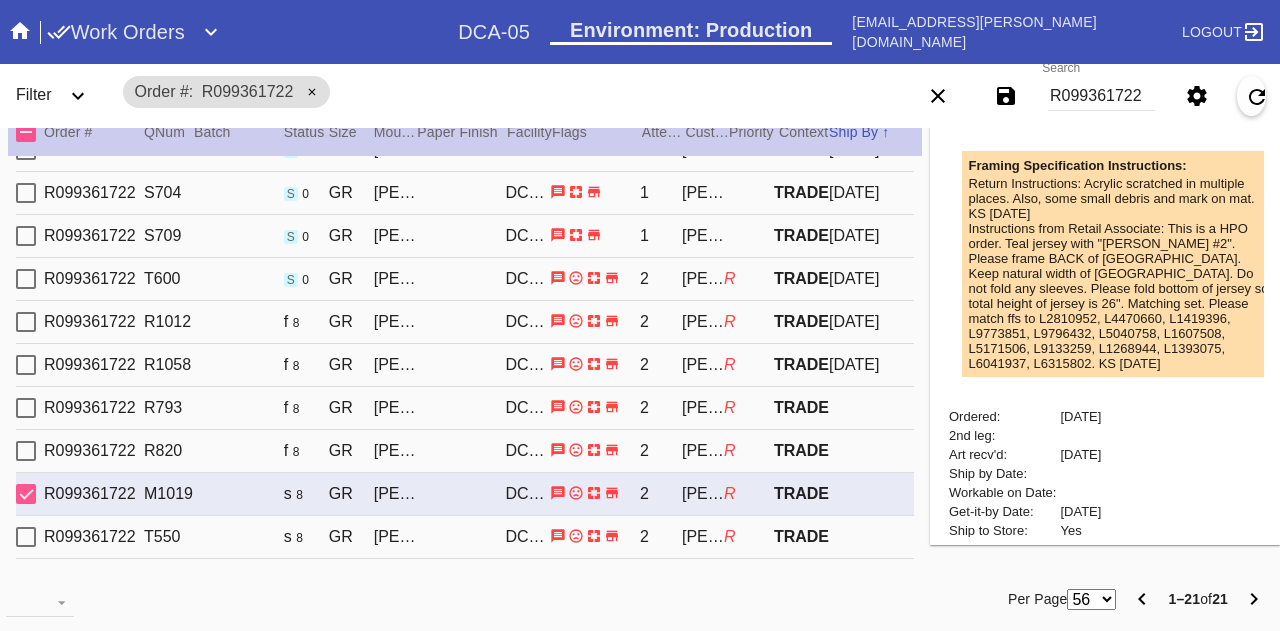 scroll, scrollTop: 474, scrollLeft: 0, axis: vertical 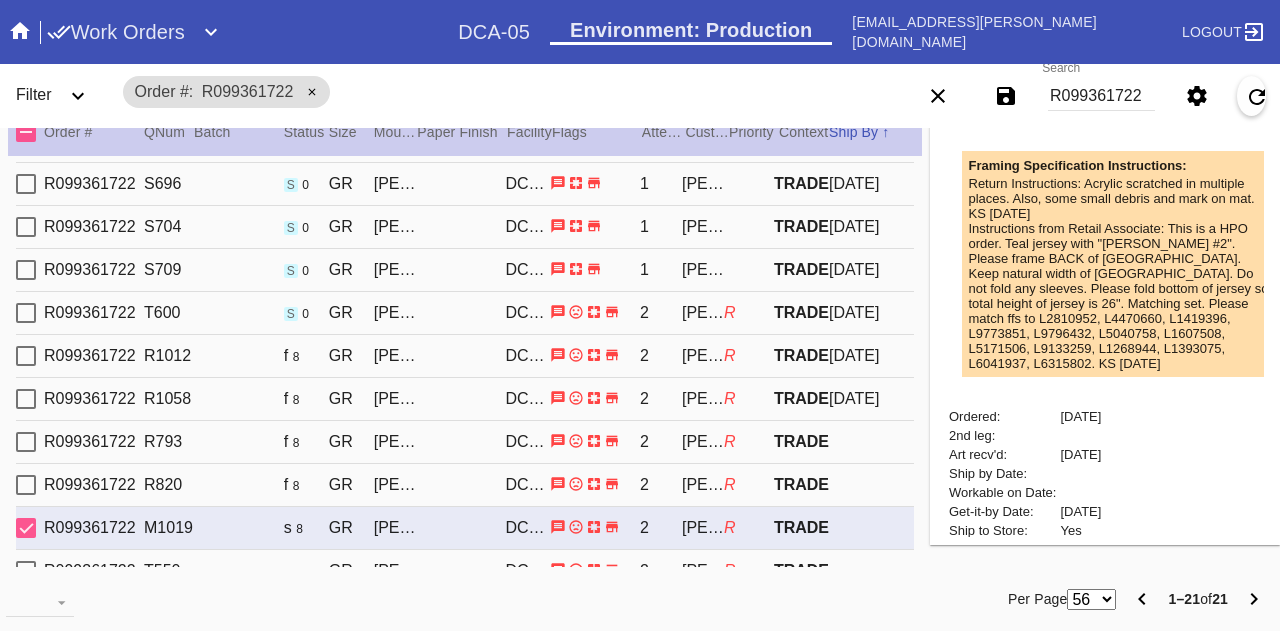 type on "Large black and brown scuff marks all over. Loose thread ends at nametag, and one on neckline." 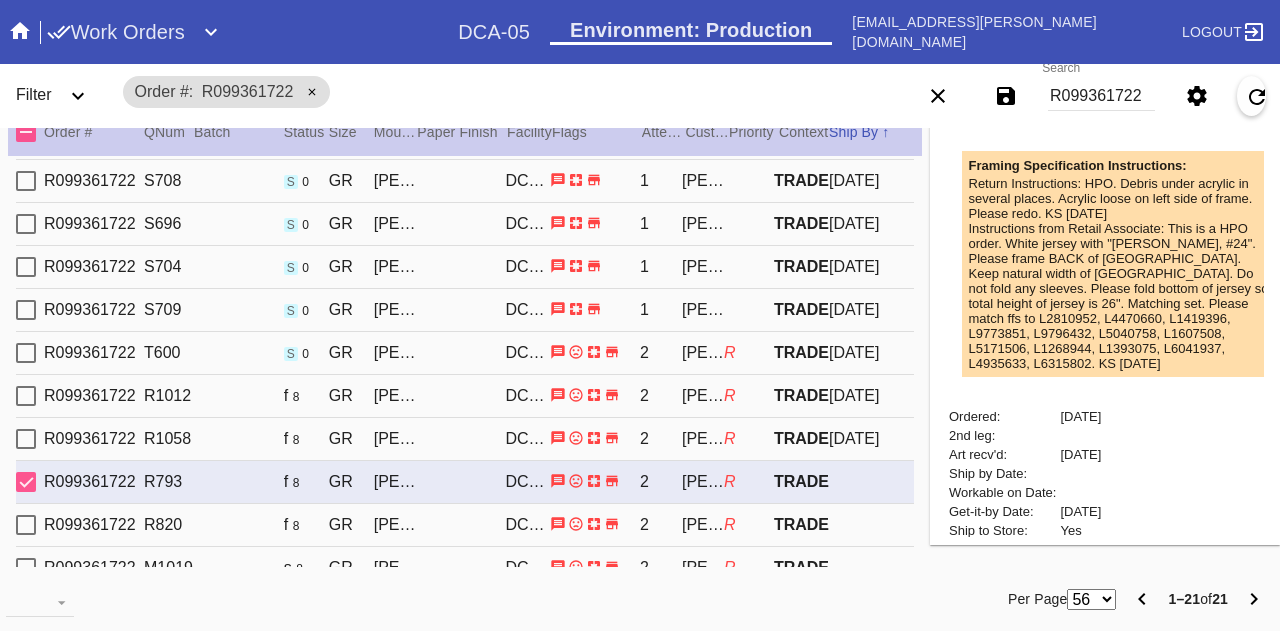scroll, scrollTop: 394, scrollLeft: 0, axis: vertical 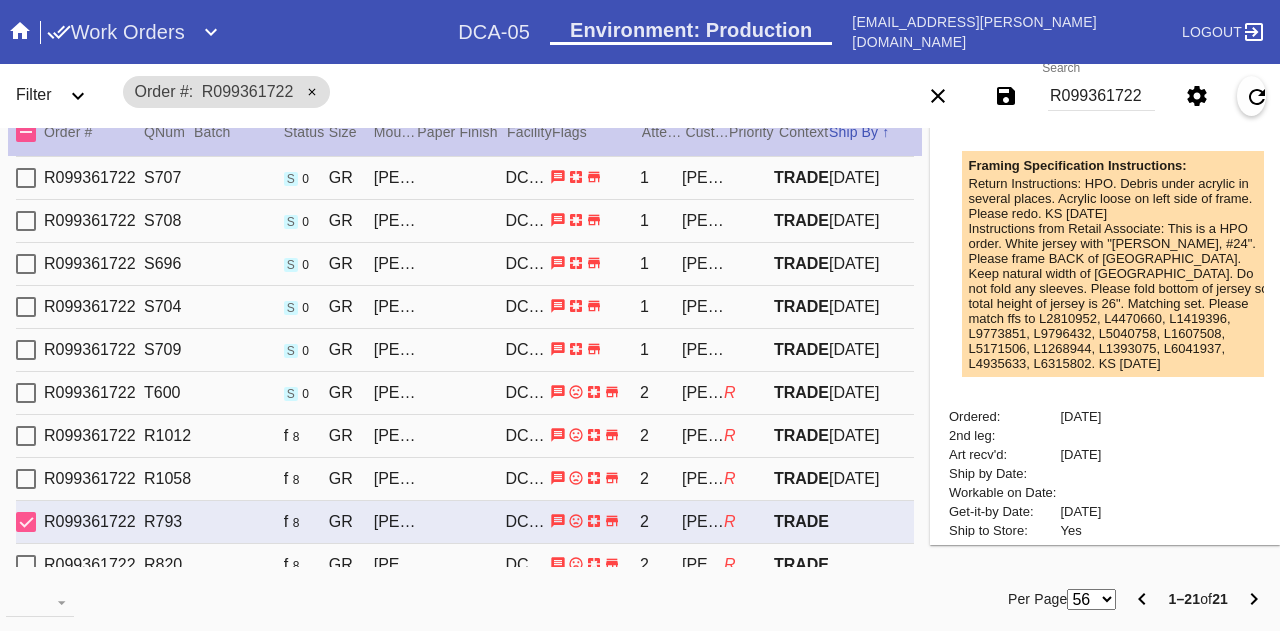 type on "Loose thread end bottom left of 2 in 32. Wrinkles throughout." 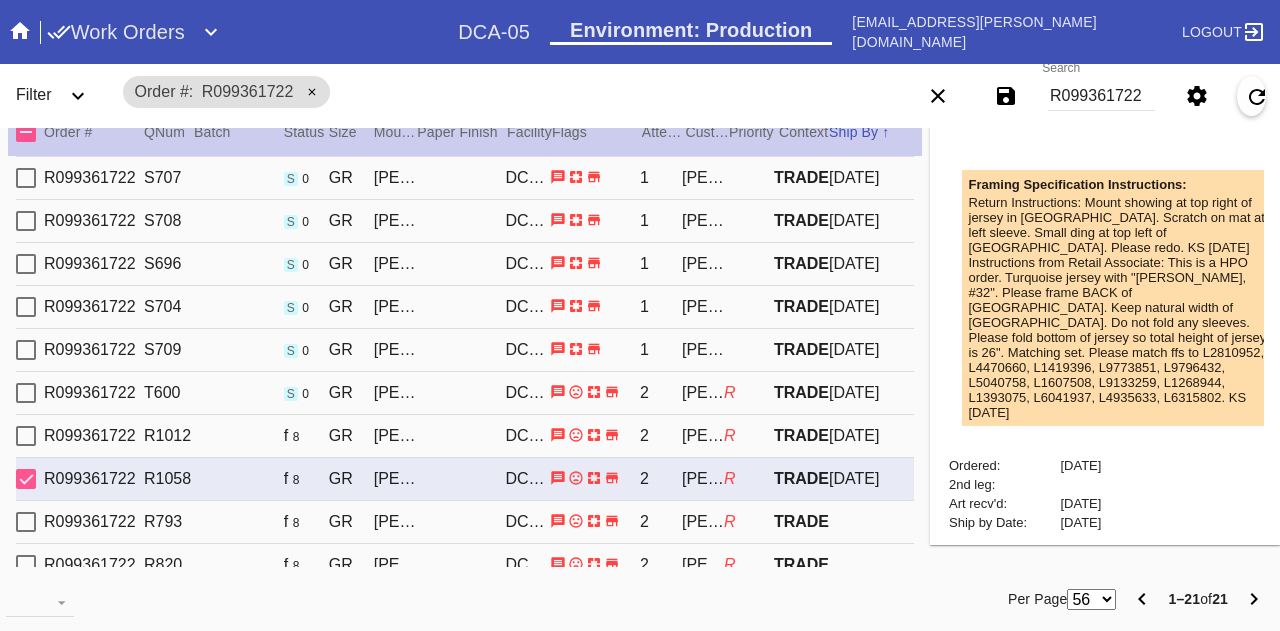 scroll, scrollTop: 723, scrollLeft: 0, axis: vertical 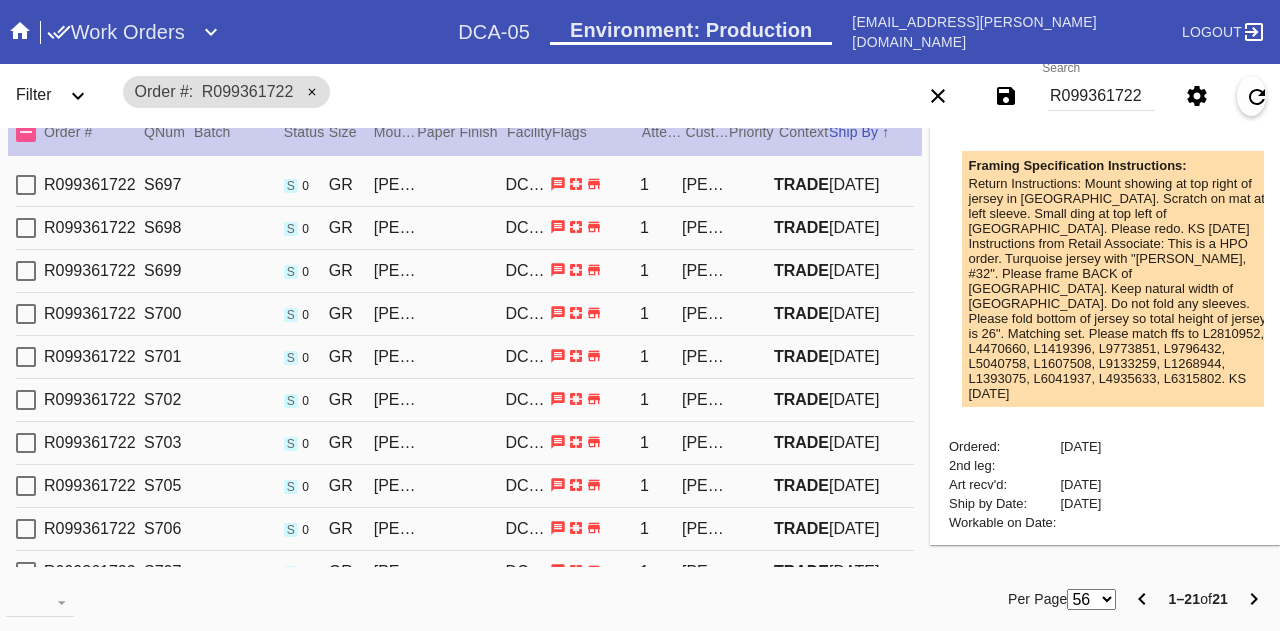 click on "R099361722 S697 s   0 [PERSON_NAME] Slim (Medium) / Float Mounting (+$25) DCA-05 1 [PERSON_NAME]
TRADE [DATE]" at bounding box center [465, 185] 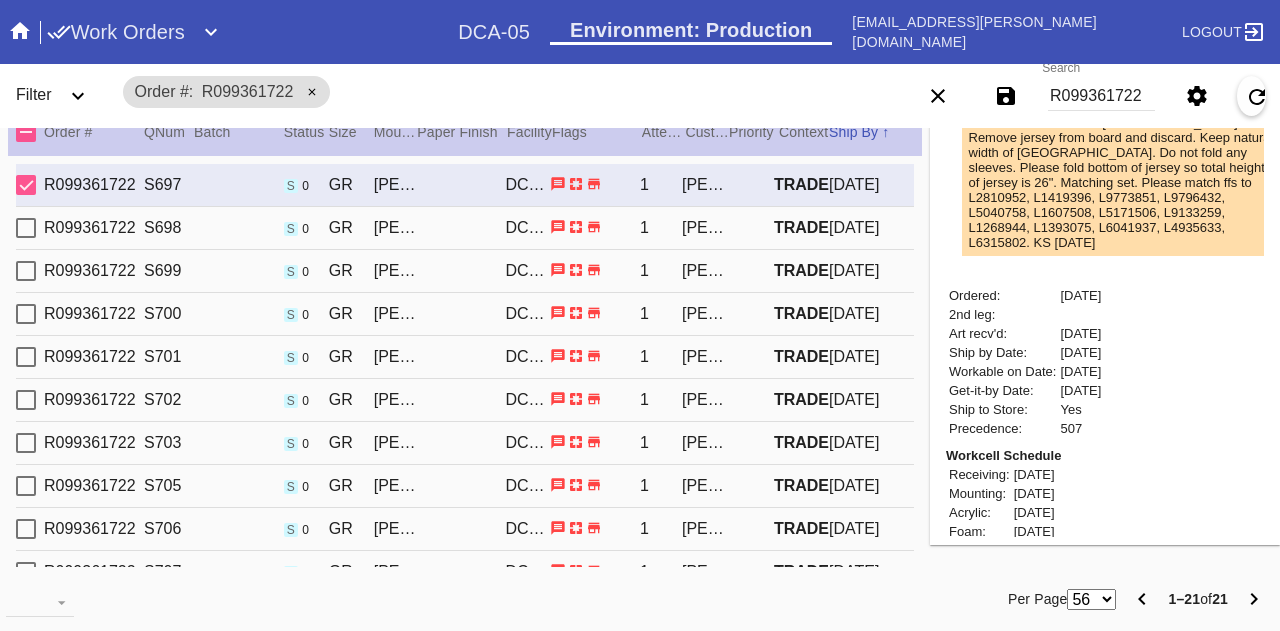 scroll, scrollTop: 708, scrollLeft: 0, axis: vertical 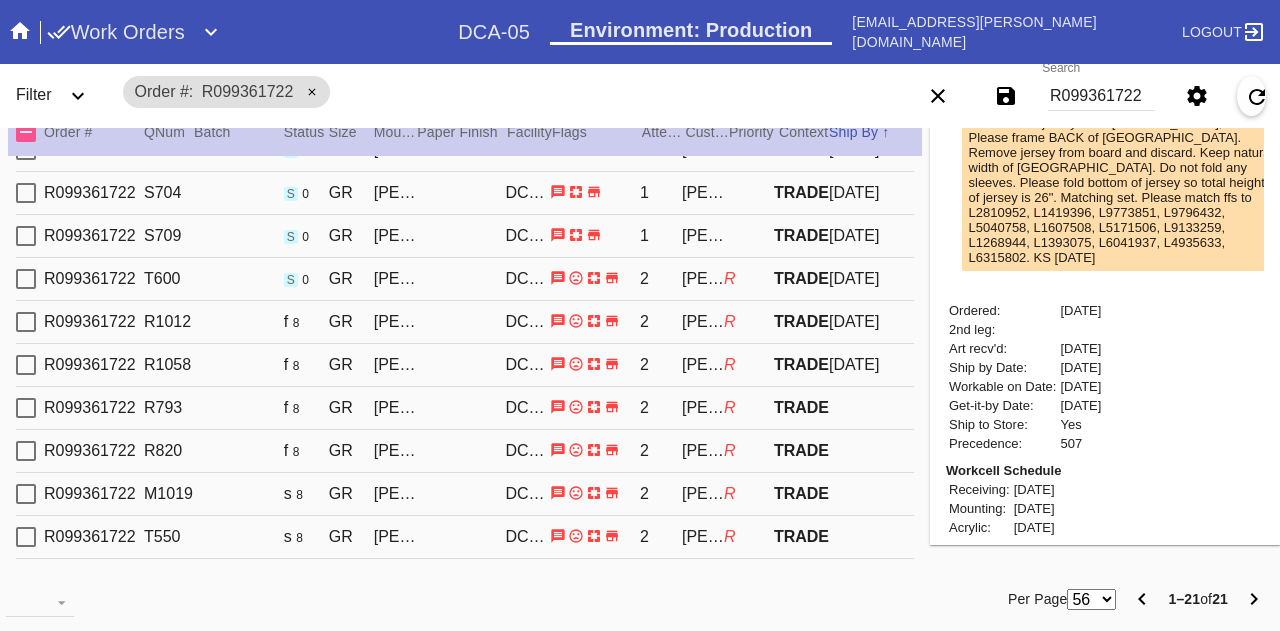click on "R099361722 R1012 f   8 [PERSON_NAME] Slim (Medium) / Float Mounting (+$25) DCA-05 2 [PERSON_NAME]
R
TRADE [DATE]" at bounding box center [465, 322] 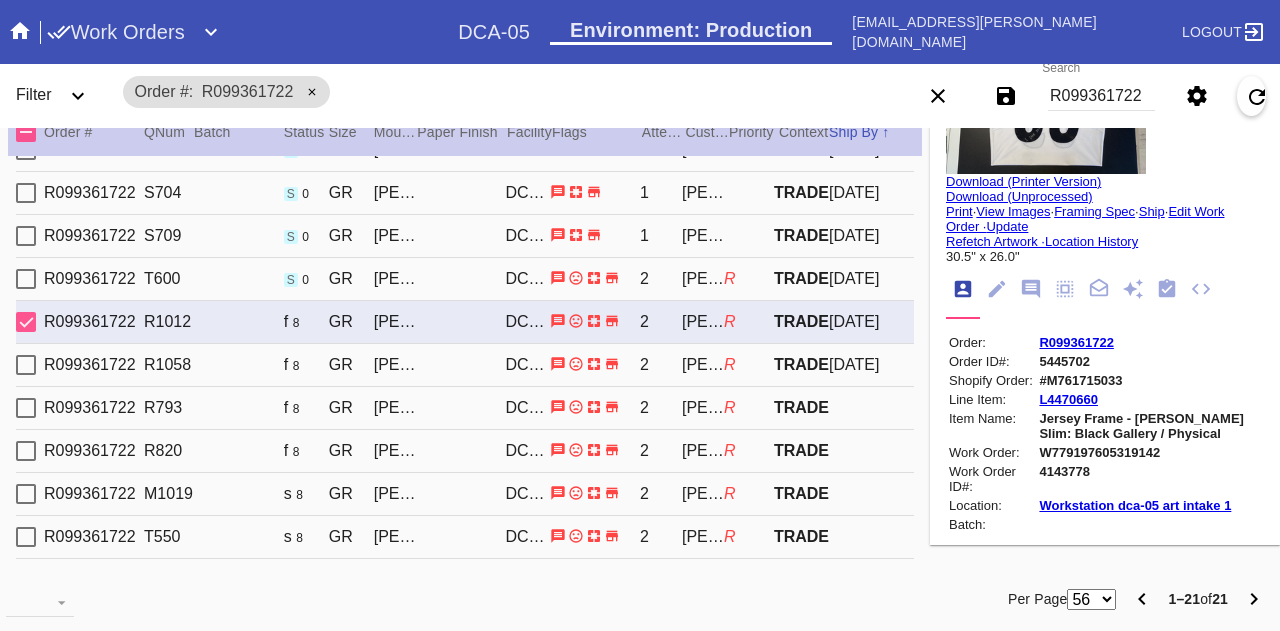 scroll, scrollTop: 0, scrollLeft: 0, axis: both 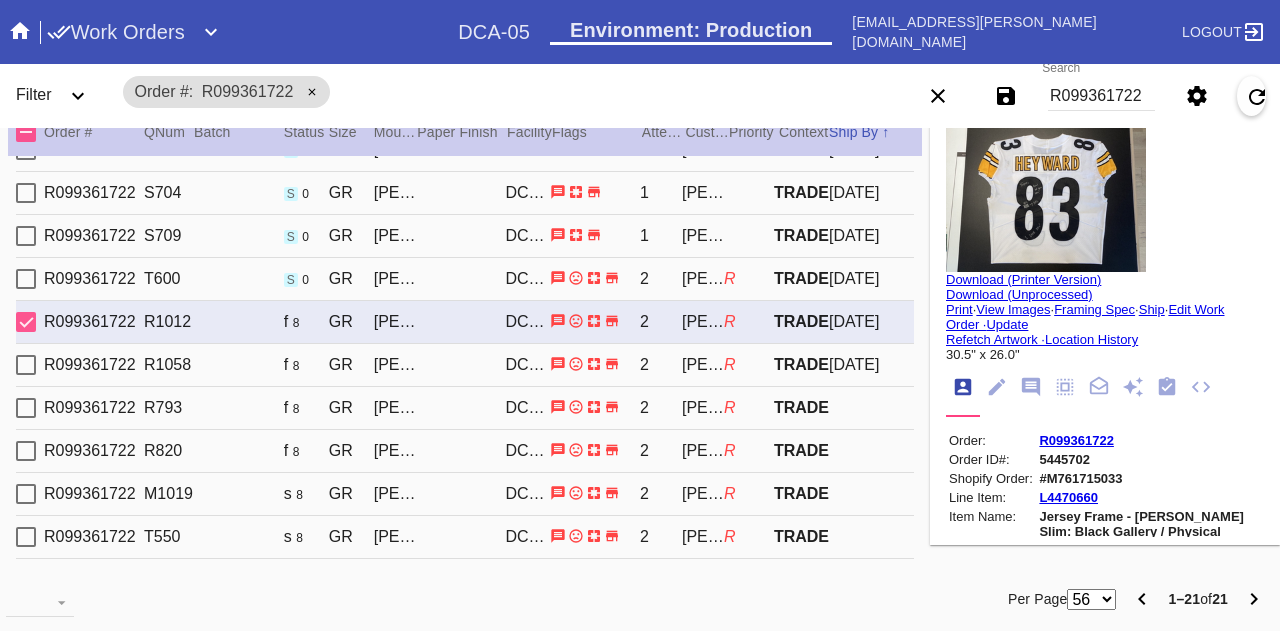 type on "Loose thread end bottom left of 2 in 32. Wrinkles throughout." 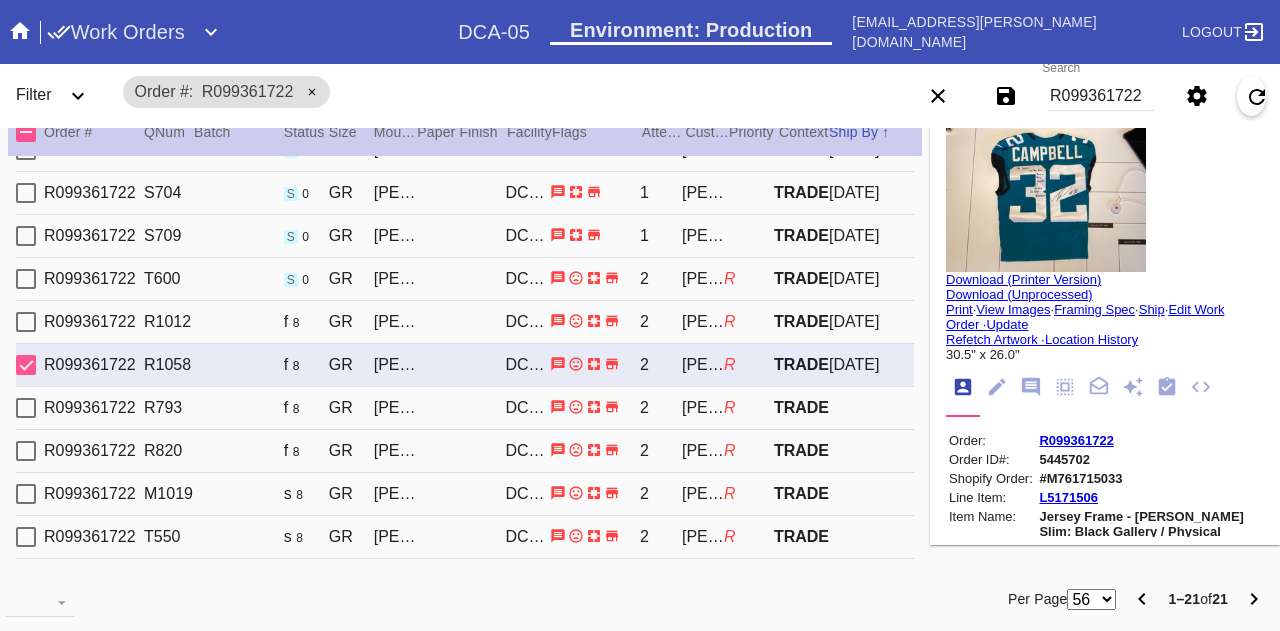 scroll, scrollTop: 514, scrollLeft: 0, axis: vertical 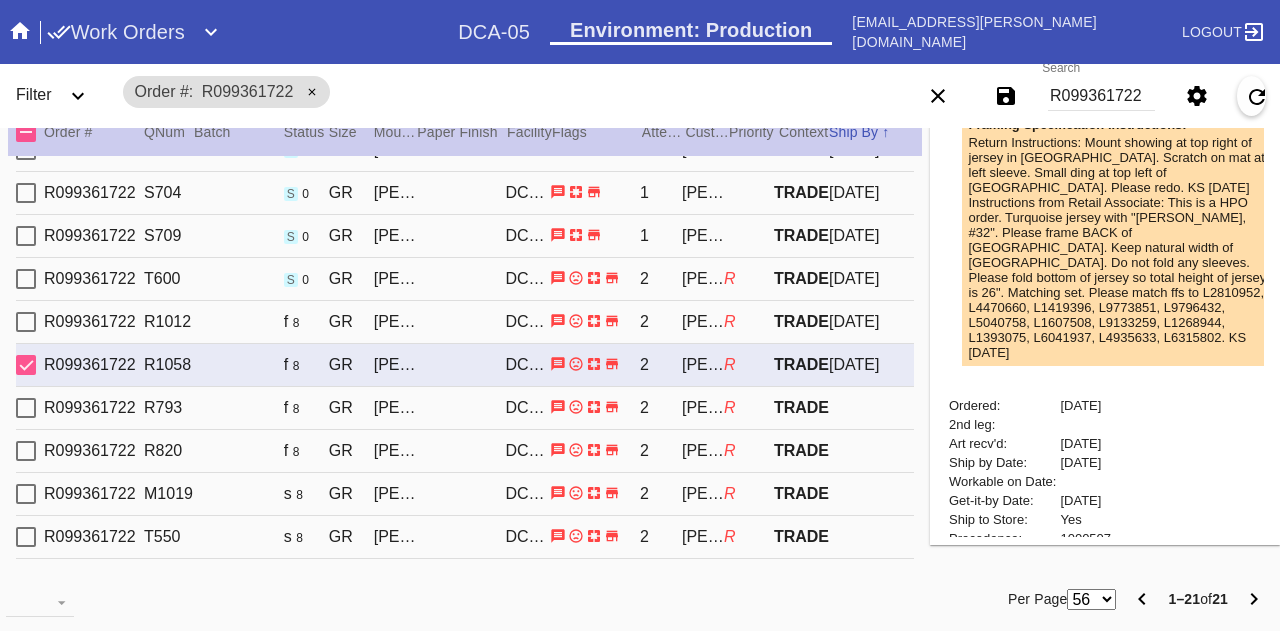 click on "Return Instructions: Mount showing at top right of jersey in [GEOGRAPHIC_DATA]. Scratch on mat at left sleeve. Small ding at top left of [GEOGRAPHIC_DATA]. Please redo. KS [DATE]" at bounding box center (1121, 165) 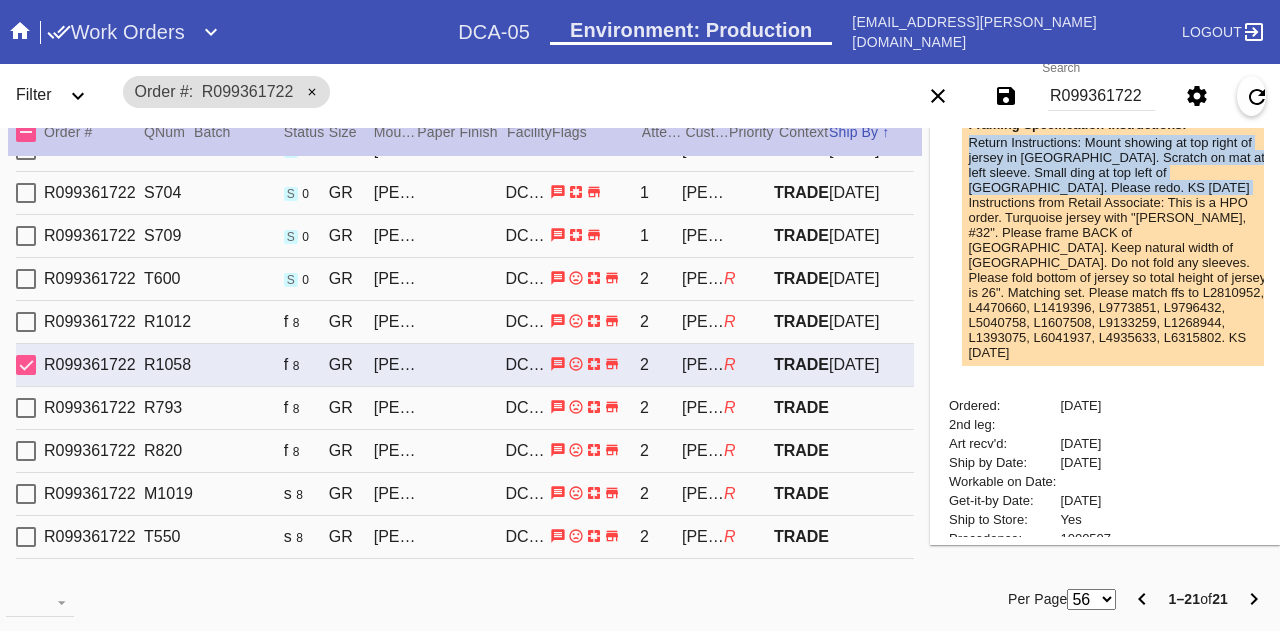 click on "Return Instructions: Mount showing at top right of jersey in [GEOGRAPHIC_DATA]. Scratch on mat at left sleeve. Small ding at top left of [GEOGRAPHIC_DATA]. Please redo. KS [DATE]" at bounding box center [1121, 165] 